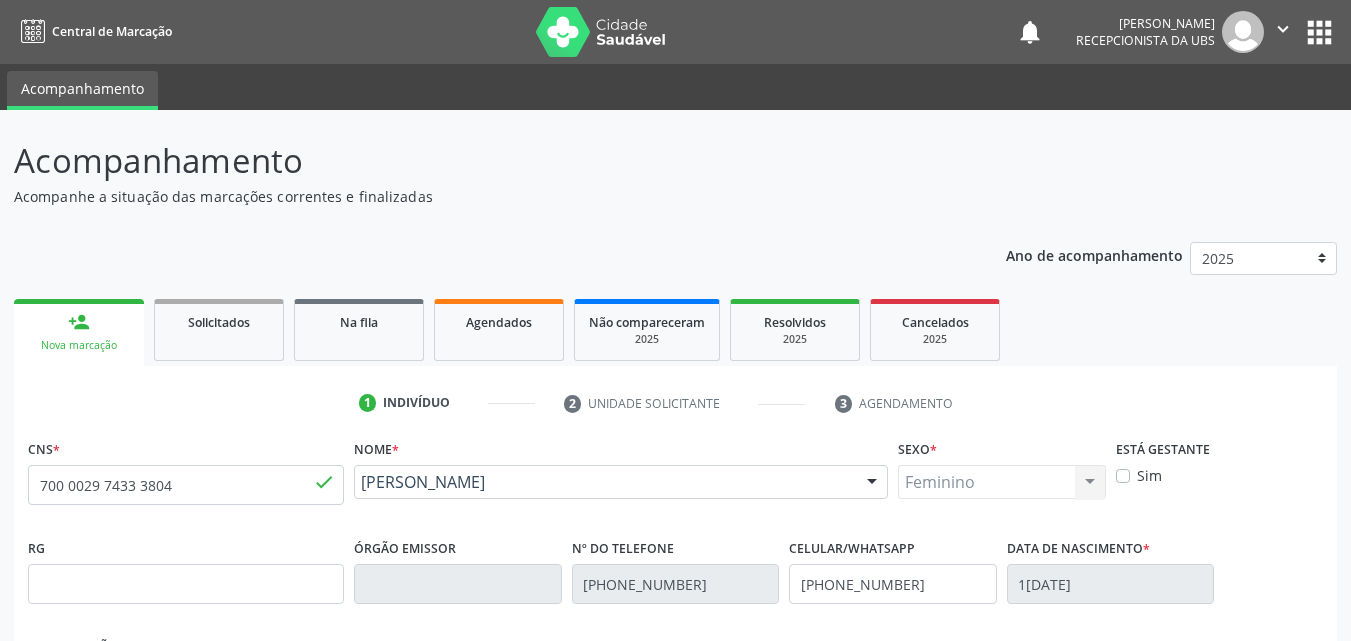 scroll, scrollTop: 100, scrollLeft: 0, axis: vertical 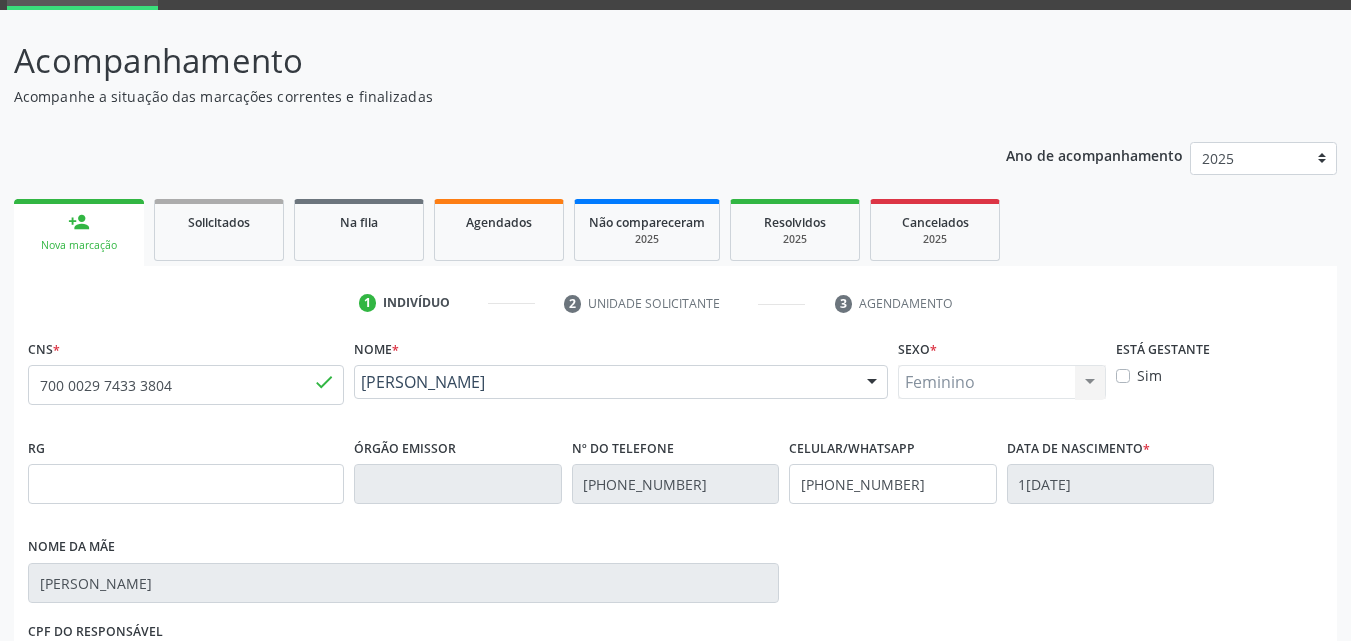 drag, startPoint x: 549, startPoint y: 408, endPoint x: 361, endPoint y: 379, distance: 190.22356 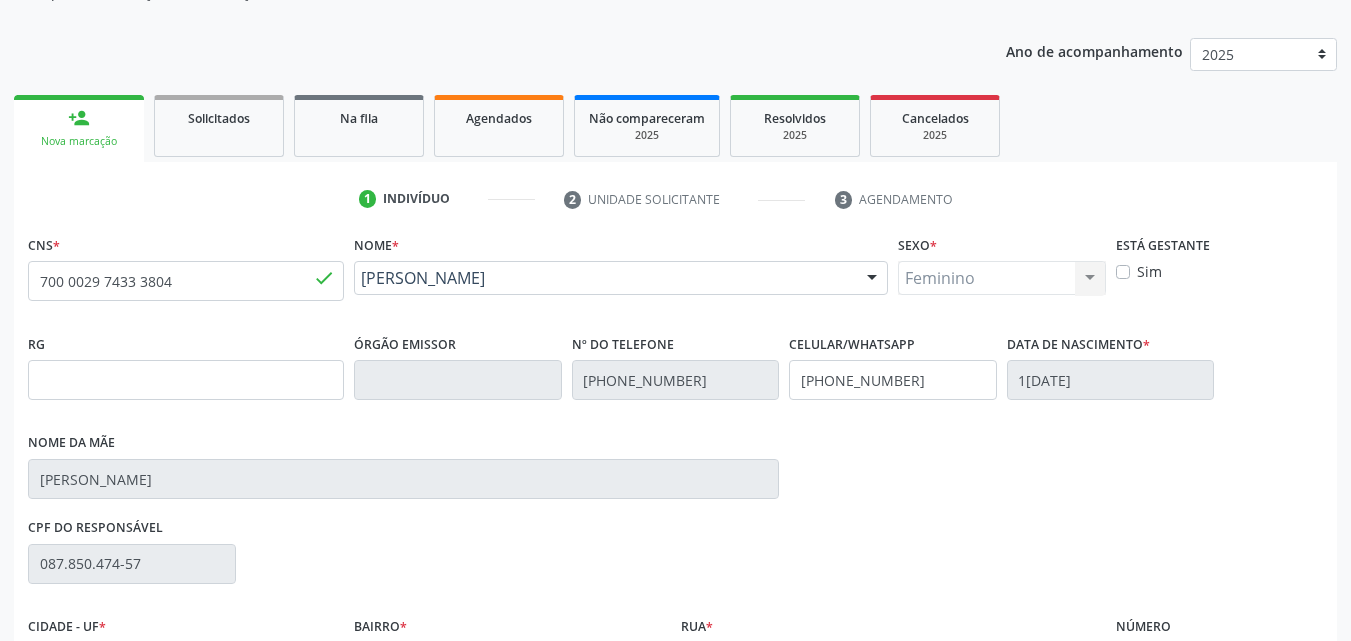 scroll, scrollTop: 429, scrollLeft: 0, axis: vertical 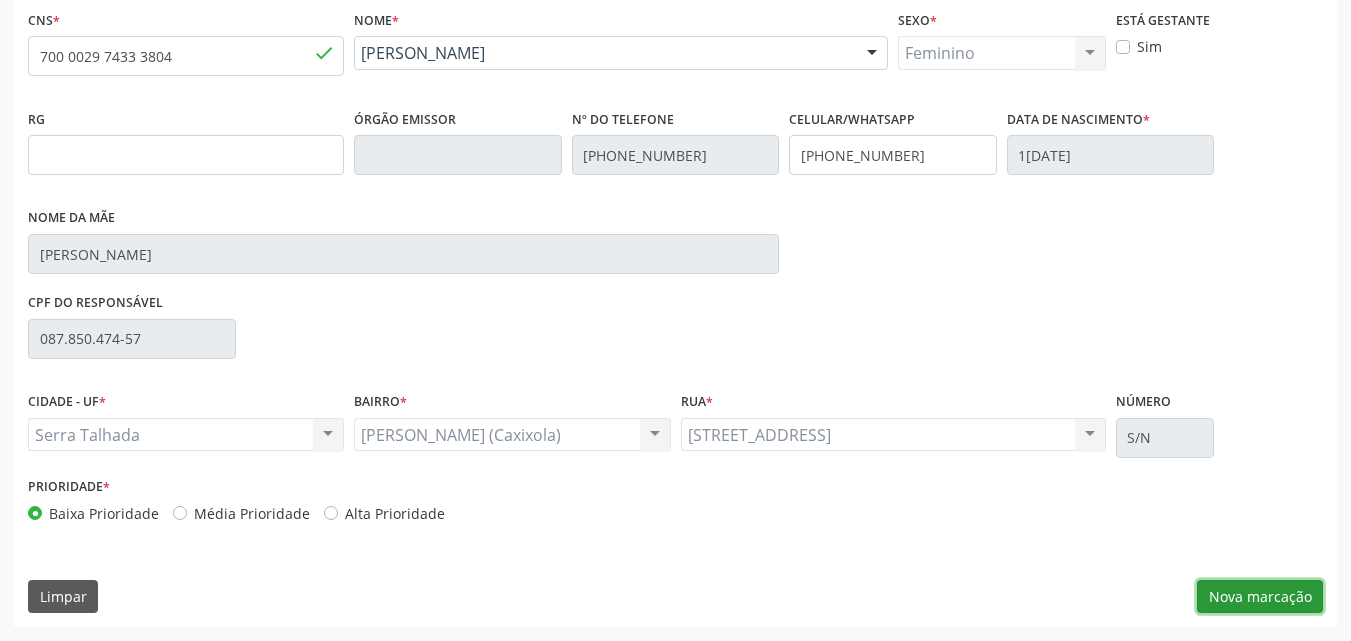click on "Nova marcação" at bounding box center [1260, 597] 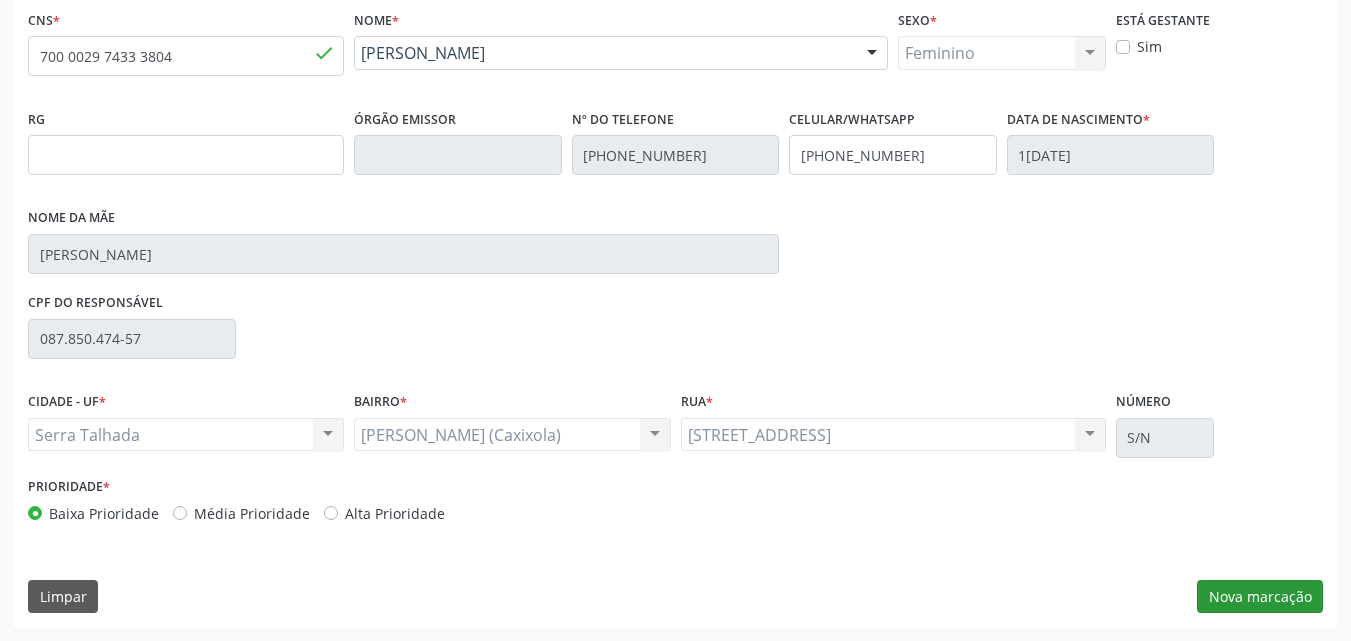 scroll, scrollTop: 265, scrollLeft: 0, axis: vertical 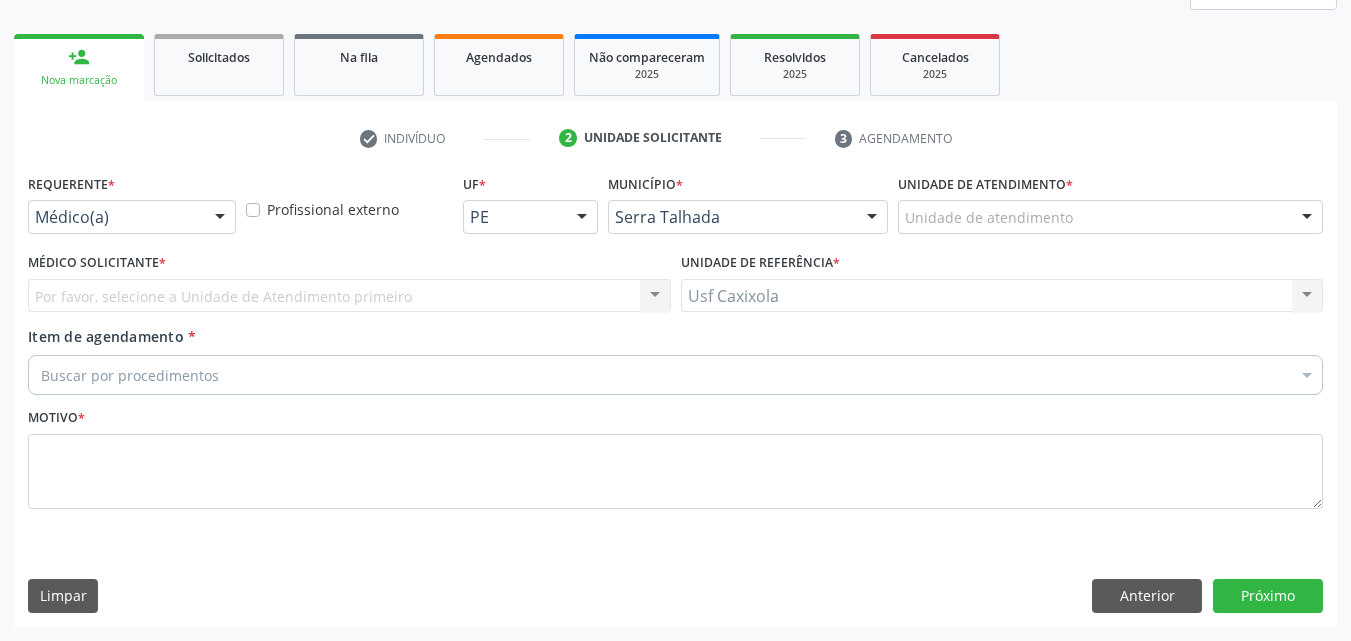 click at bounding box center [220, 218] 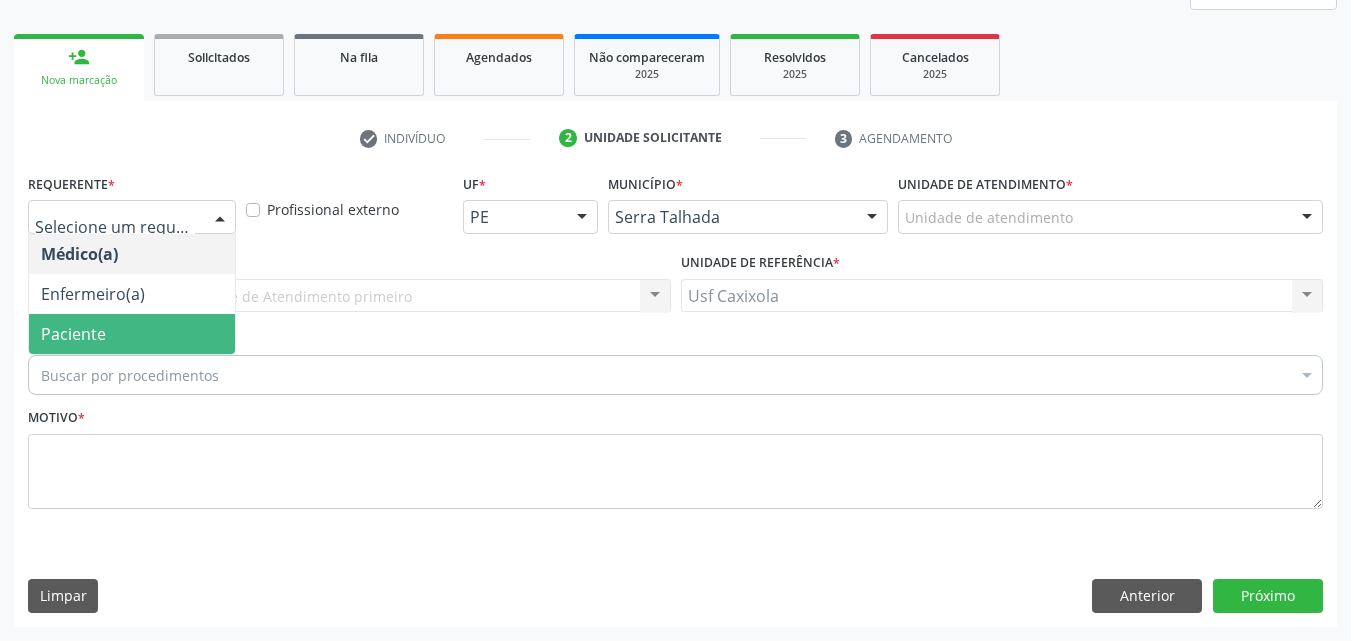 click on "Paciente" at bounding box center [132, 334] 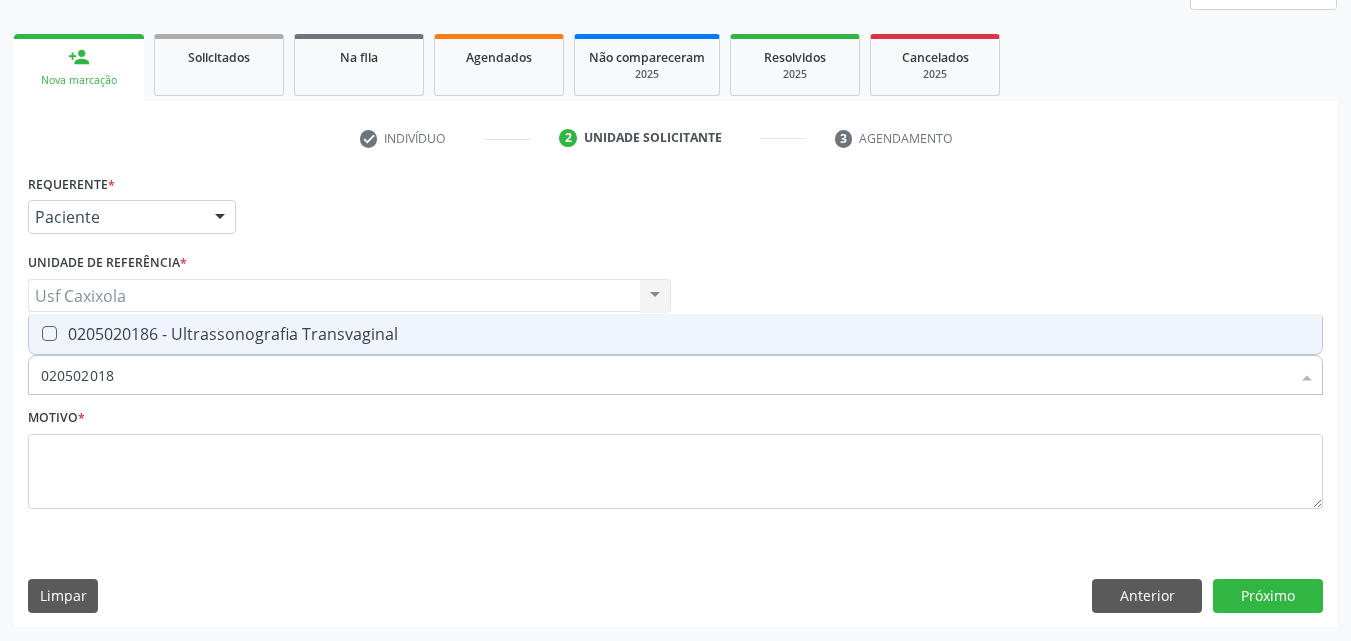 type on "0205020186" 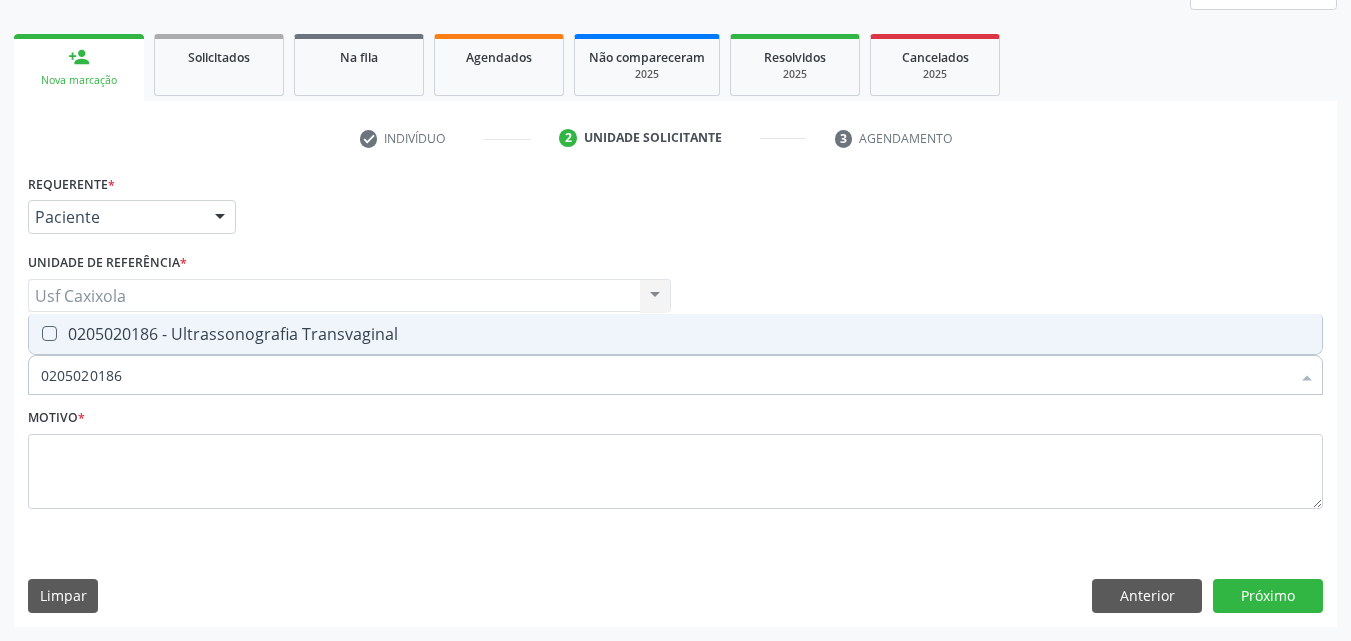 click on "0205020186 - Ultrassonografia Transvaginal" at bounding box center (675, 334) 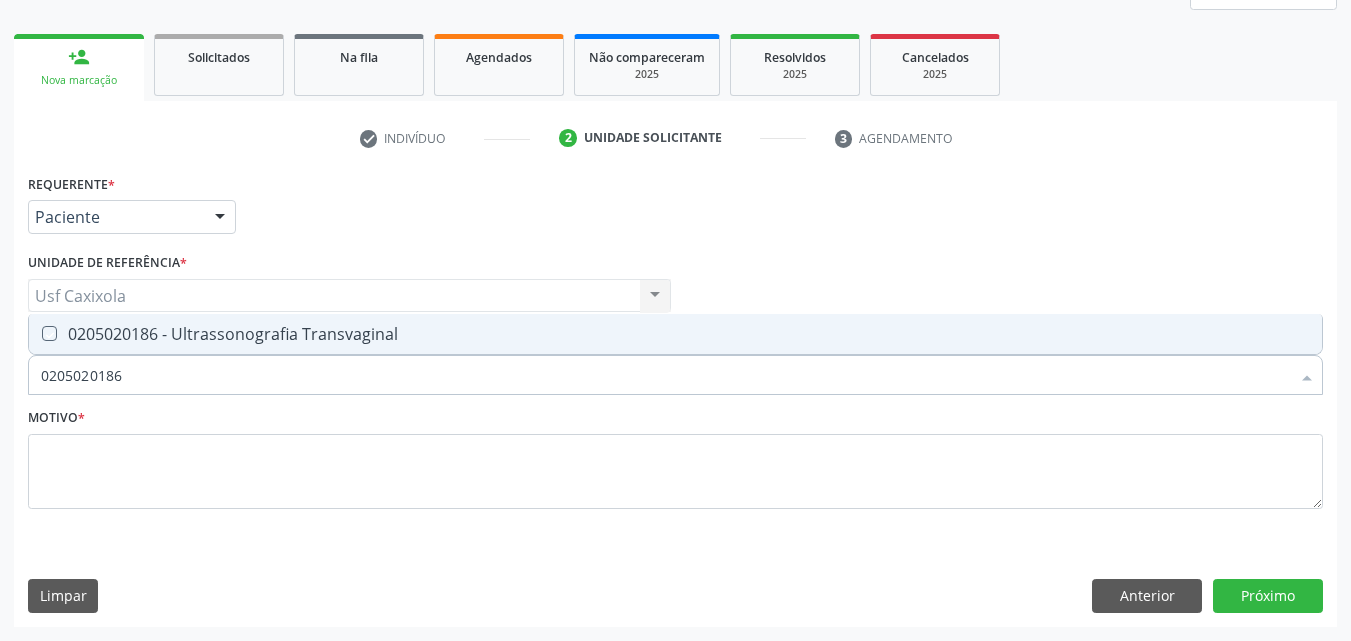 checkbox on "true" 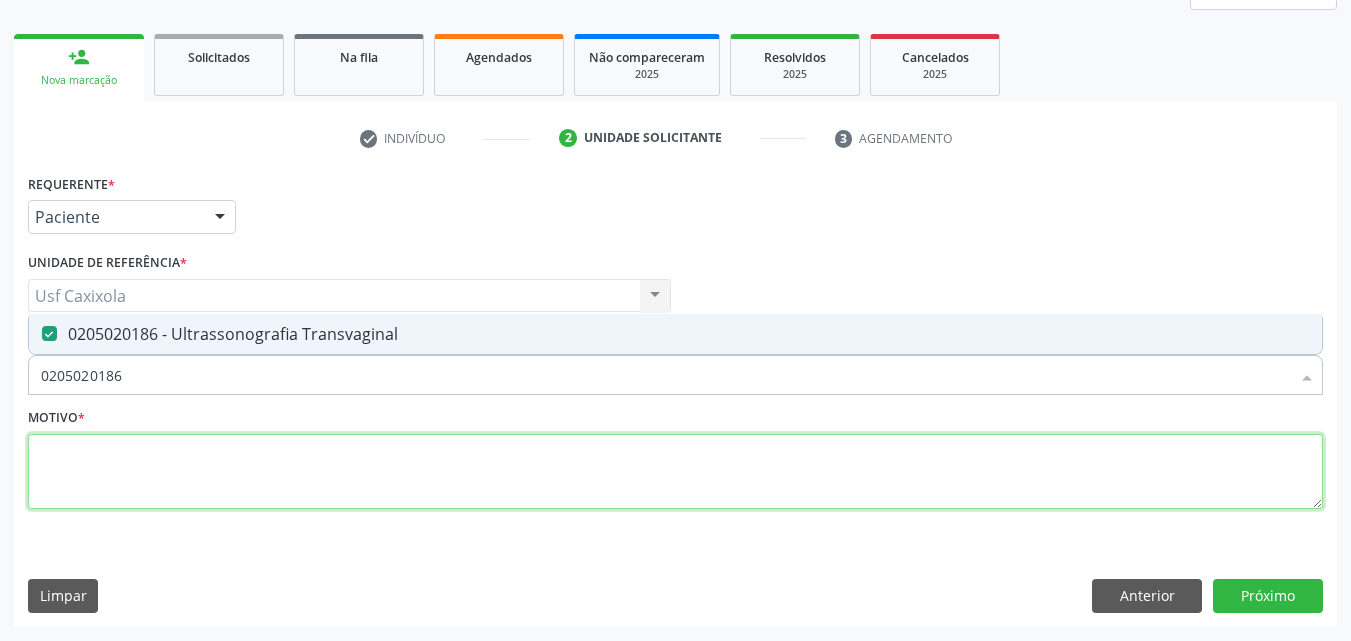 click at bounding box center [675, 472] 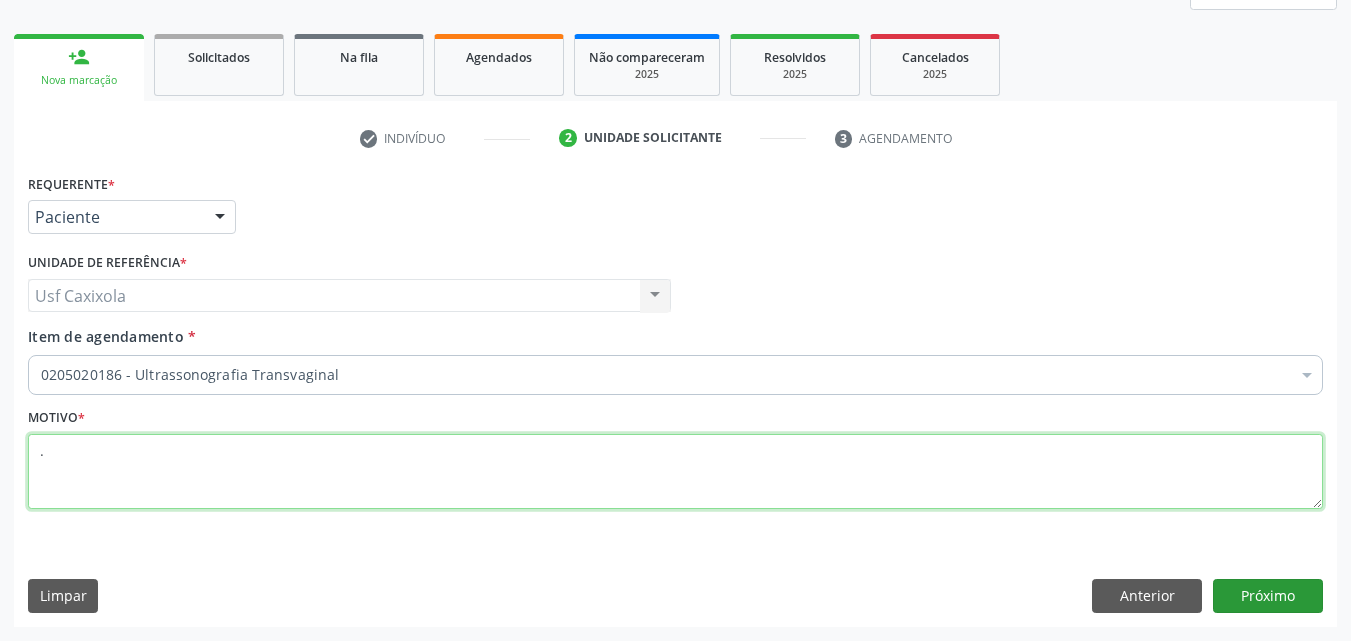type on "." 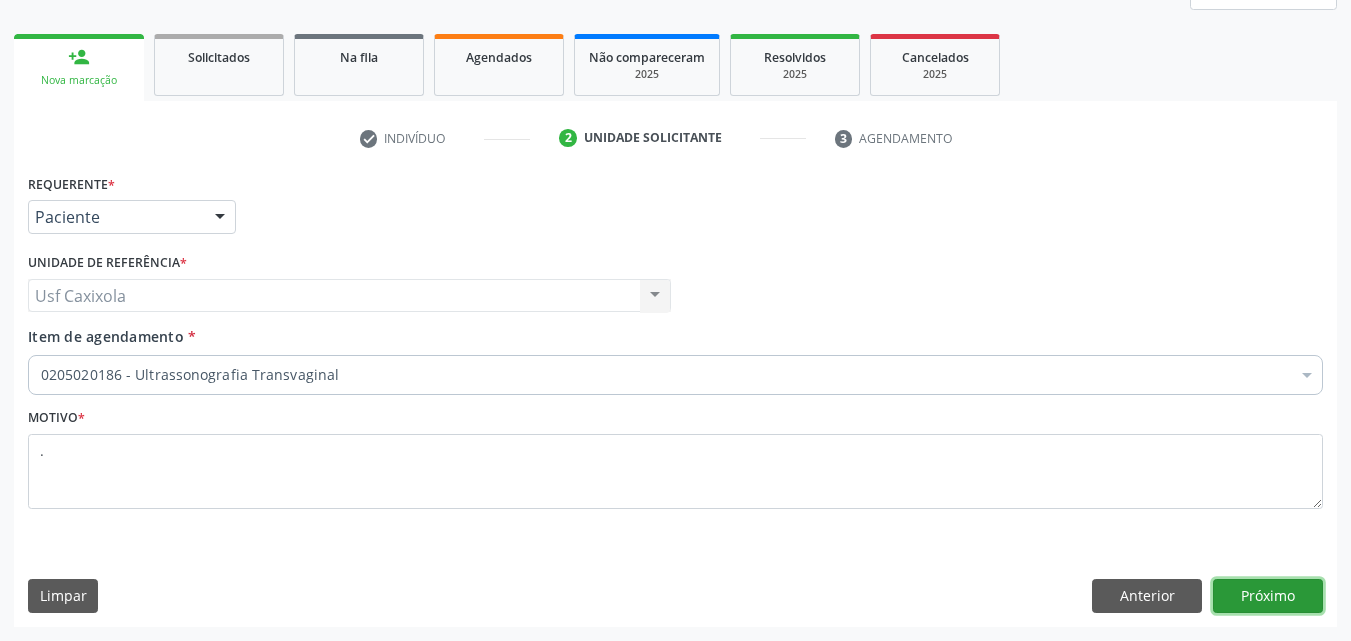 click on "Próximo" at bounding box center [1268, 596] 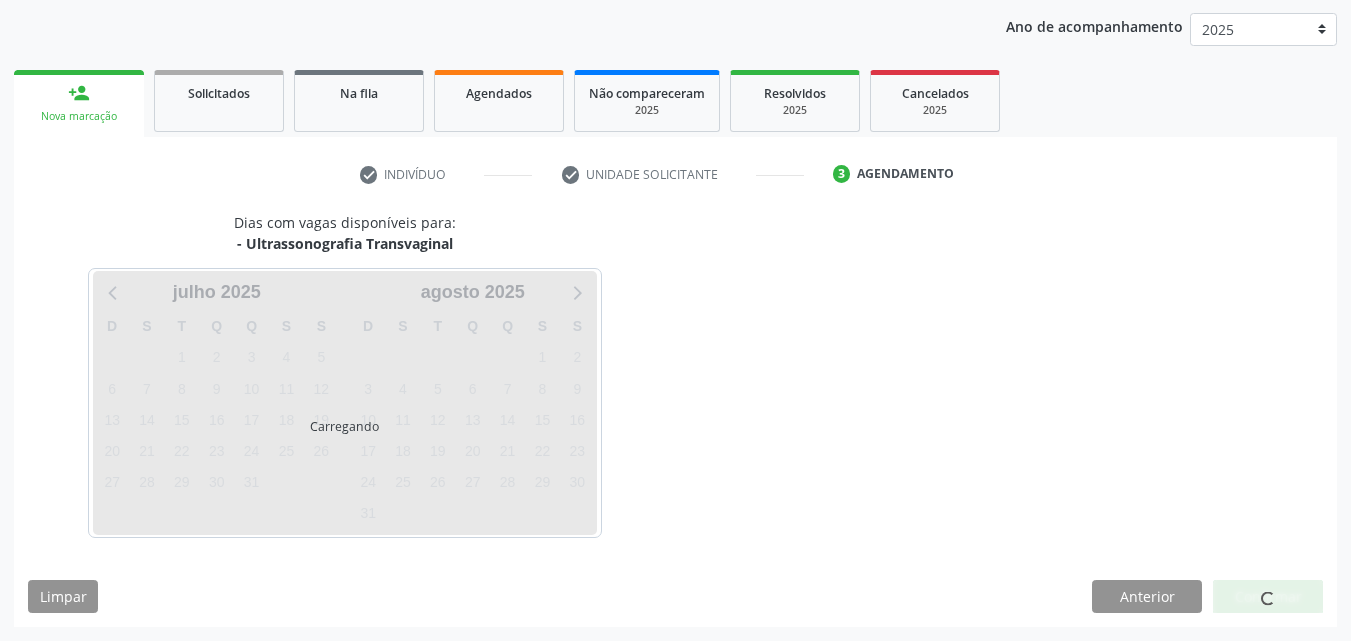 scroll, scrollTop: 229, scrollLeft: 0, axis: vertical 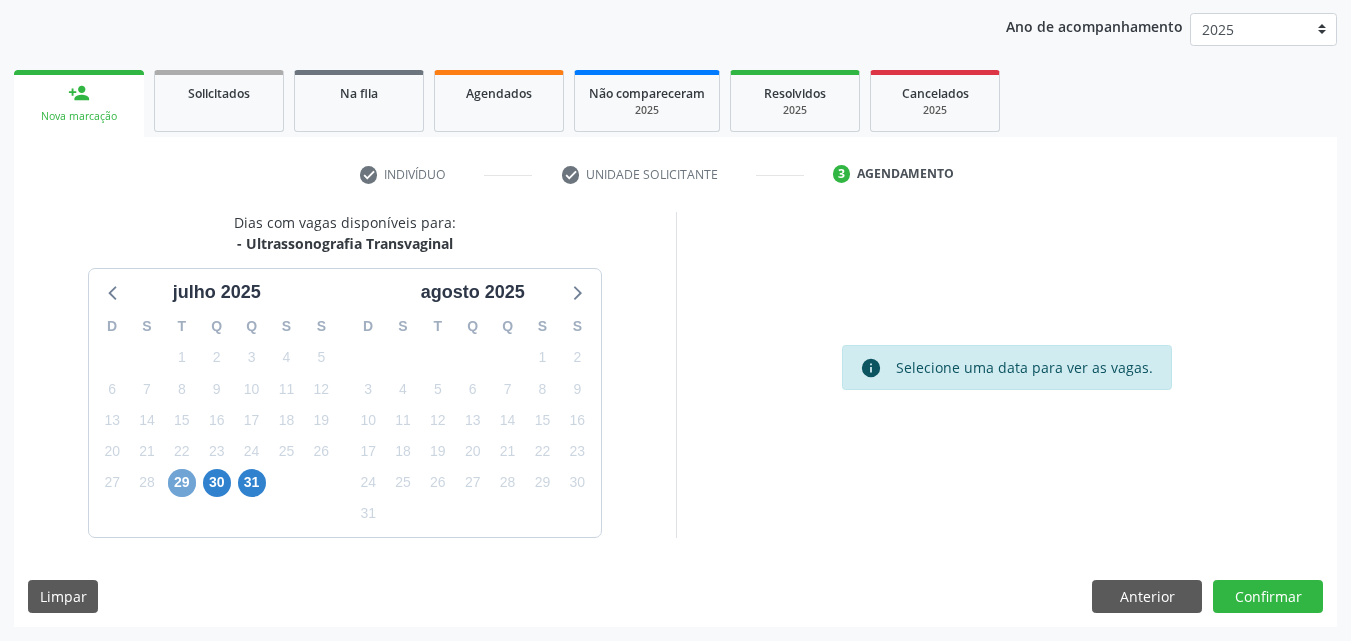 click on "29" at bounding box center [182, 483] 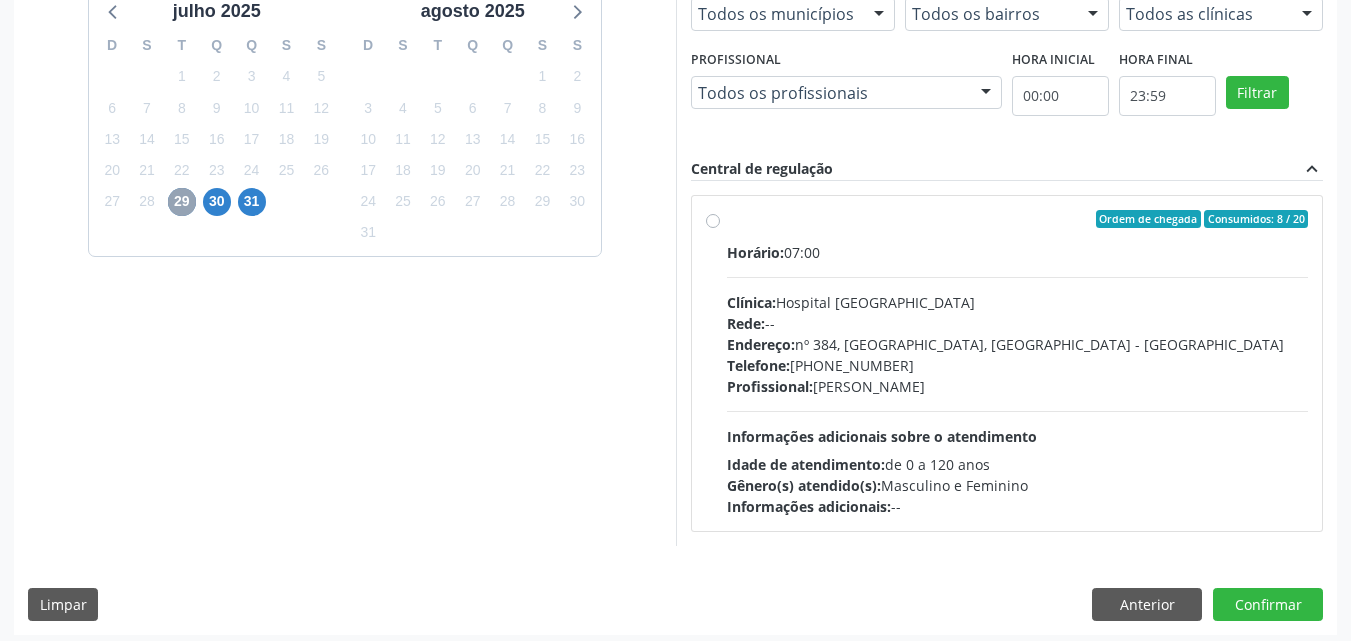 scroll, scrollTop: 518, scrollLeft: 0, axis: vertical 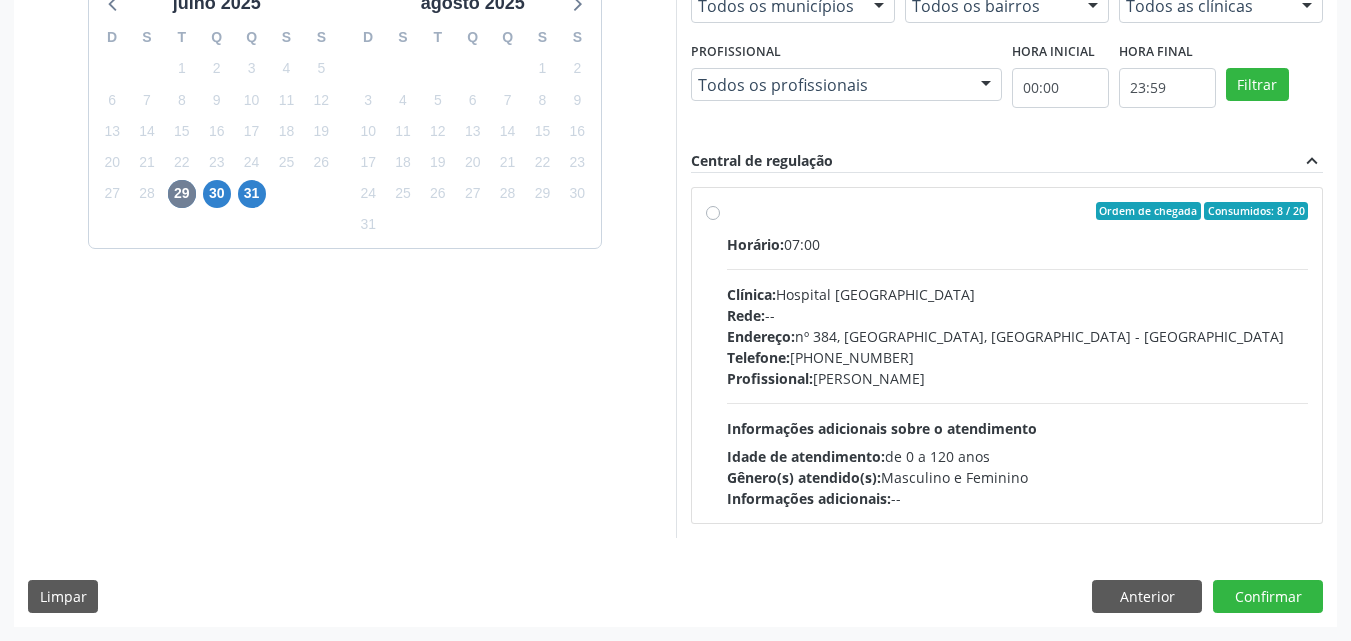 click on "Ordem de chegada
Consumidos: 8 / 20
Horário:   07:00
Clínica:  Hospital [GEOGRAPHIC_DATA]
Rede:
--
Endereço:   [STREET_ADDRESS]
Telefone:   [PHONE_NUMBER]
Profissional:
[PERSON_NAME]
Informações adicionais sobre o atendimento
Idade de atendimento:
de 0 a 120 anos
Gênero(s) atendido(s):
Masculino e Feminino
Informações adicionais:
--" at bounding box center [1018, 355] 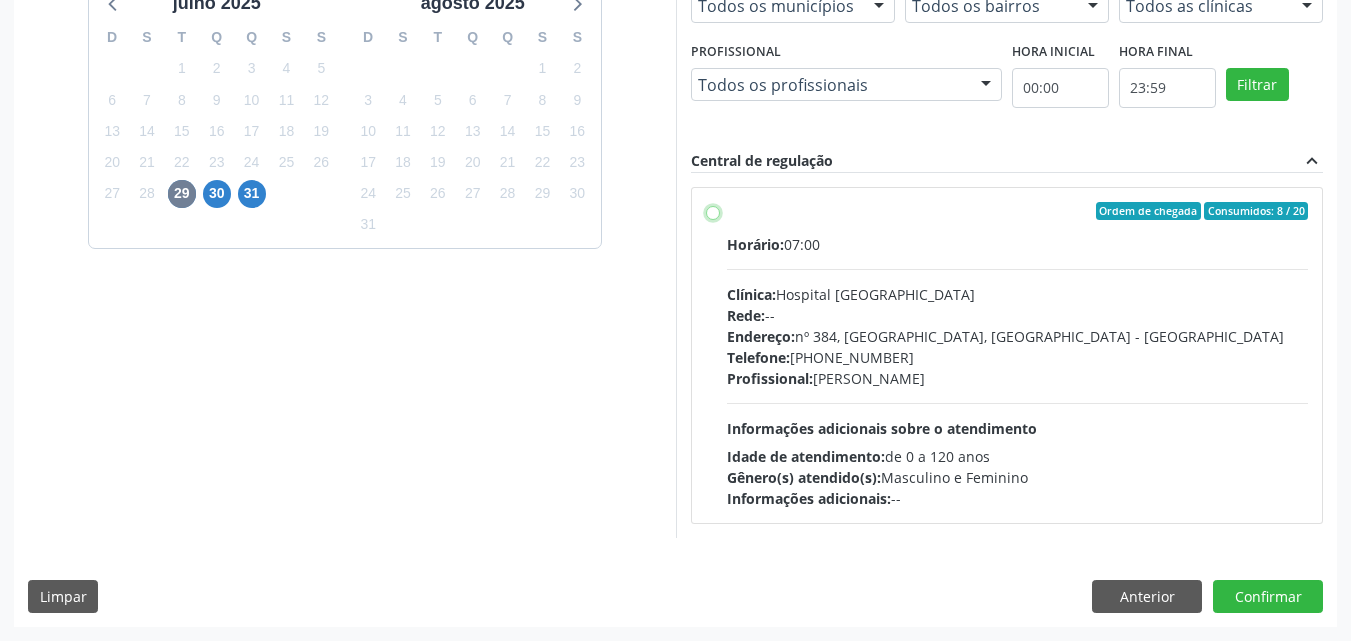 click on "Ordem de chegada
Consumidos: 8 / 20
Horário:   07:00
Clínica:  Hospital [GEOGRAPHIC_DATA]
Rede:
--
Endereço:   [STREET_ADDRESS]
Telefone:   [PHONE_NUMBER]
Profissional:
[PERSON_NAME]
Informações adicionais sobre o atendimento
Idade de atendimento:
de 0 a 120 anos
Gênero(s) atendido(s):
Masculino e Feminino
Informações adicionais:
--" at bounding box center [713, 211] 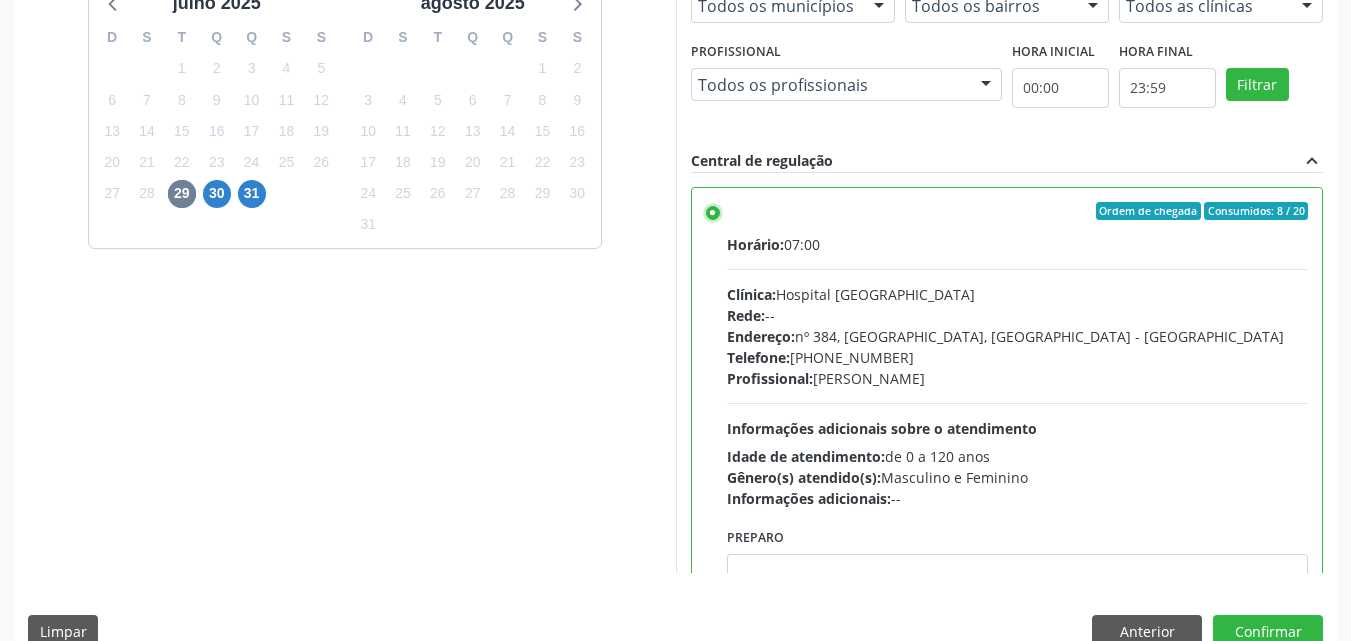 scroll, scrollTop: 554, scrollLeft: 0, axis: vertical 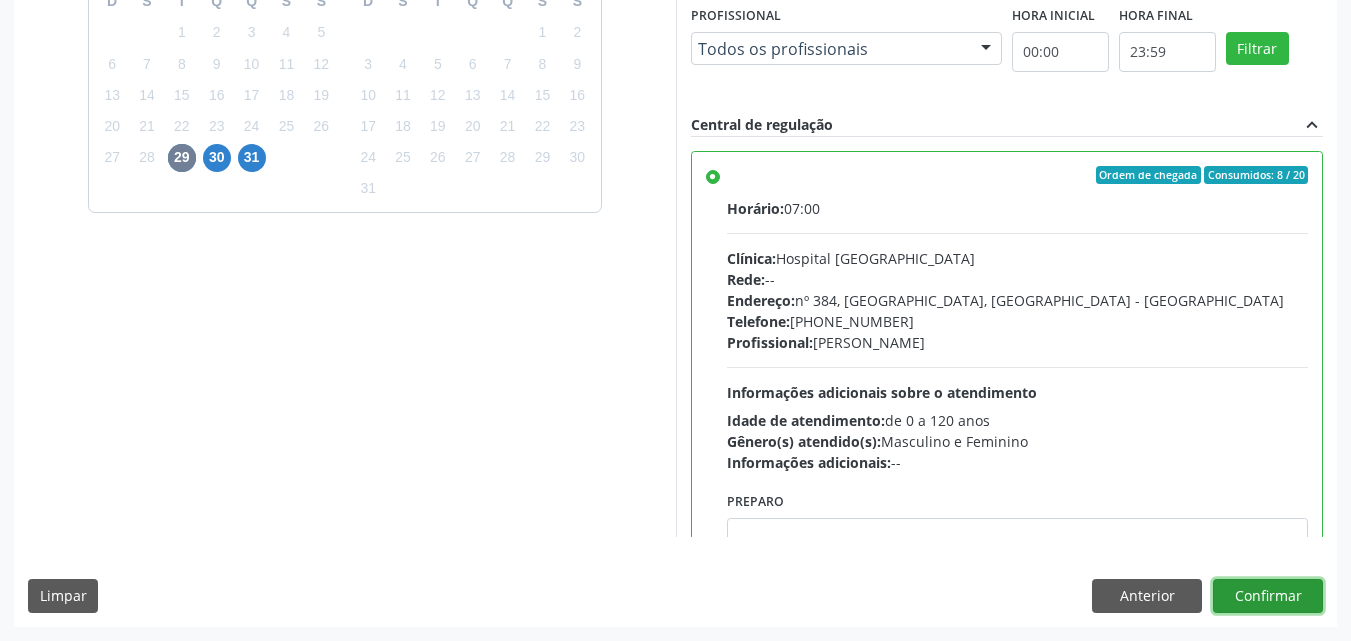 click on "Confirmar" at bounding box center (1268, 596) 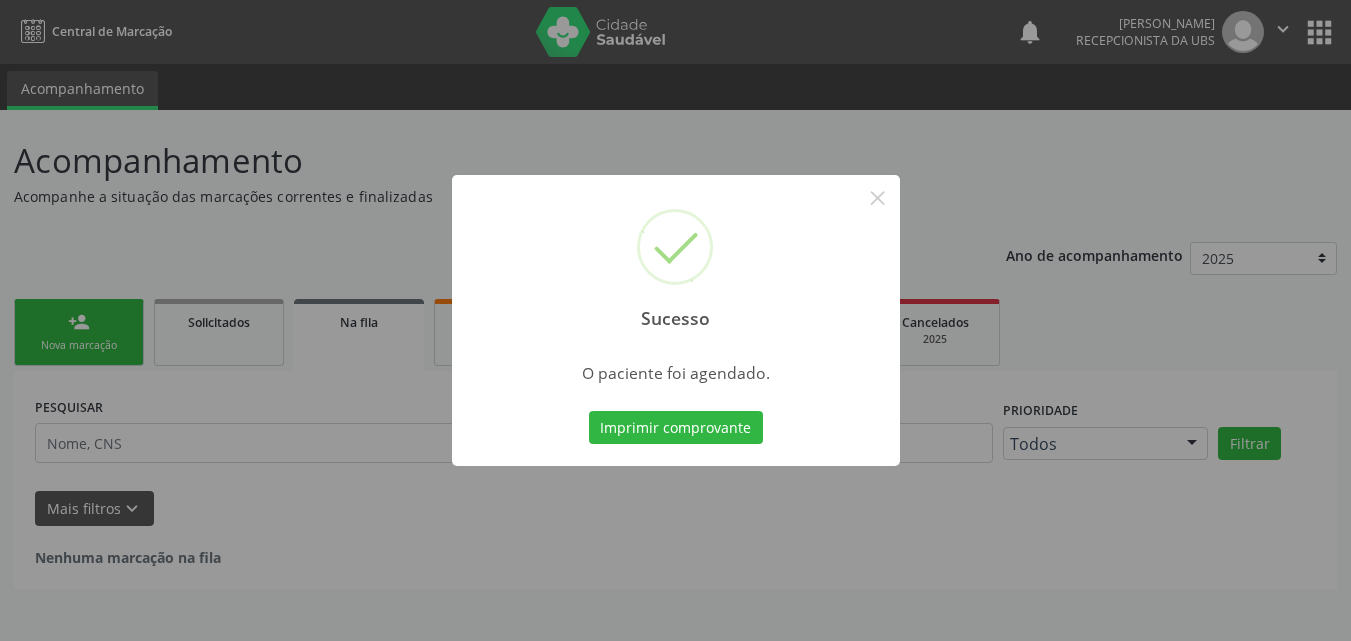 scroll, scrollTop: 0, scrollLeft: 0, axis: both 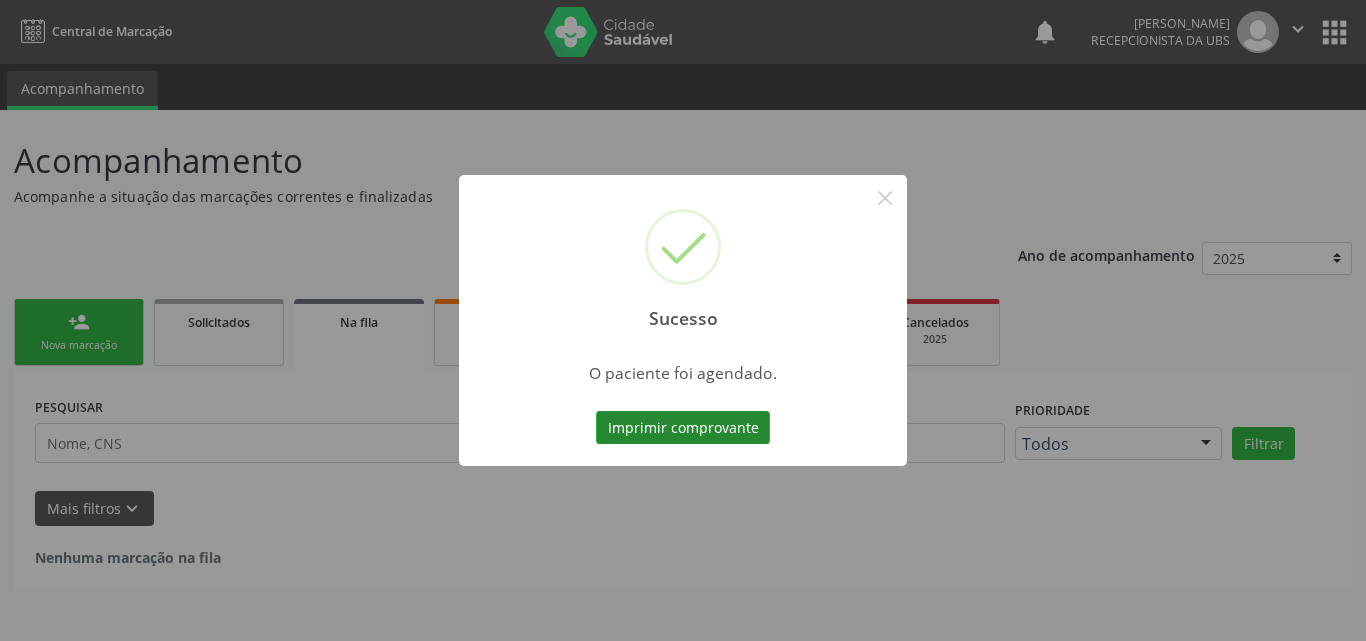 click on "Imprimir comprovante" at bounding box center (683, 428) 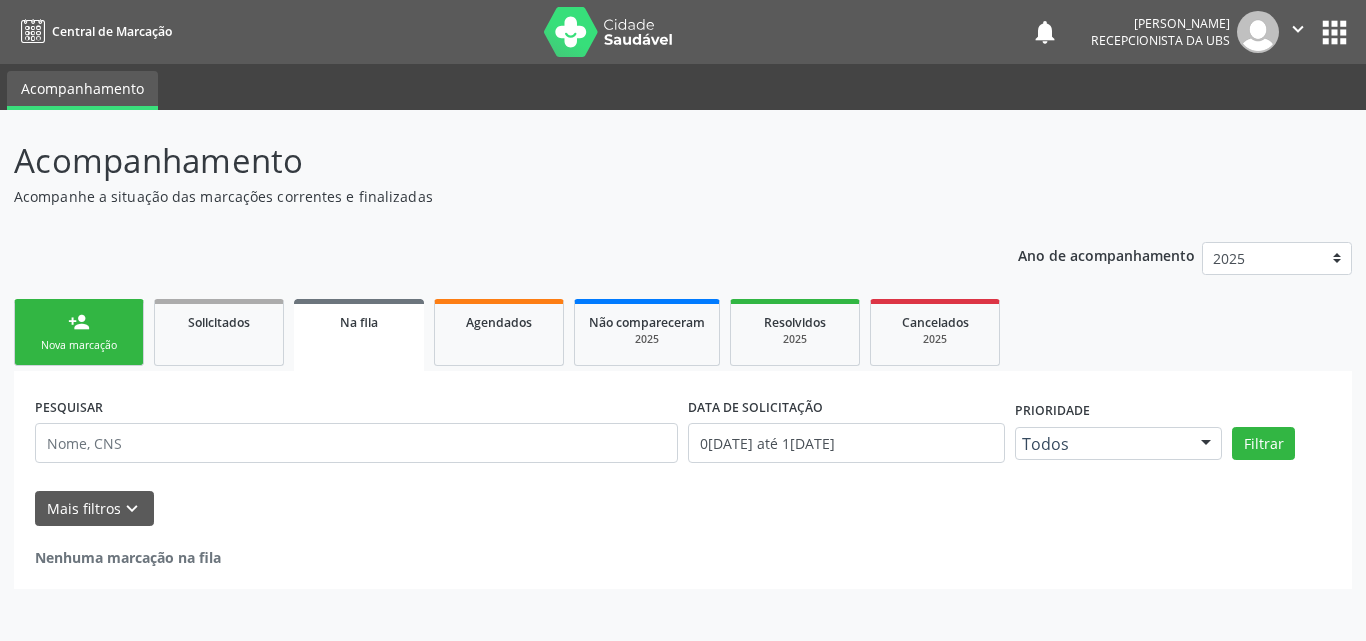 click on "Nova marcação" at bounding box center [79, 345] 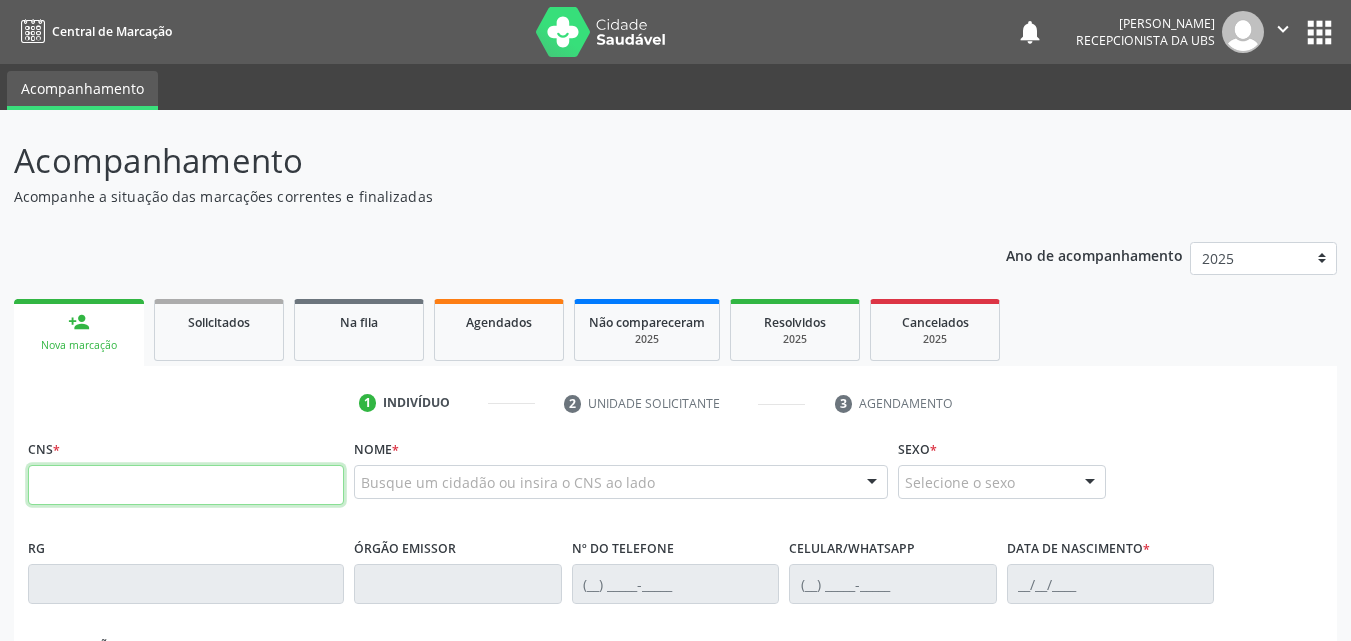 click at bounding box center [186, 485] 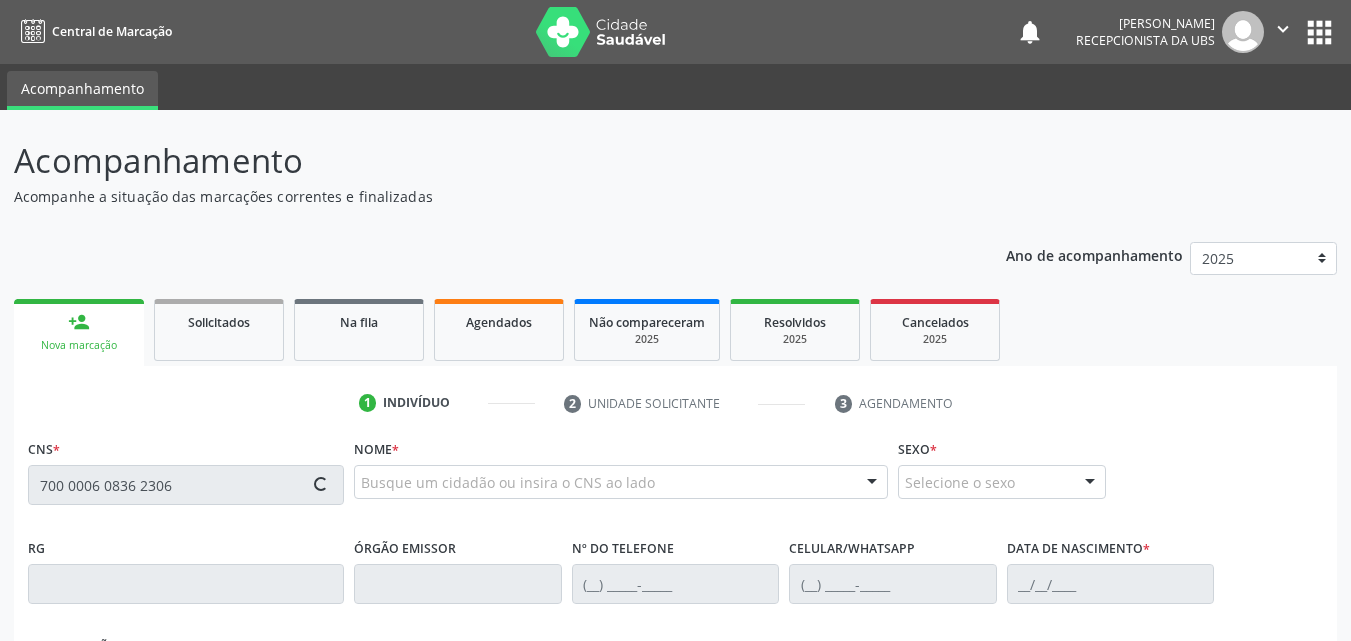 type on "700 0006 0836 2306" 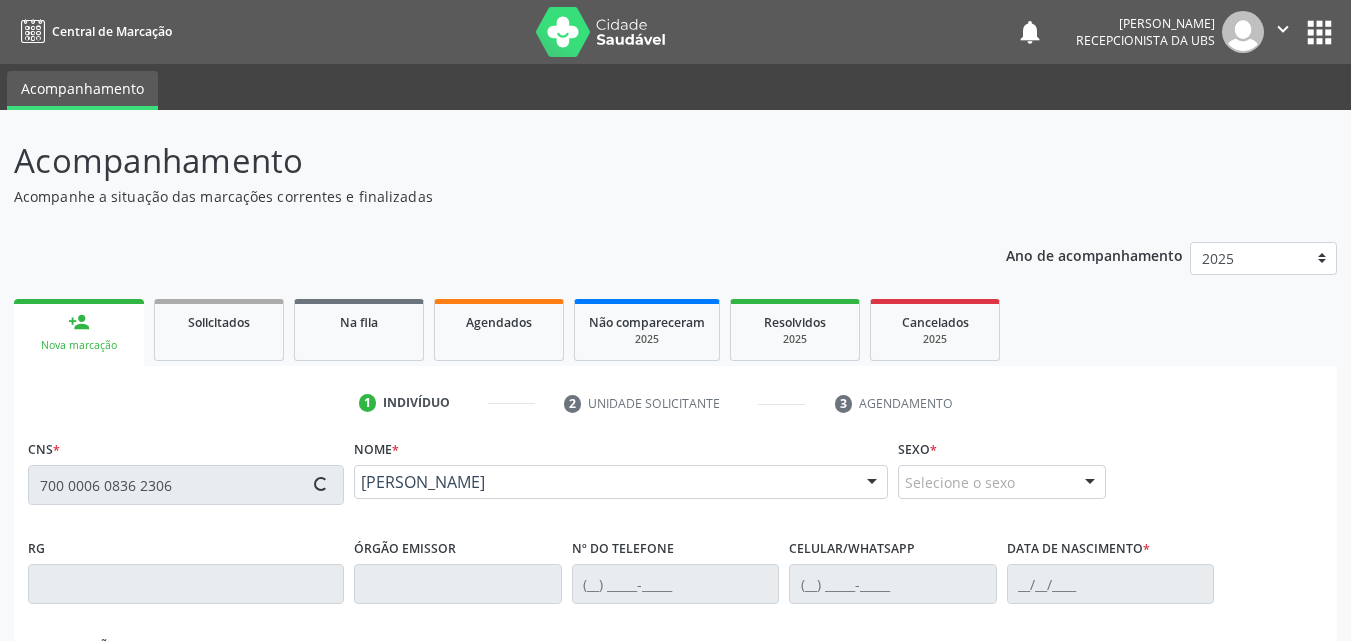 type on "[PHONE_NUMBER]" 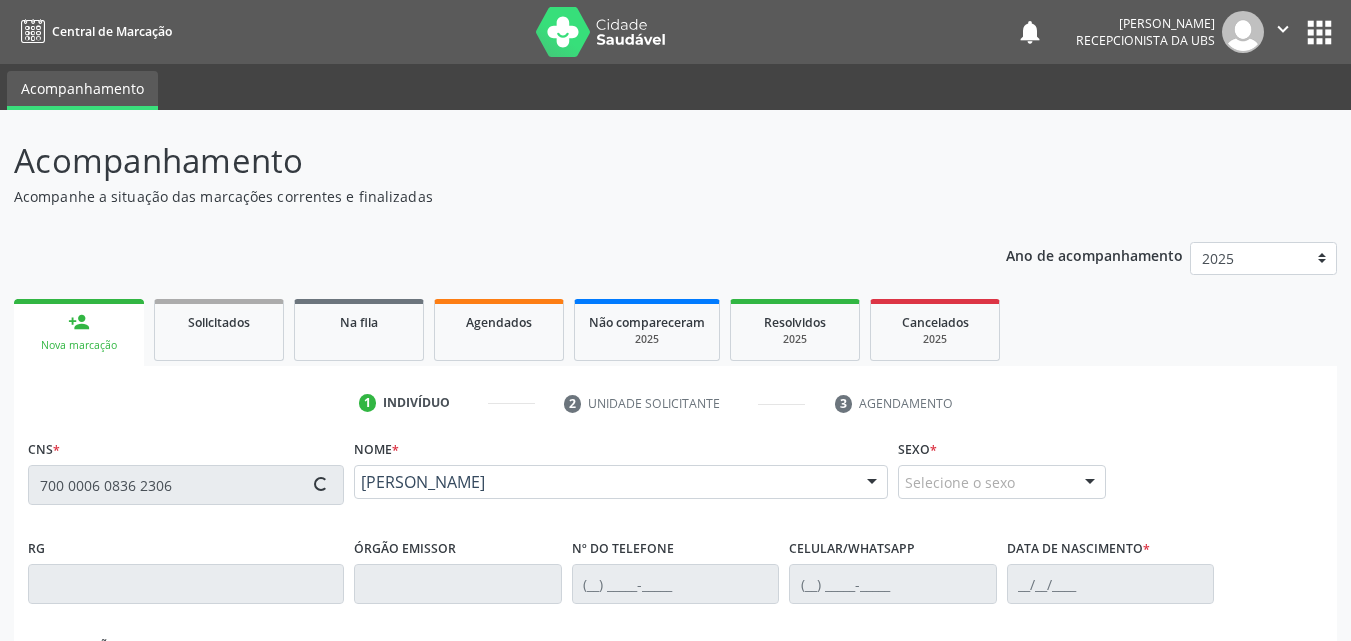 type on "[PHONE_NUMBER]" 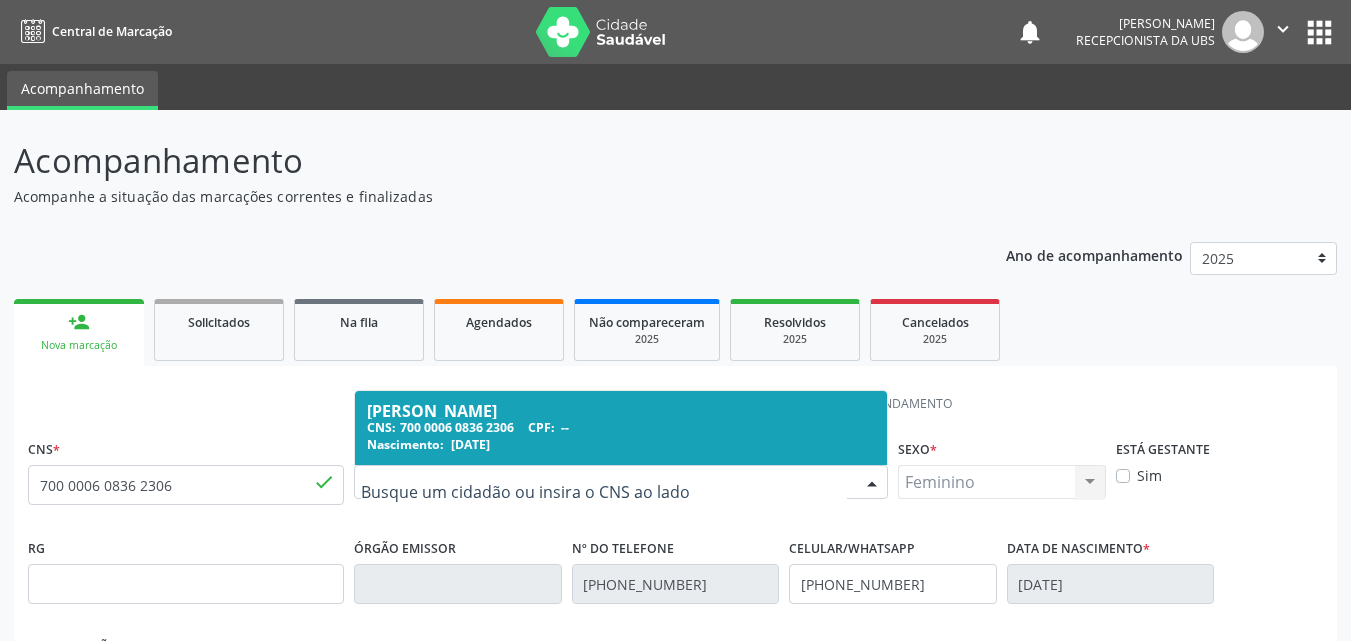 drag, startPoint x: 574, startPoint y: 483, endPoint x: 524, endPoint y: 484, distance: 50.01 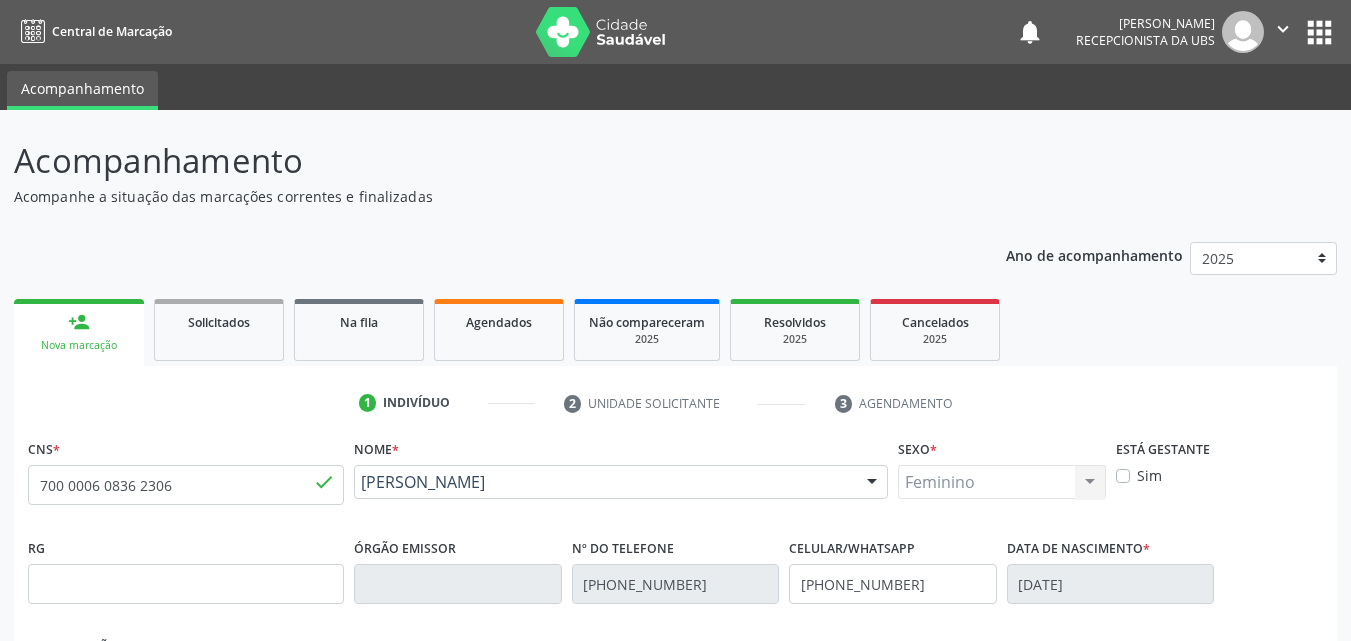 click on "Nome
*
[PERSON_NAME]
[PERSON_NAME]
CNS:
700 0006 0836 2306
CPF:    --   Nascimento:
0[DATE]
Nenhum resultado encontrado para: "   "
Digite o nome ou CNS para buscar um indivíduo" at bounding box center [621, 483] 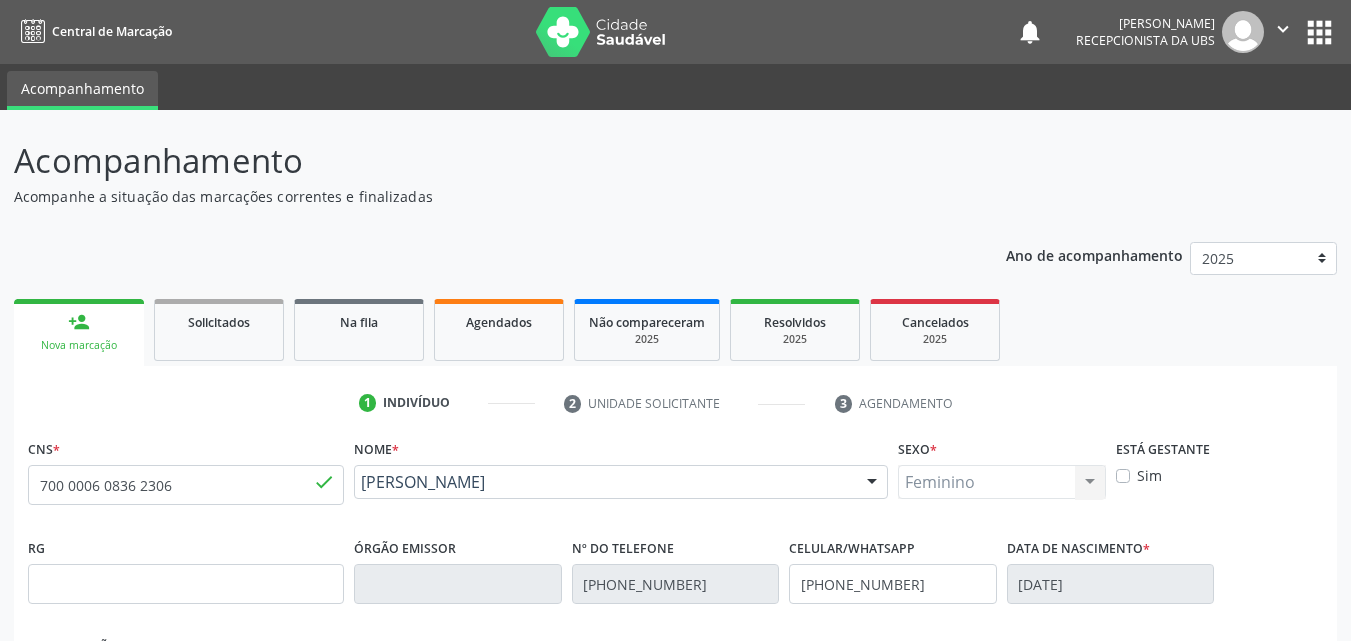 drag, startPoint x: 572, startPoint y: 505, endPoint x: 366, endPoint y: 482, distance: 207.28 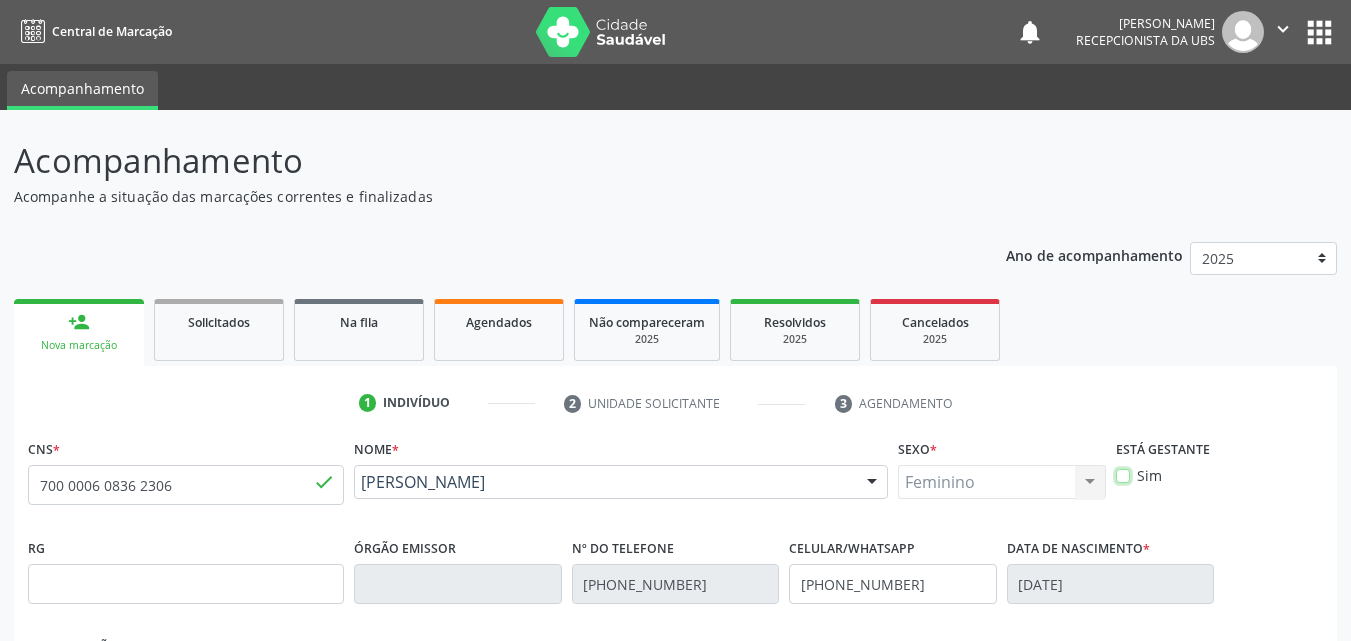 click on "Sim" at bounding box center [1123, 474] 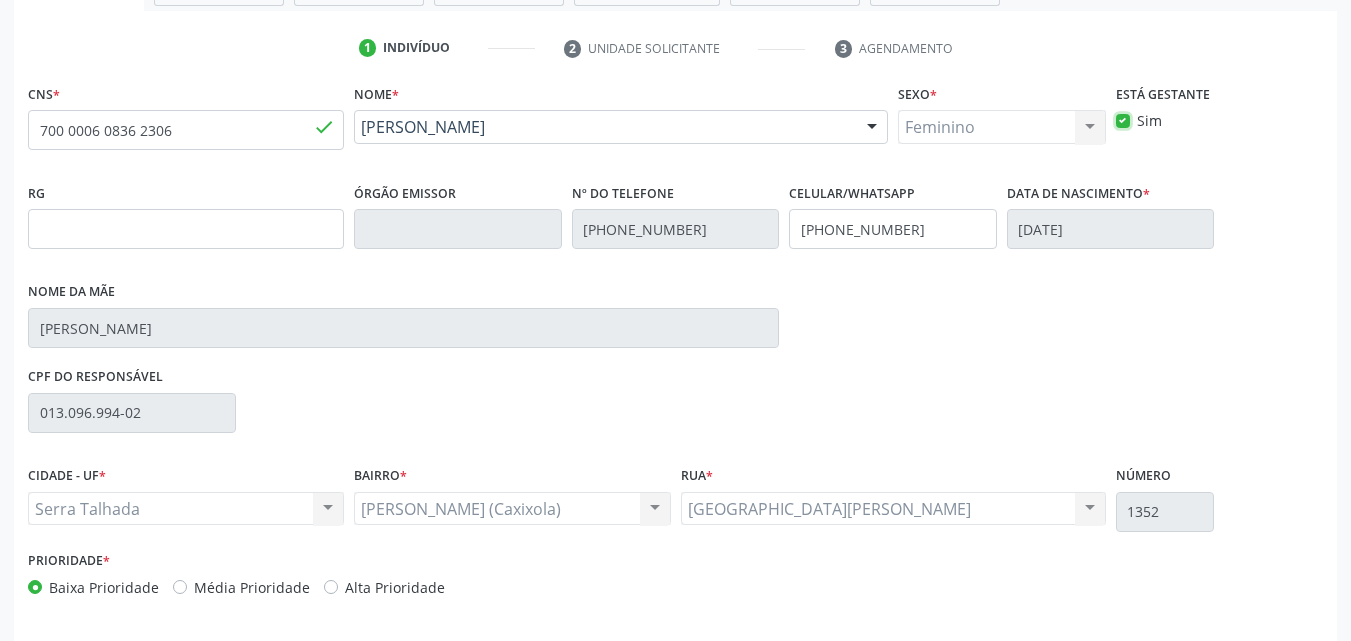 scroll, scrollTop: 429, scrollLeft: 0, axis: vertical 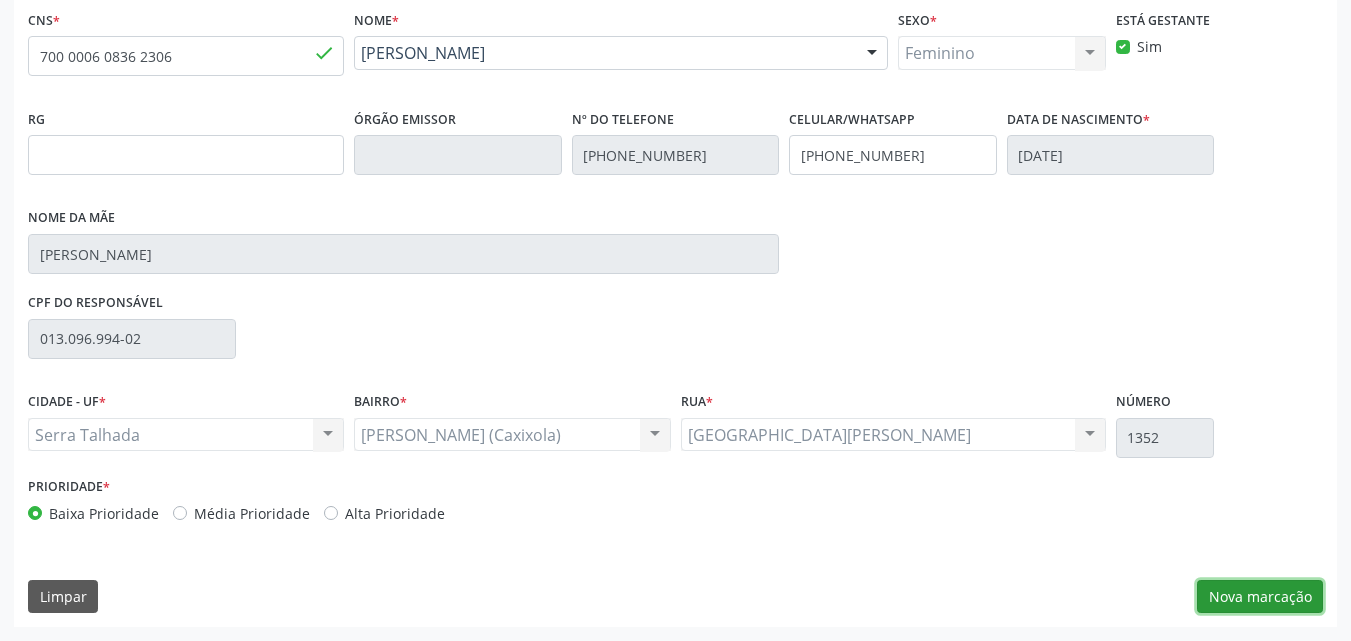 click on "Nova marcação" at bounding box center [1260, 597] 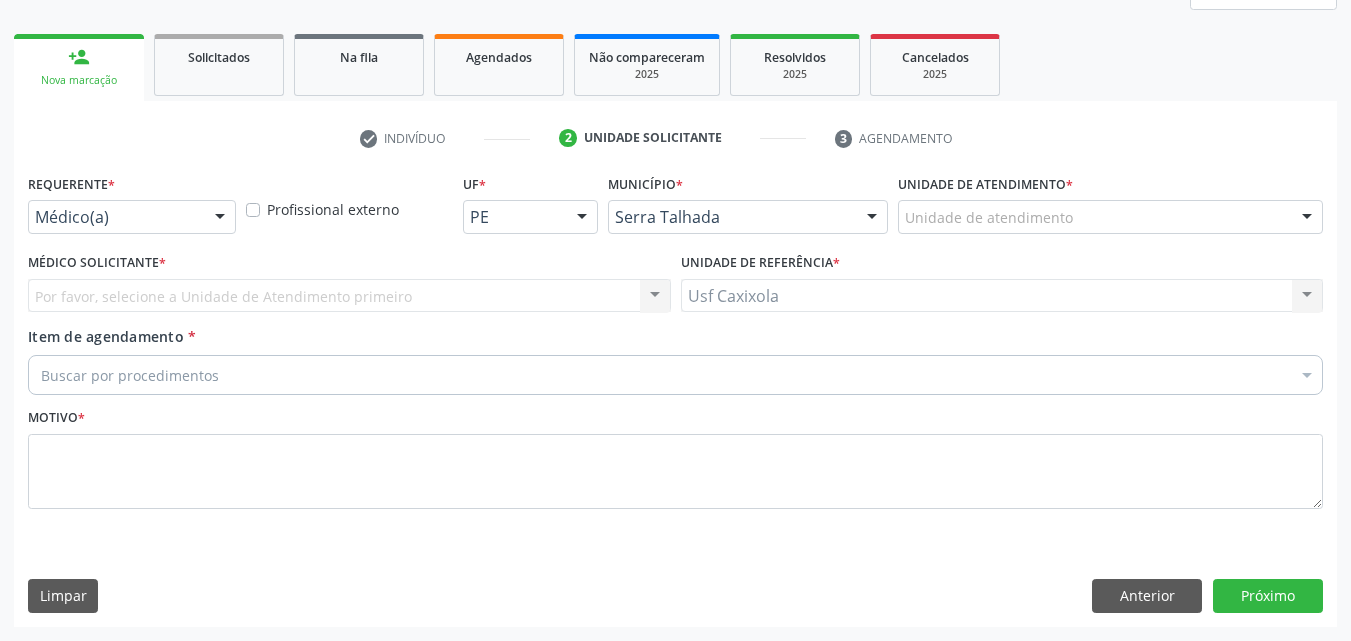 click at bounding box center [220, 218] 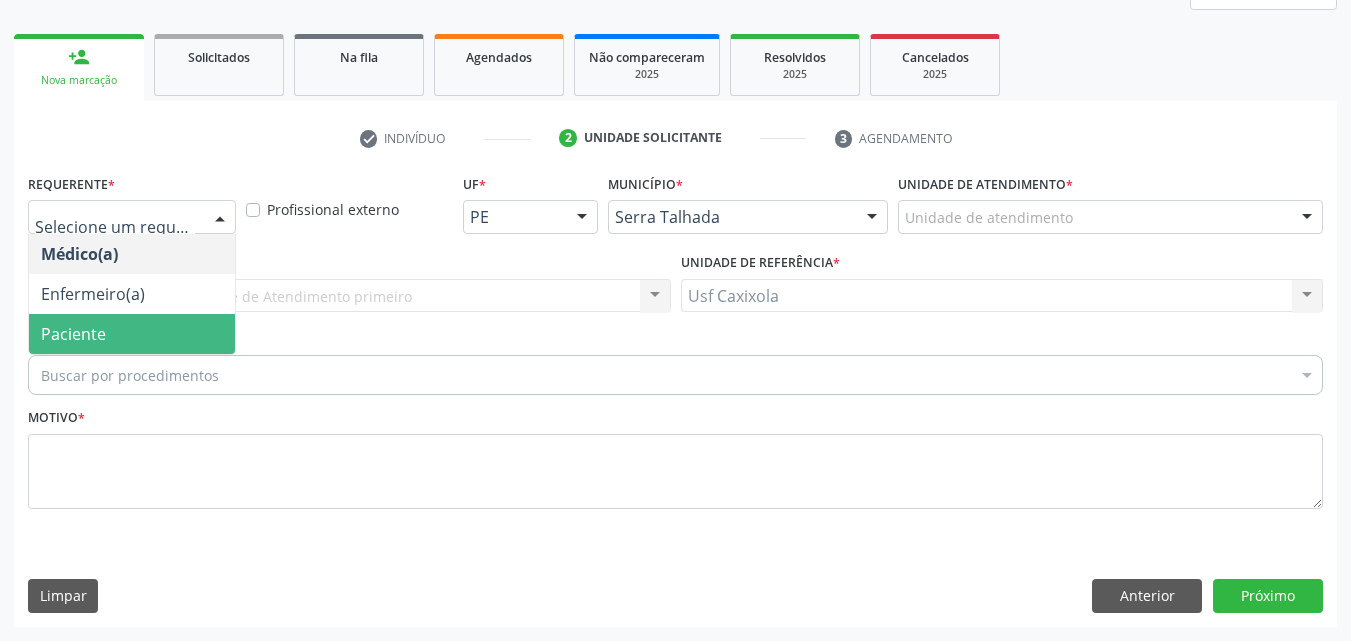 click on "Paciente" at bounding box center (132, 334) 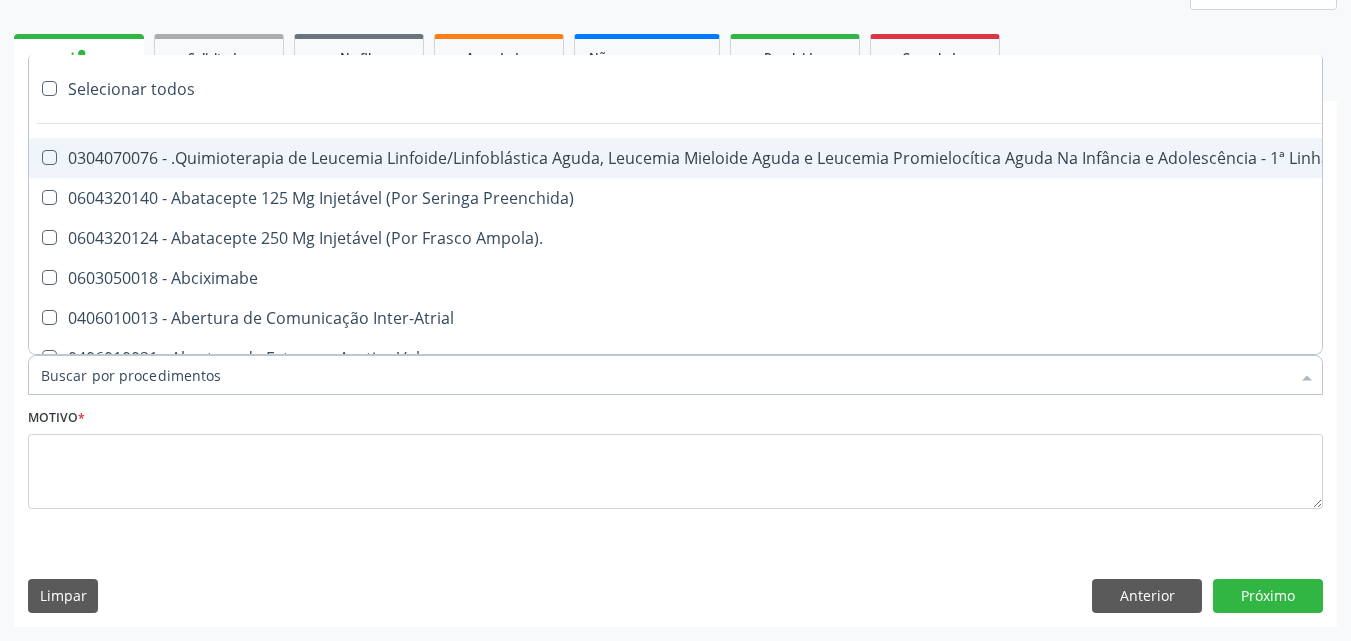click at bounding box center (675, 375) 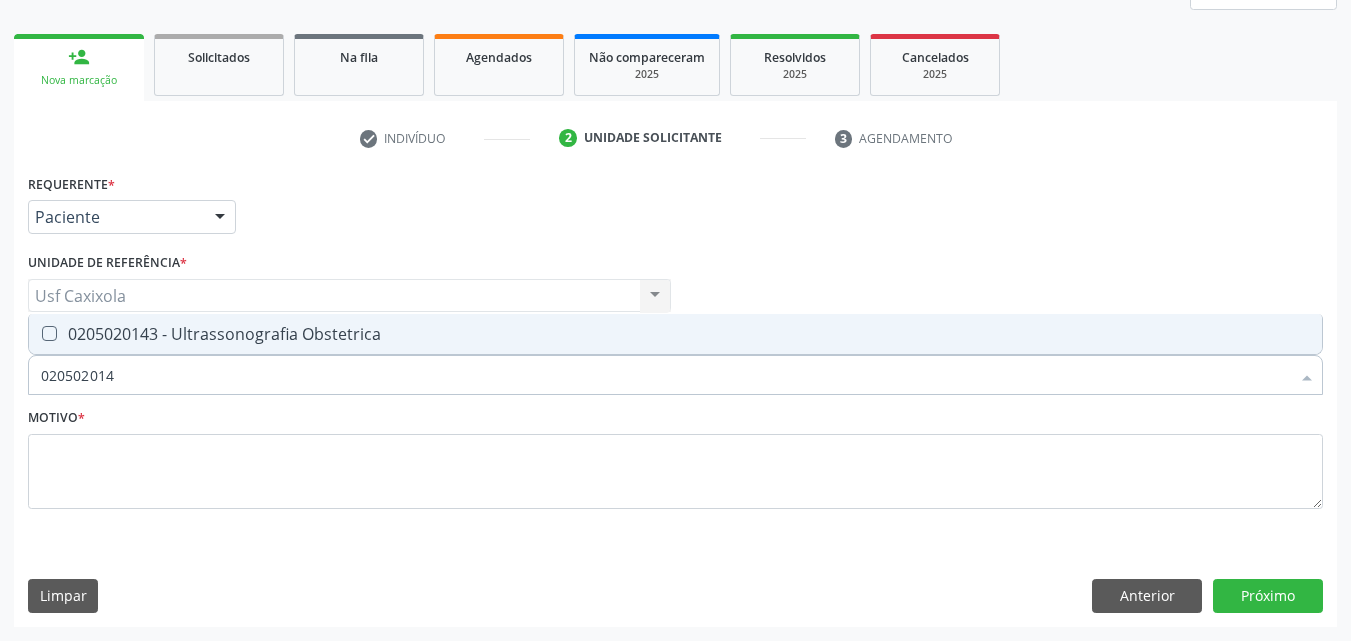 type on "0205020143" 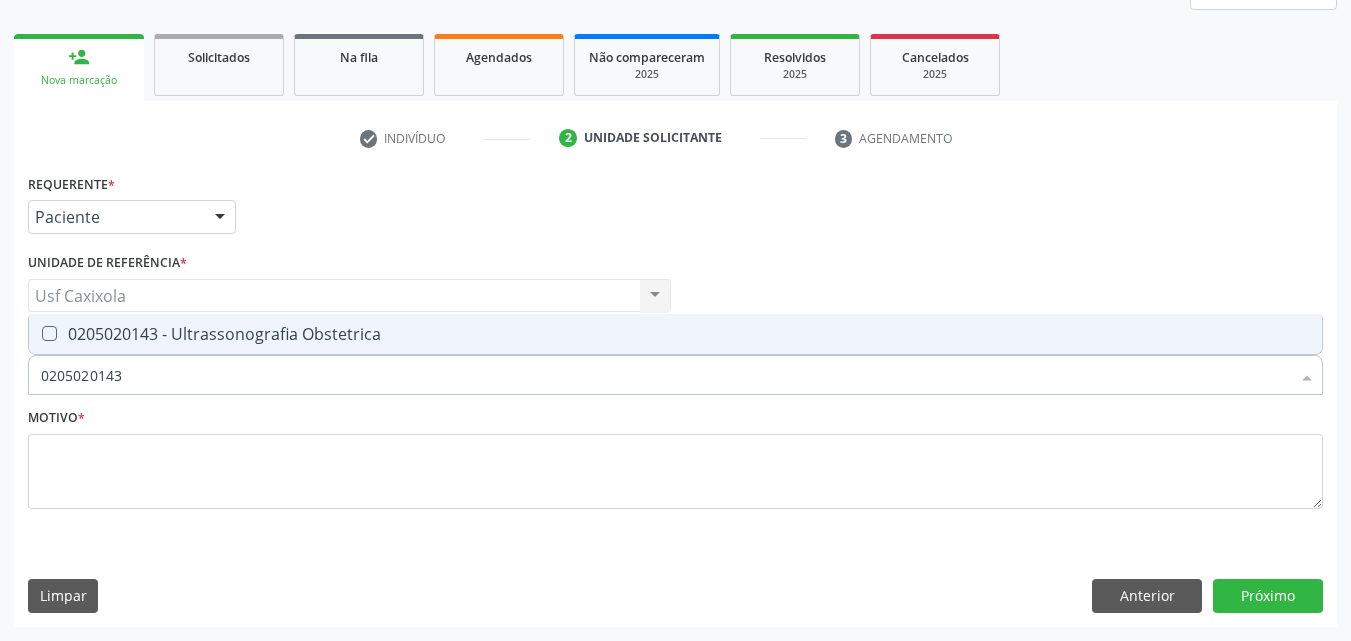 click on "0205020143 - Ultrassonografia Obstetrica" at bounding box center [675, 334] 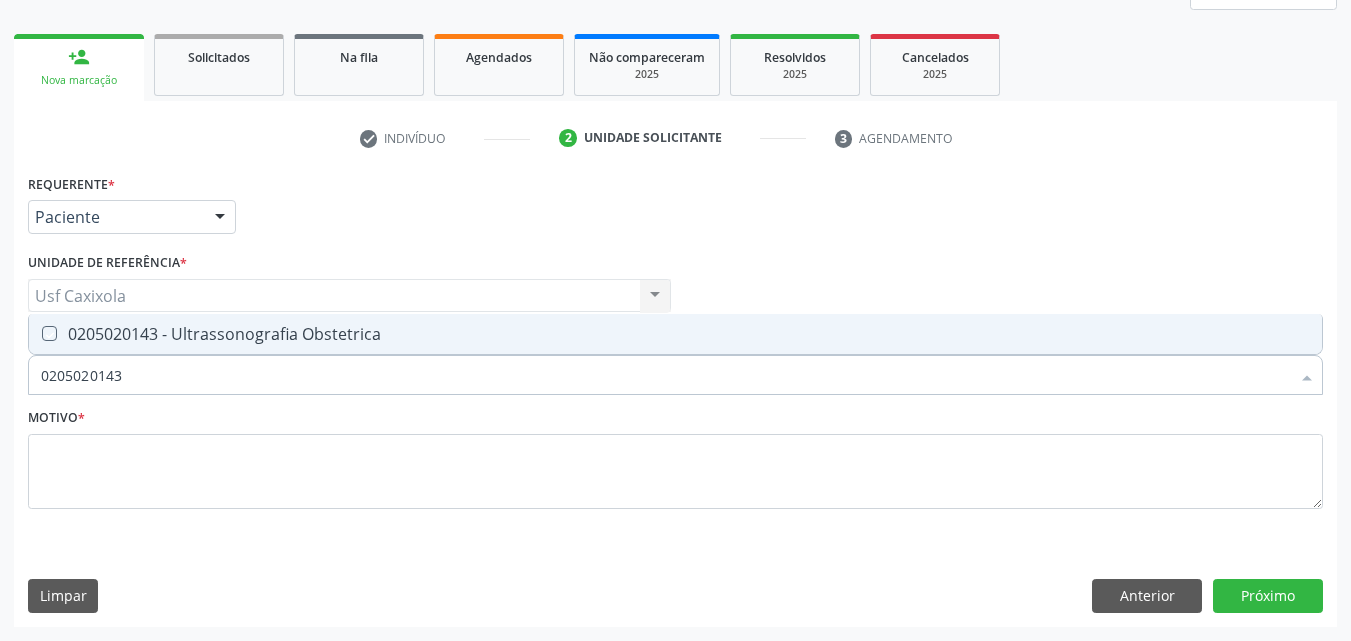checkbox on "true" 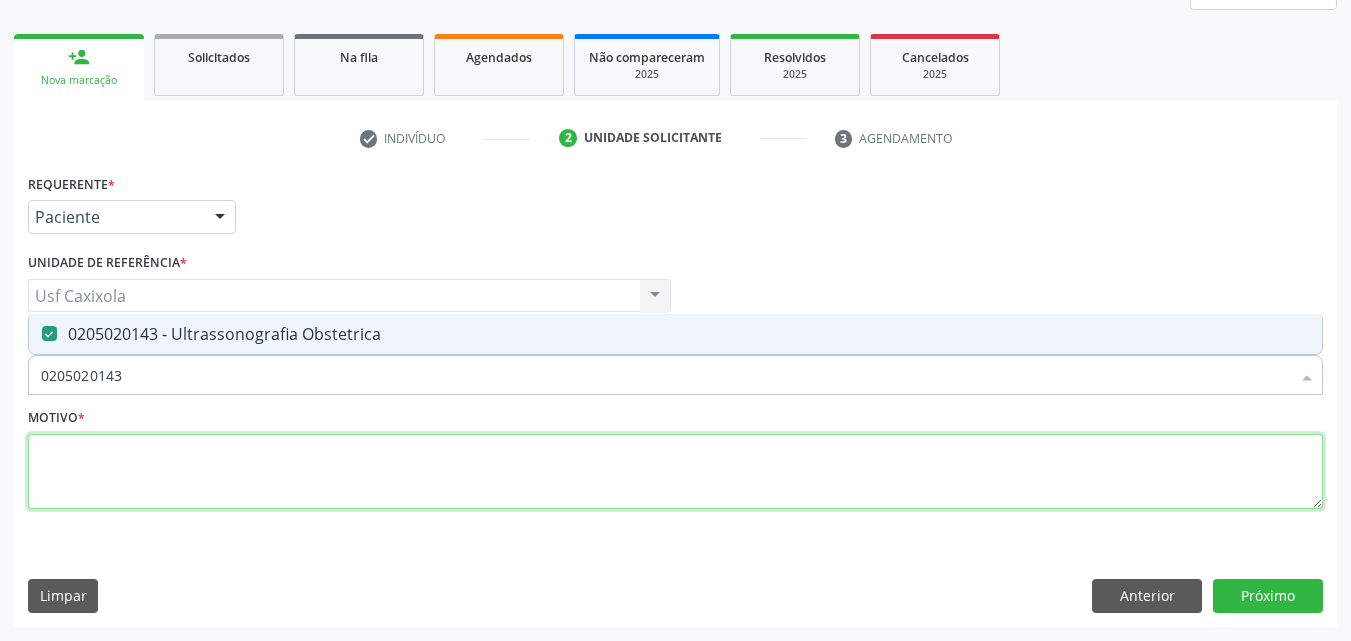 click at bounding box center [675, 472] 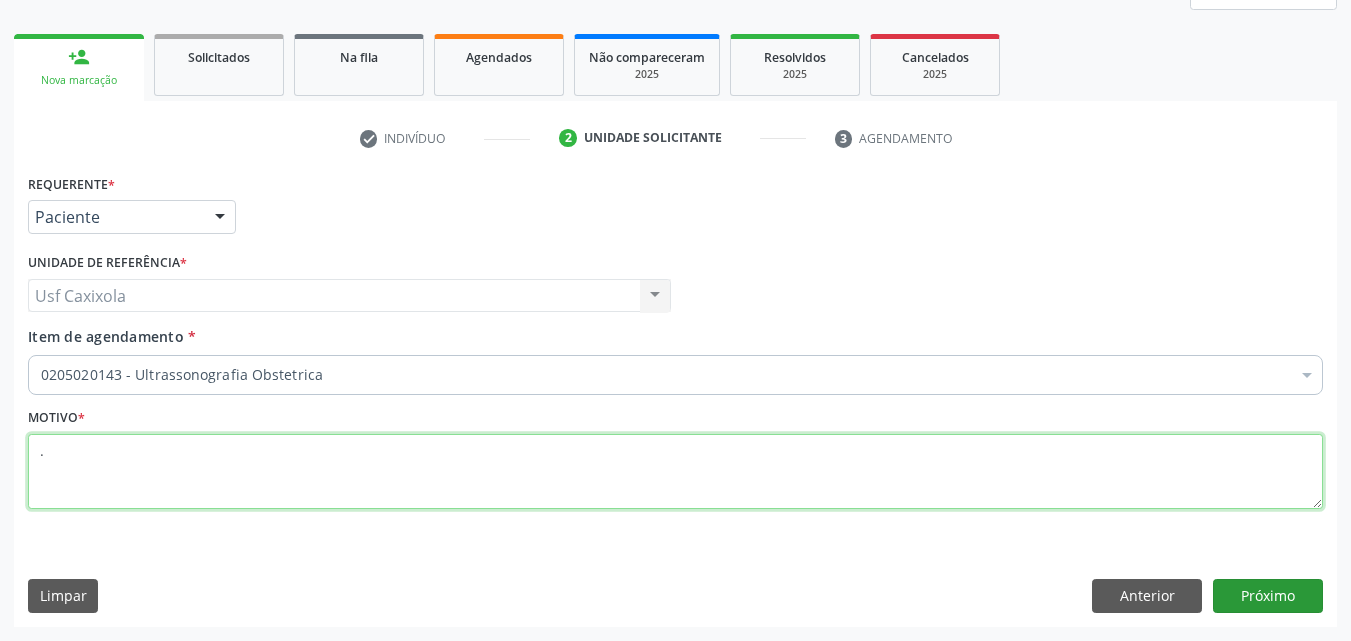 type on "." 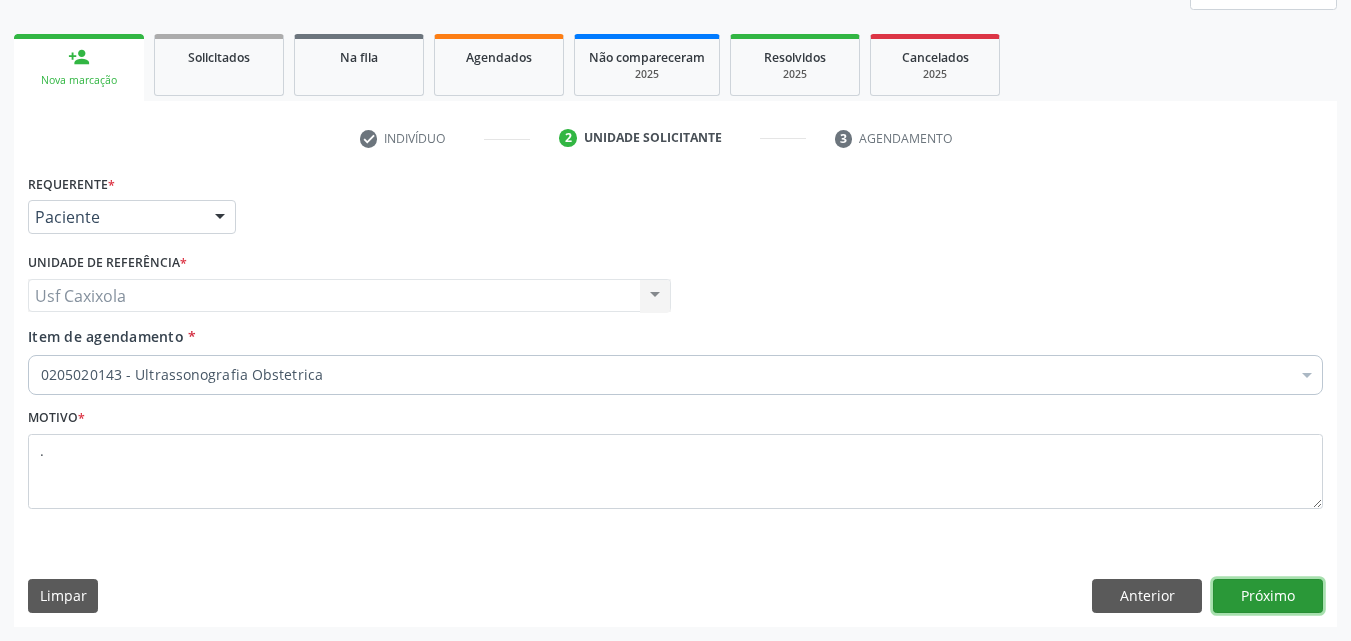 click on "Próximo" at bounding box center (1268, 596) 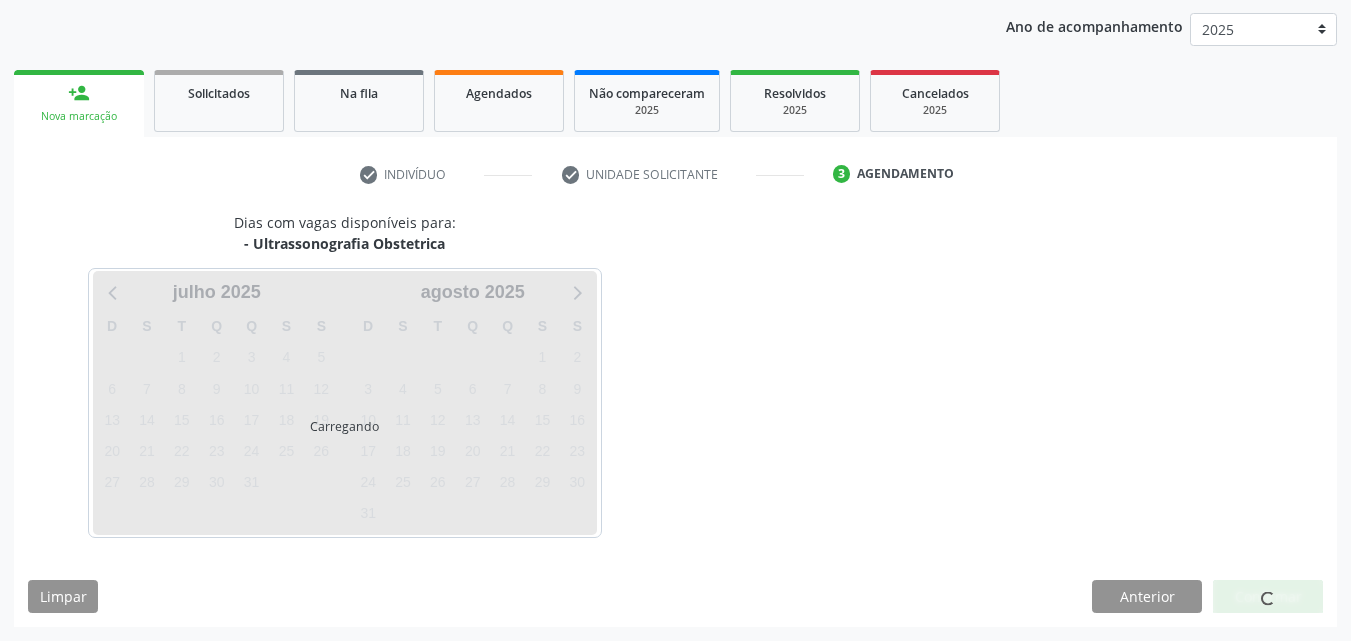 scroll, scrollTop: 229, scrollLeft: 0, axis: vertical 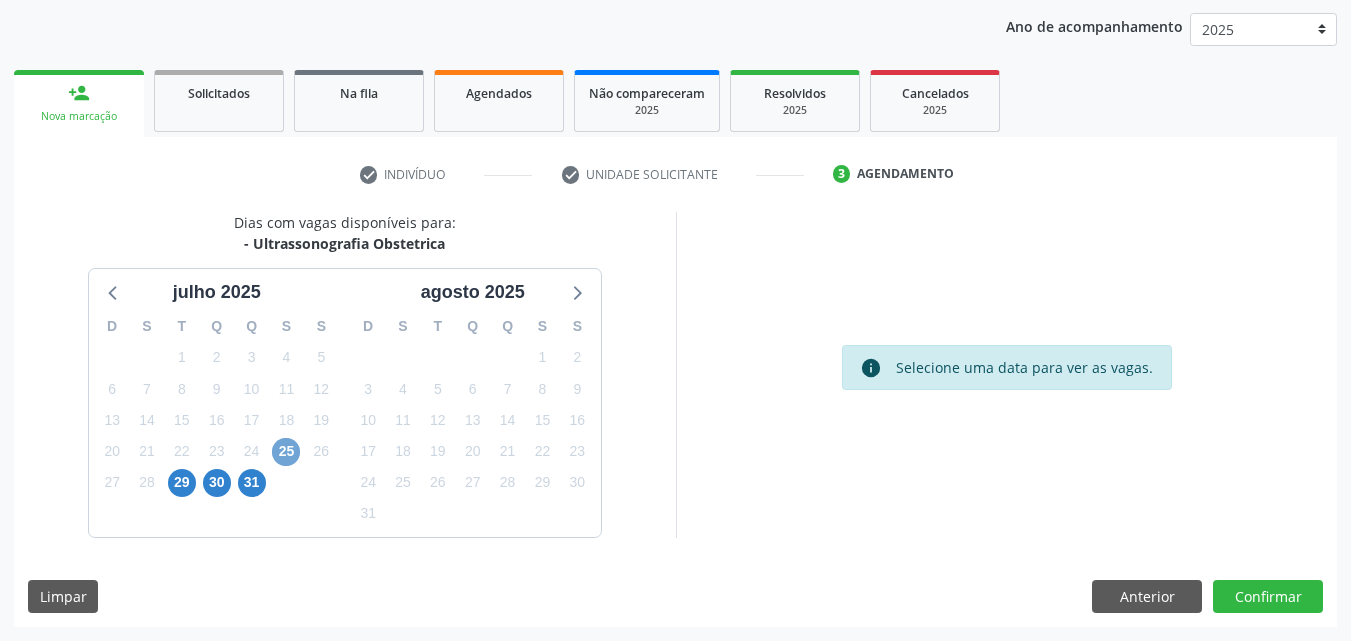 click on "25" at bounding box center [286, 452] 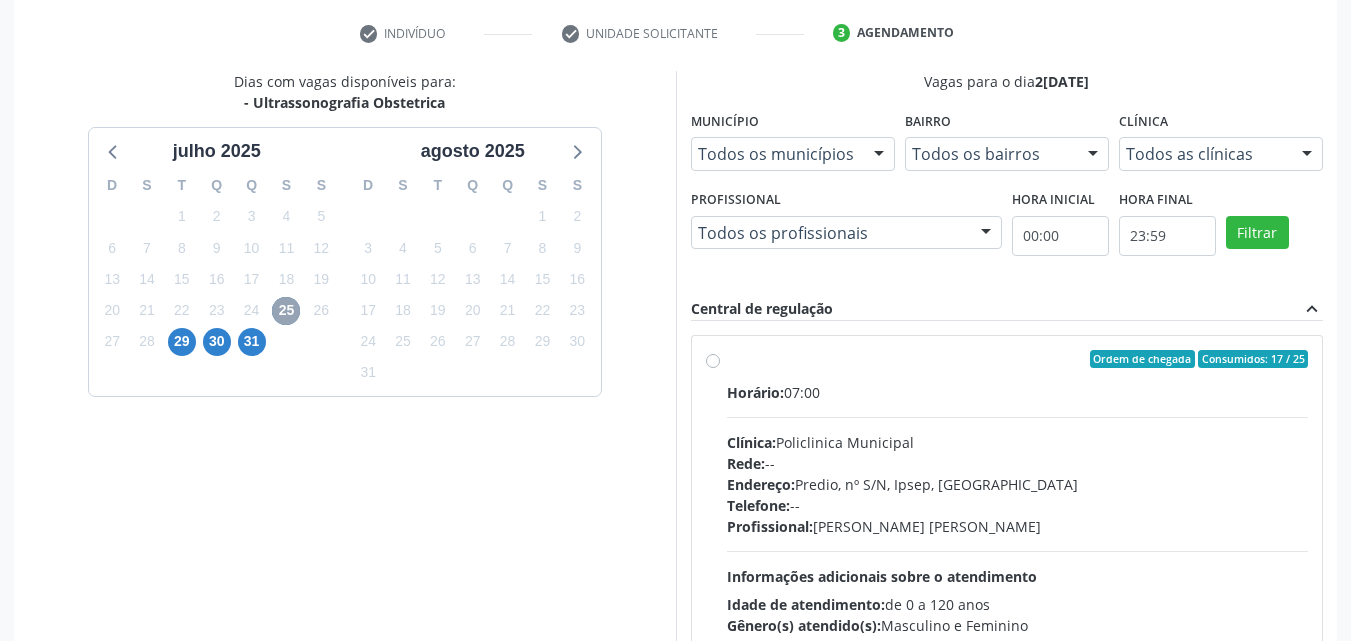 scroll, scrollTop: 429, scrollLeft: 0, axis: vertical 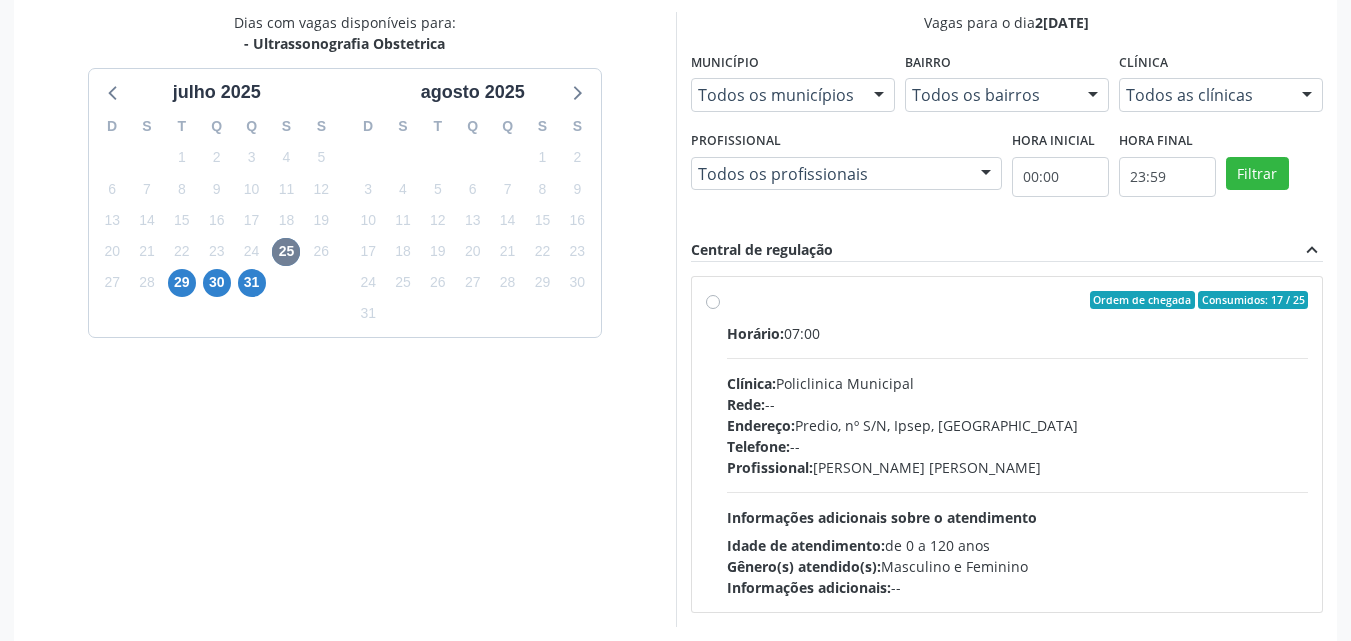 click on "Ordem de chegada
Consumidos: 17 / 25
Horário:   07:00
Clínica:  Policlinica Municipal
Rede:
--
Endereço:   Predio, nº S/N, Ipsep, [GEOGRAPHIC_DATA] - PE
Telefone:   --
Profissional:
[PERSON_NAME] [PERSON_NAME]
Informações adicionais sobre o atendimento
Idade de atendimento:
de 0 a 120 anos
Gênero(s) atendido(s):
Masculino e Feminino
Informações adicionais:
--" at bounding box center [1018, 444] 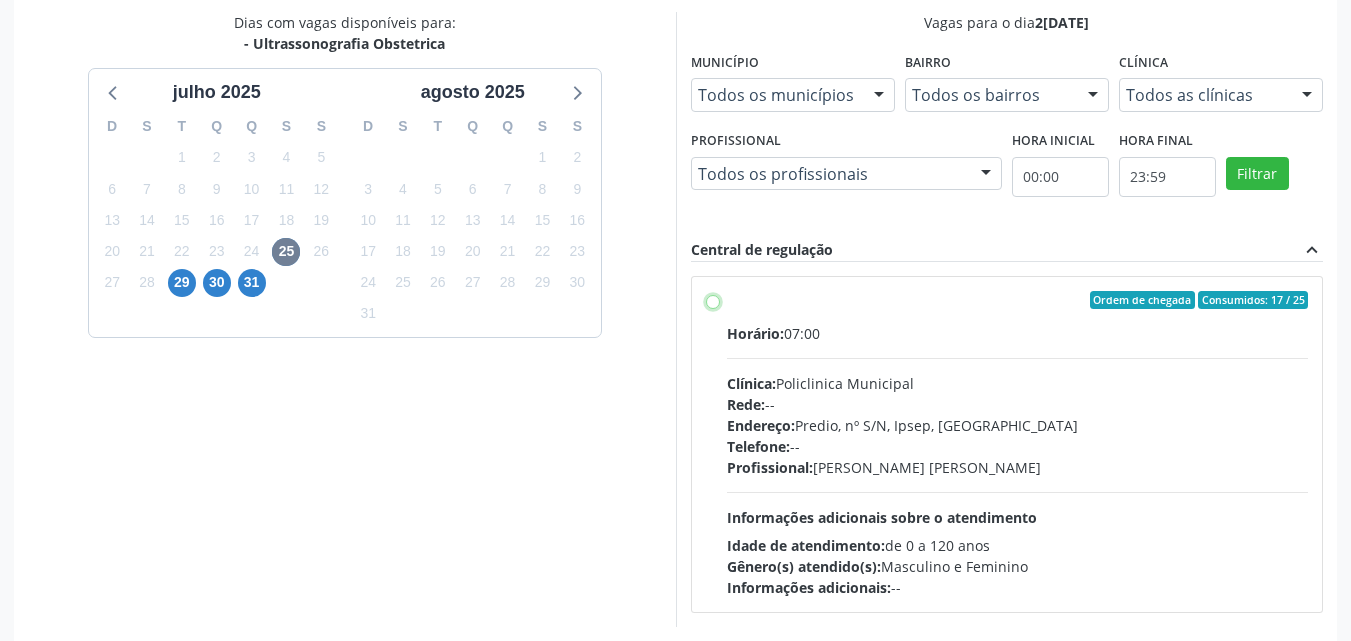 click on "Ordem de chegada
Consumidos: 17 / 25
Horário:   07:00
Clínica:  Policlinica Municipal
Rede:
--
Endereço:   Predio, nº S/N, Ipsep, [GEOGRAPHIC_DATA] - PE
Telefone:   --
Profissional:
[PERSON_NAME] [PERSON_NAME]
Informações adicionais sobre o atendimento
Idade de atendimento:
de 0 a 120 anos
Gênero(s) atendido(s):
Masculino e Feminino
Informações adicionais:
--" at bounding box center (713, 300) 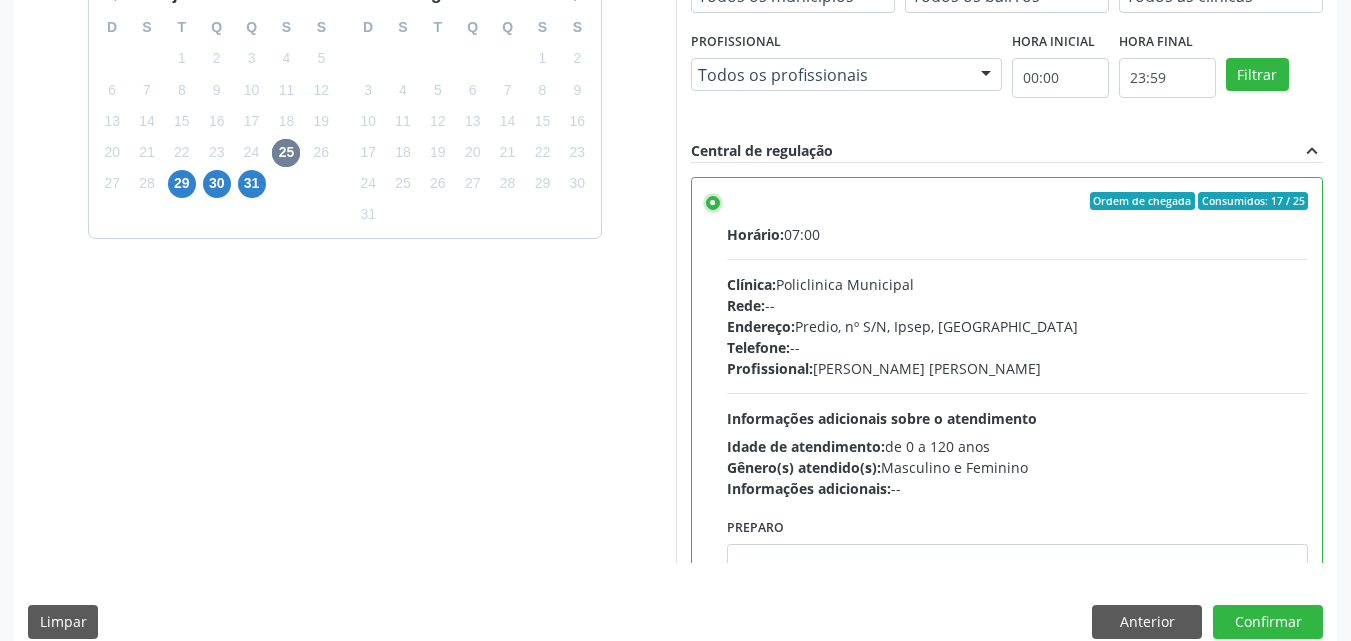 scroll, scrollTop: 554, scrollLeft: 0, axis: vertical 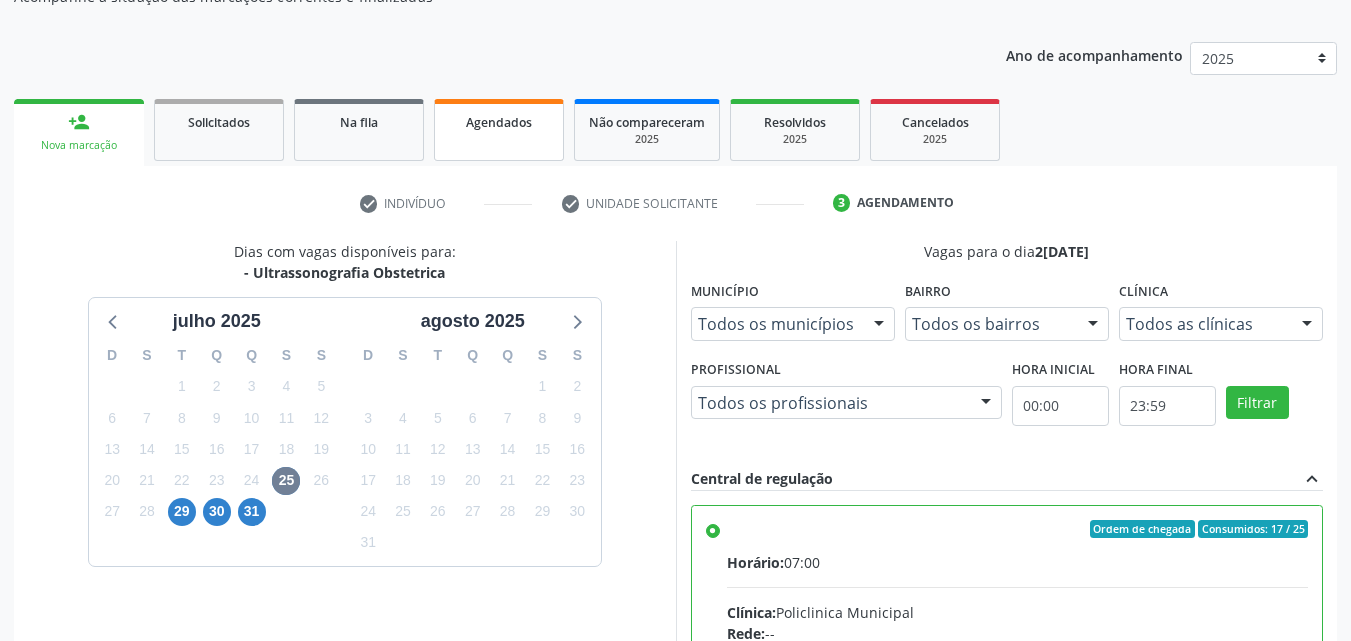 click on "Agendados" at bounding box center (499, 130) 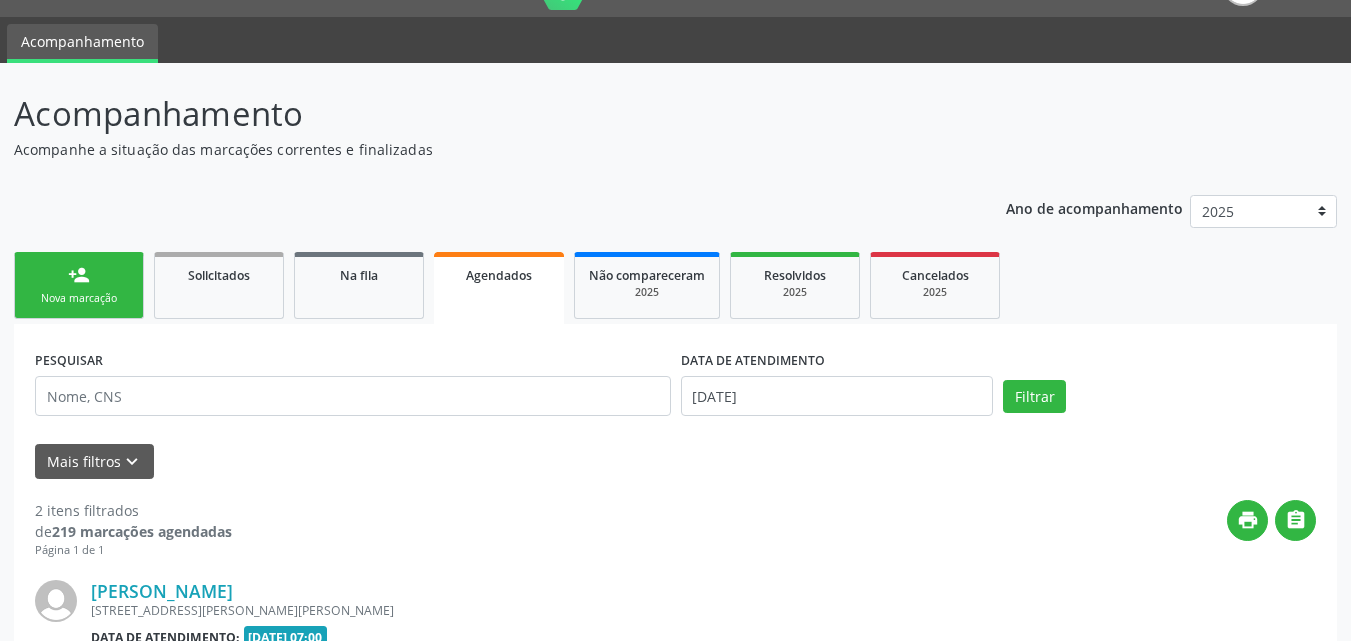 scroll, scrollTop: 200, scrollLeft: 0, axis: vertical 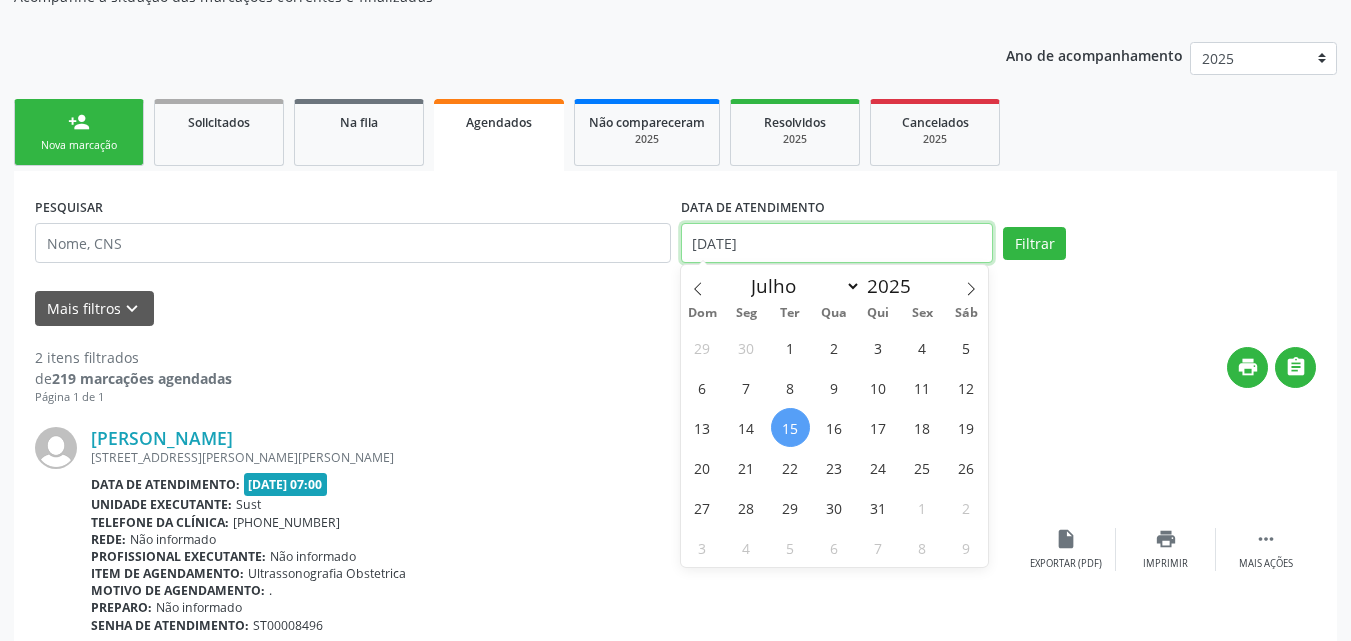 click on "[DATE]" at bounding box center [837, 243] 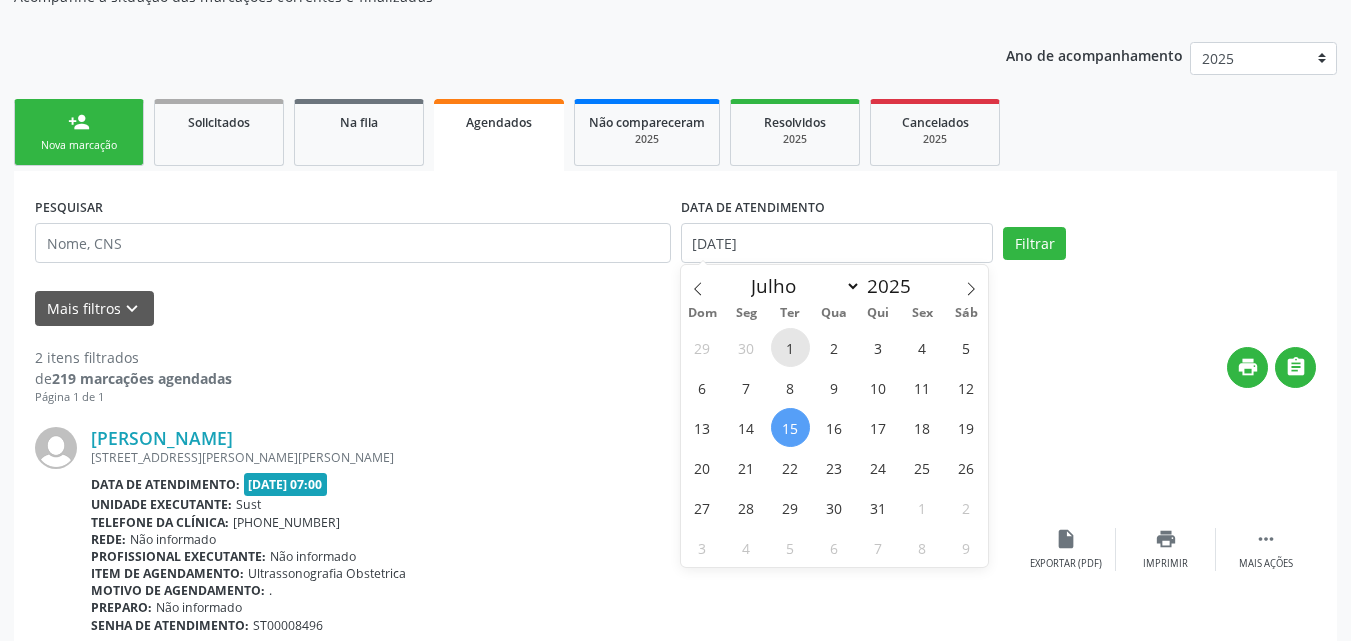 click on "1" at bounding box center [790, 347] 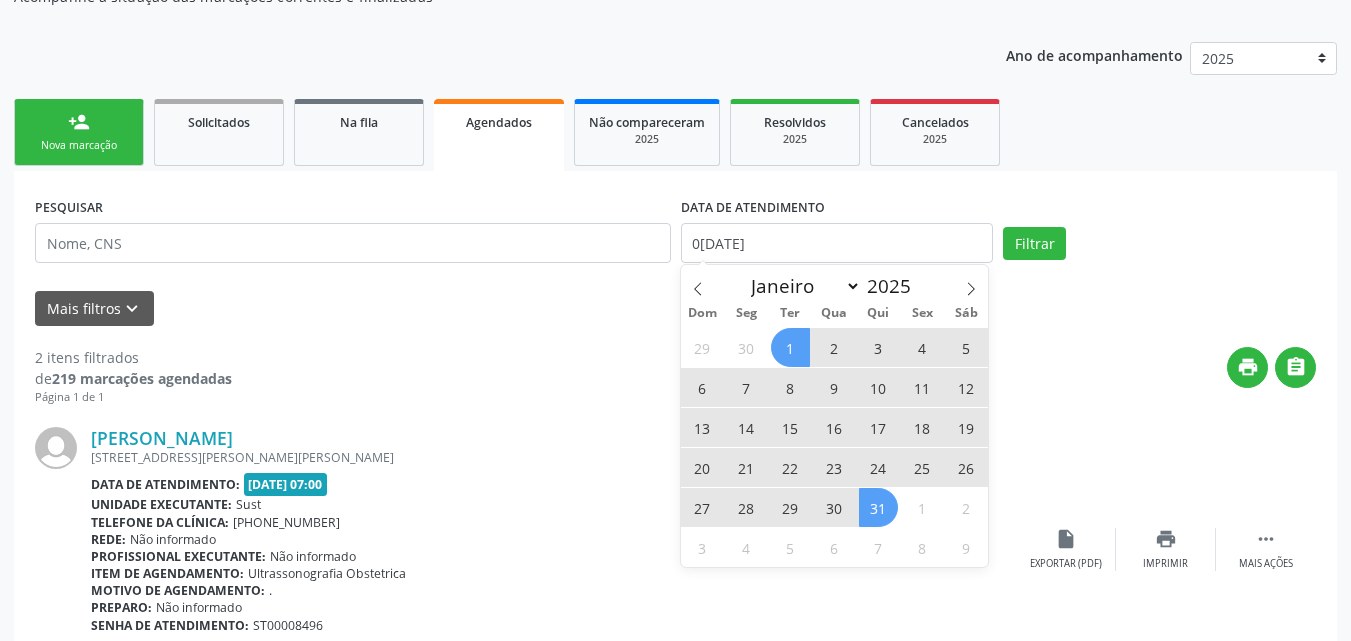 click on "31" at bounding box center [878, 507] 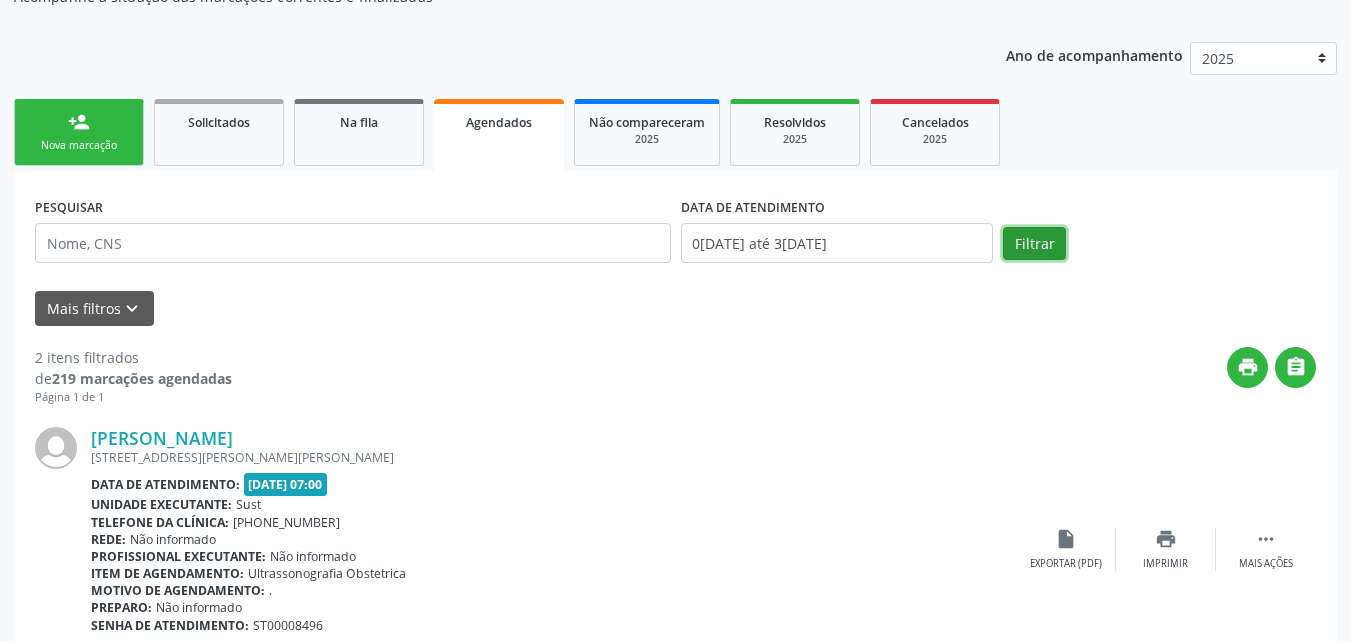click on "Filtrar" at bounding box center (1034, 244) 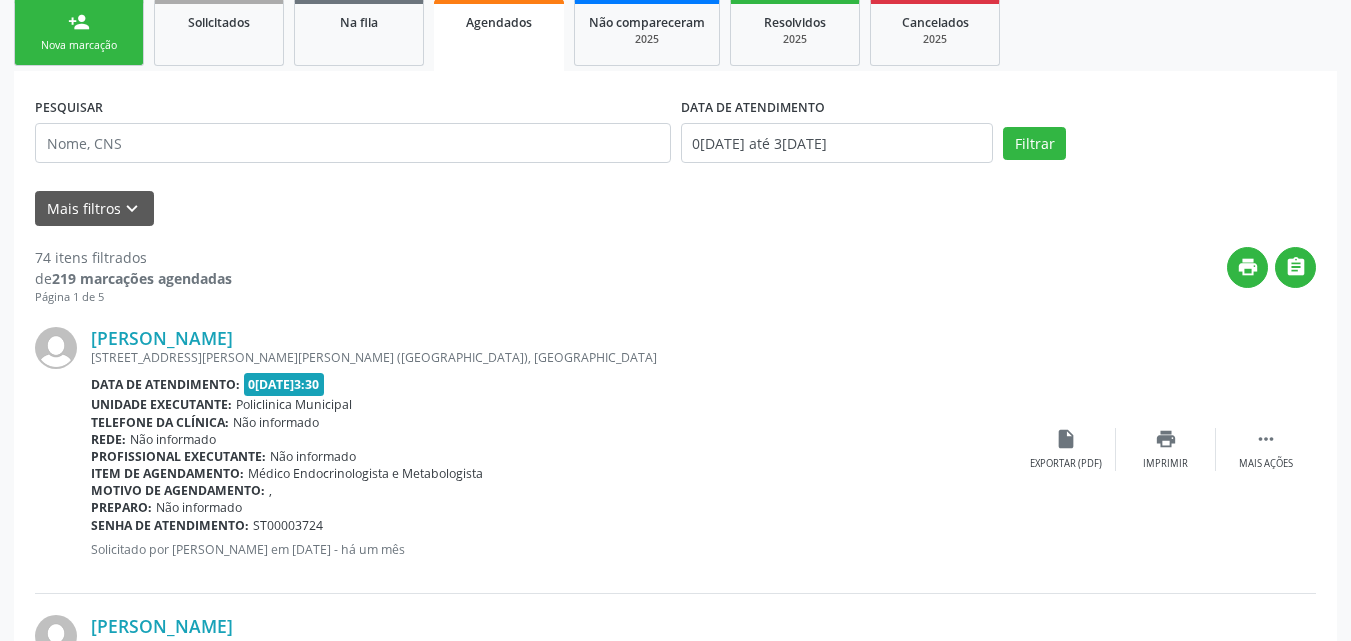 scroll, scrollTop: 100, scrollLeft: 0, axis: vertical 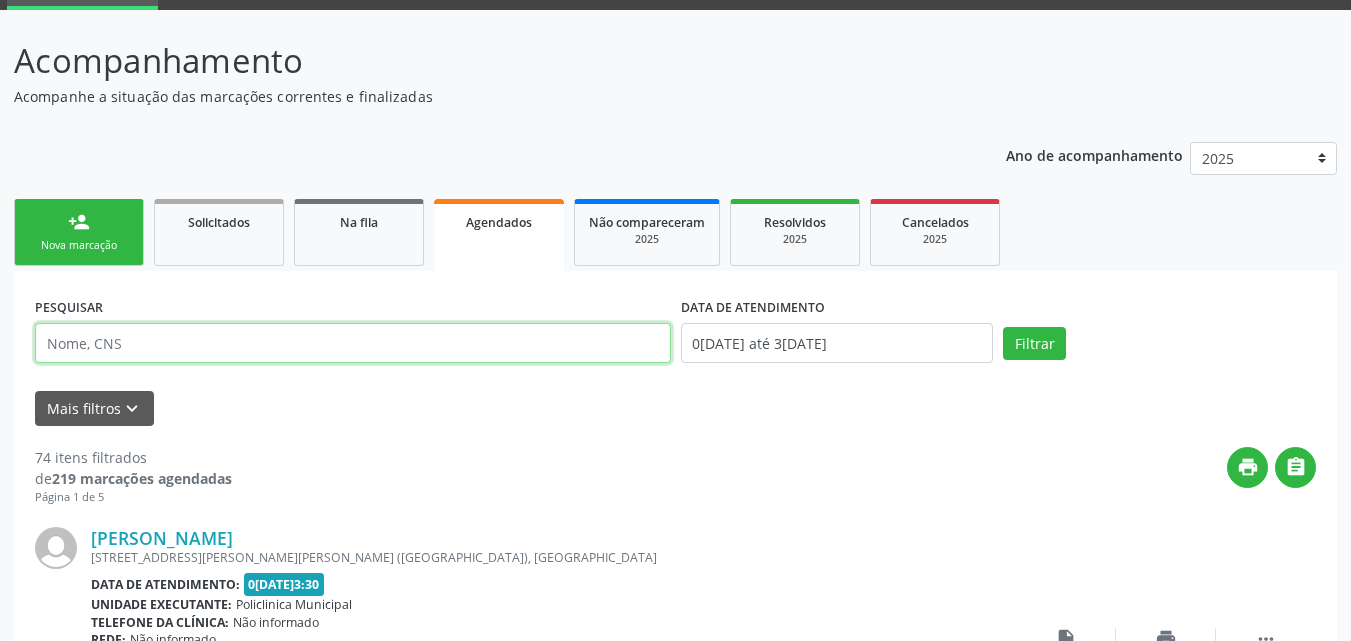 click at bounding box center (353, 343) 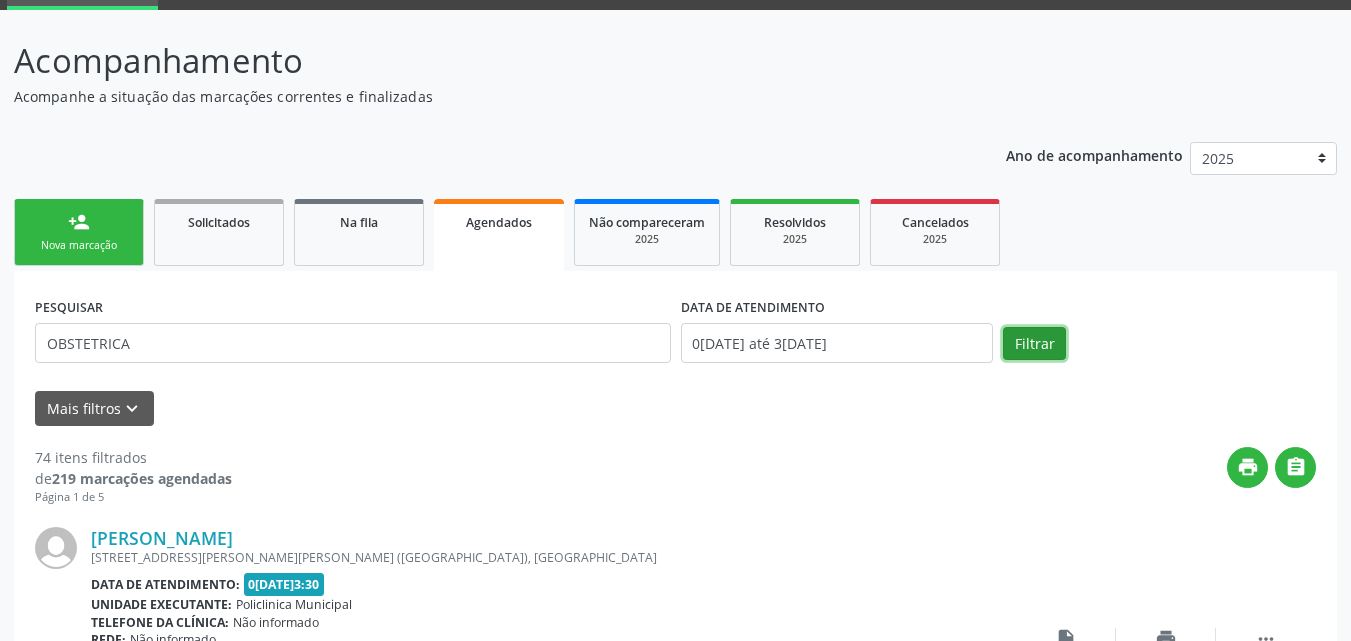 click on "Filtrar" at bounding box center [1034, 344] 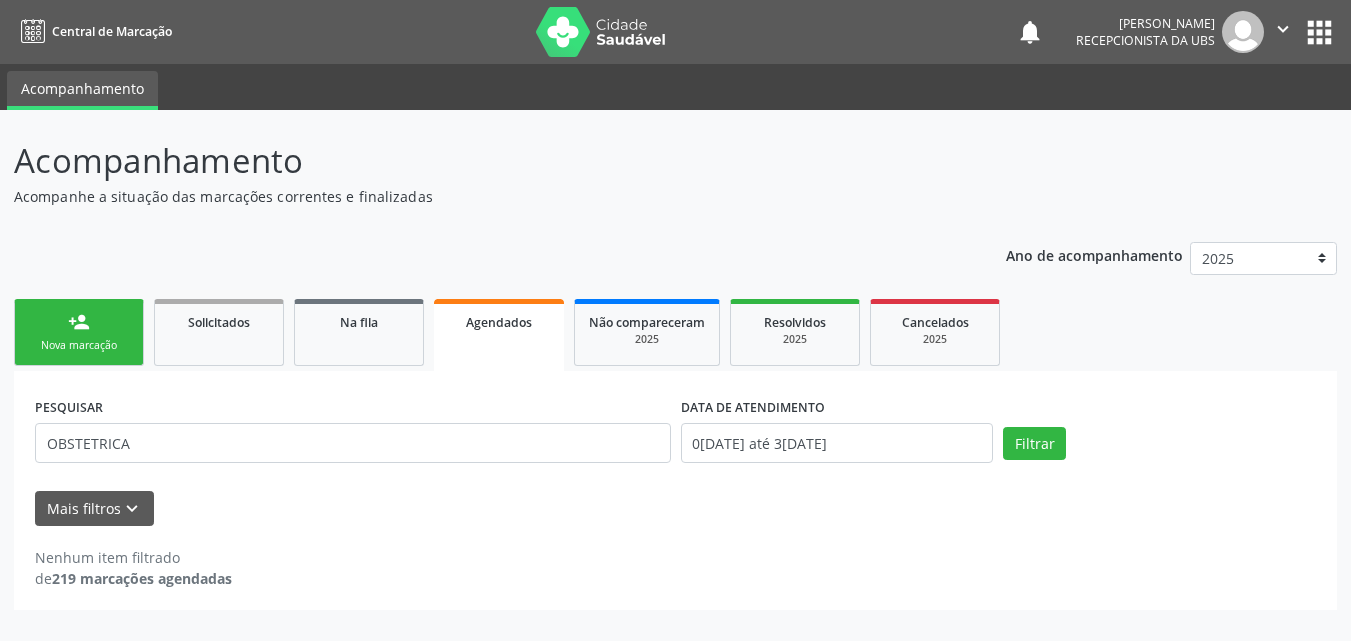 scroll, scrollTop: 0, scrollLeft: 0, axis: both 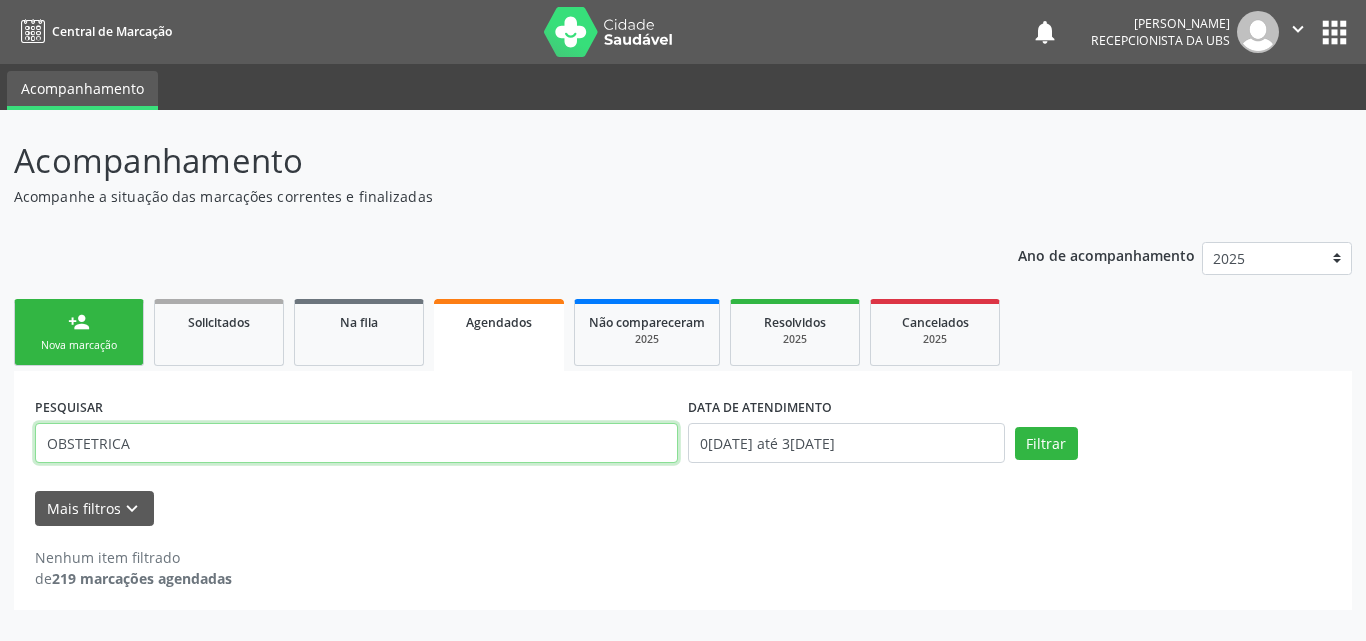 click on "OBSTETRICA" at bounding box center (356, 443) 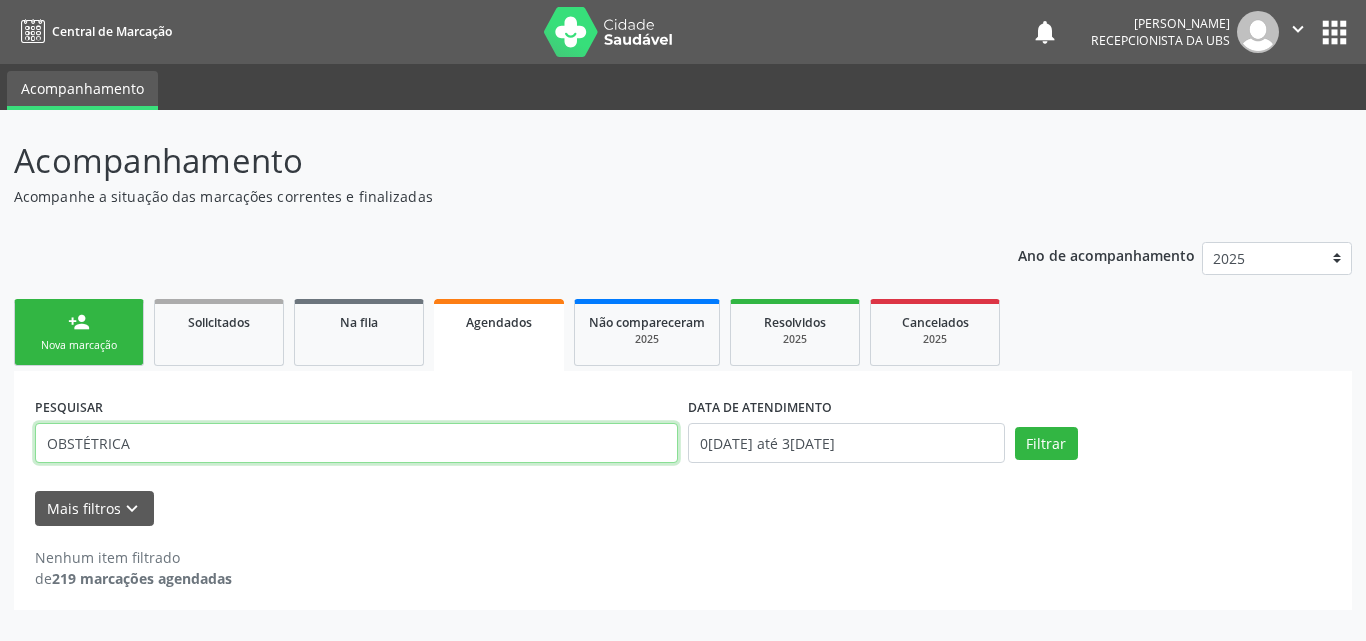 type on "OBSTÉTRICA" 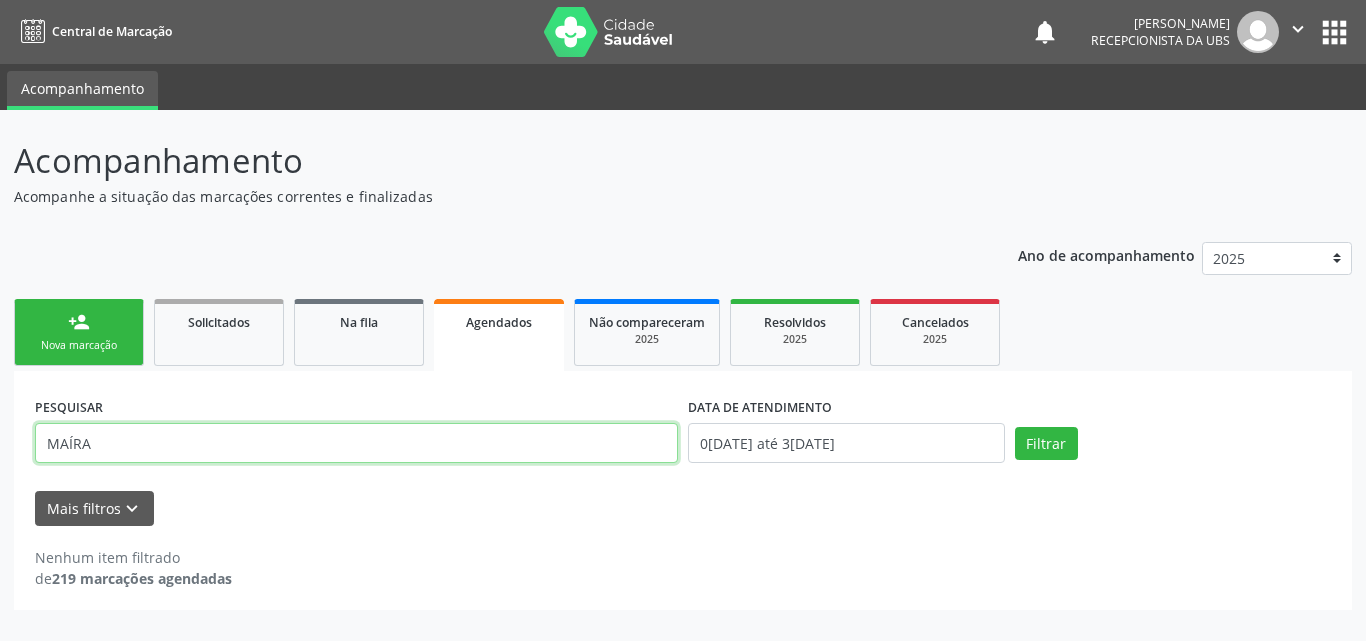 click on "Filtrar" at bounding box center [1046, 444] 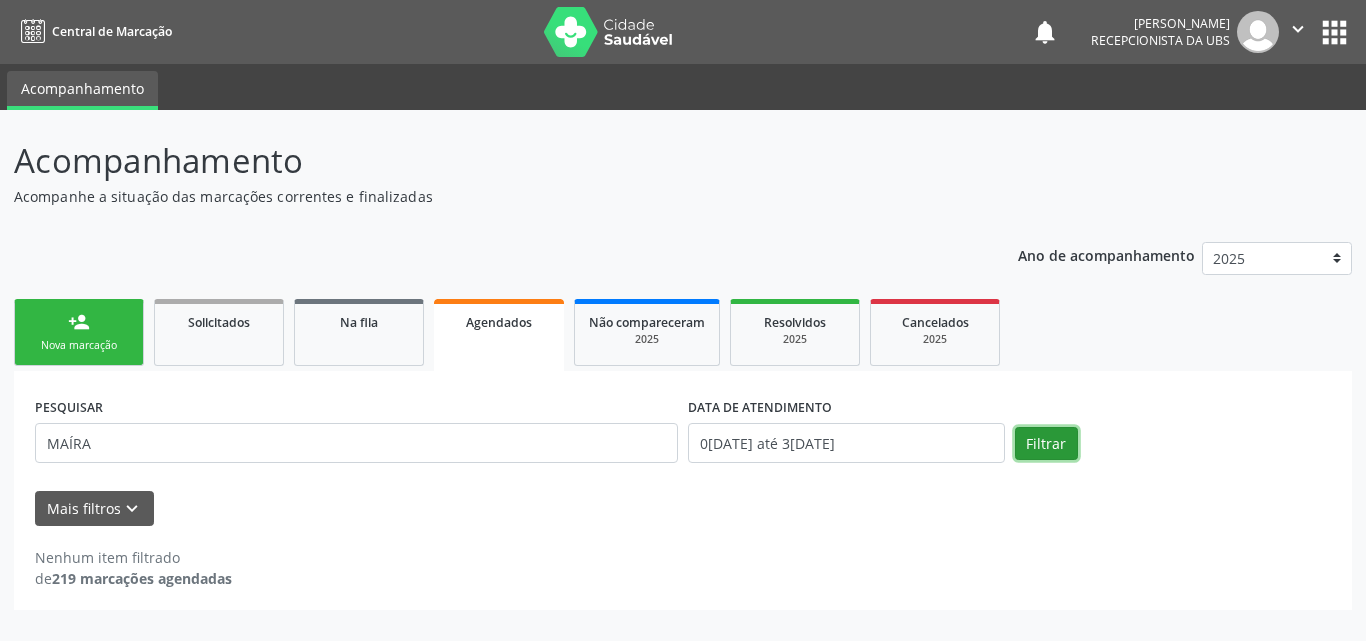 click on "Filtrar" at bounding box center (1046, 444) 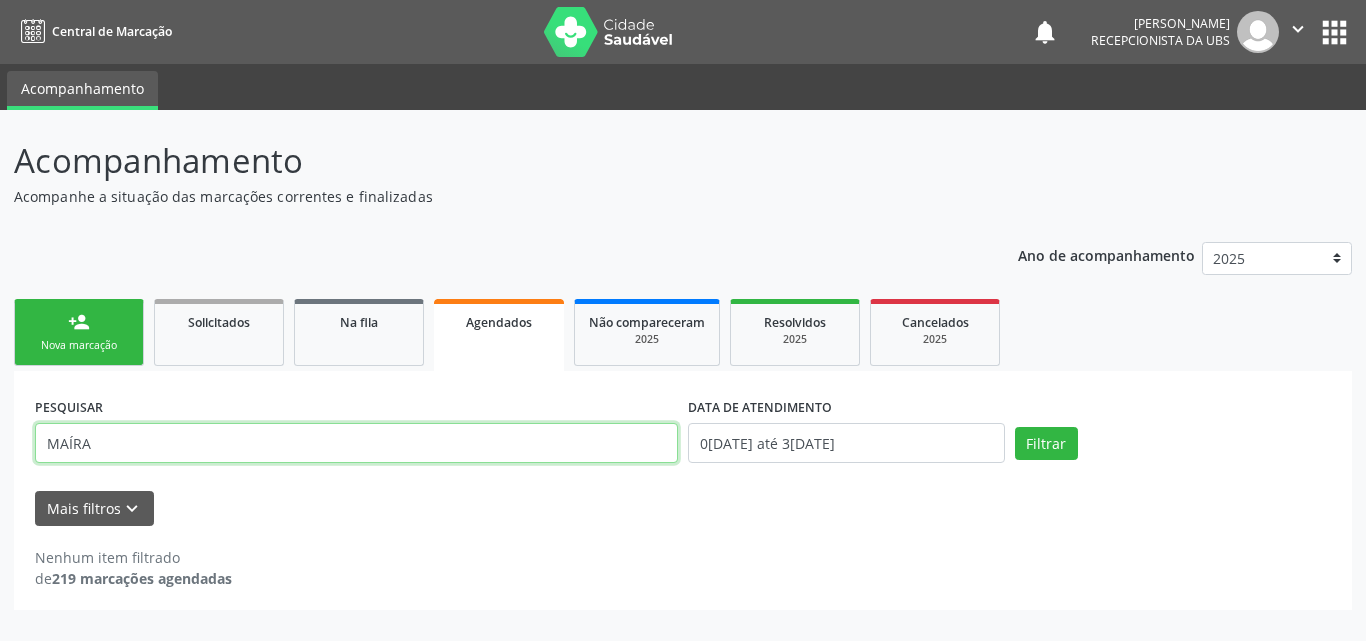 drag, startPoint x: 209, startPoint y: 455, endPoint x: 20, endPoint y: 475, distance: 190.05525 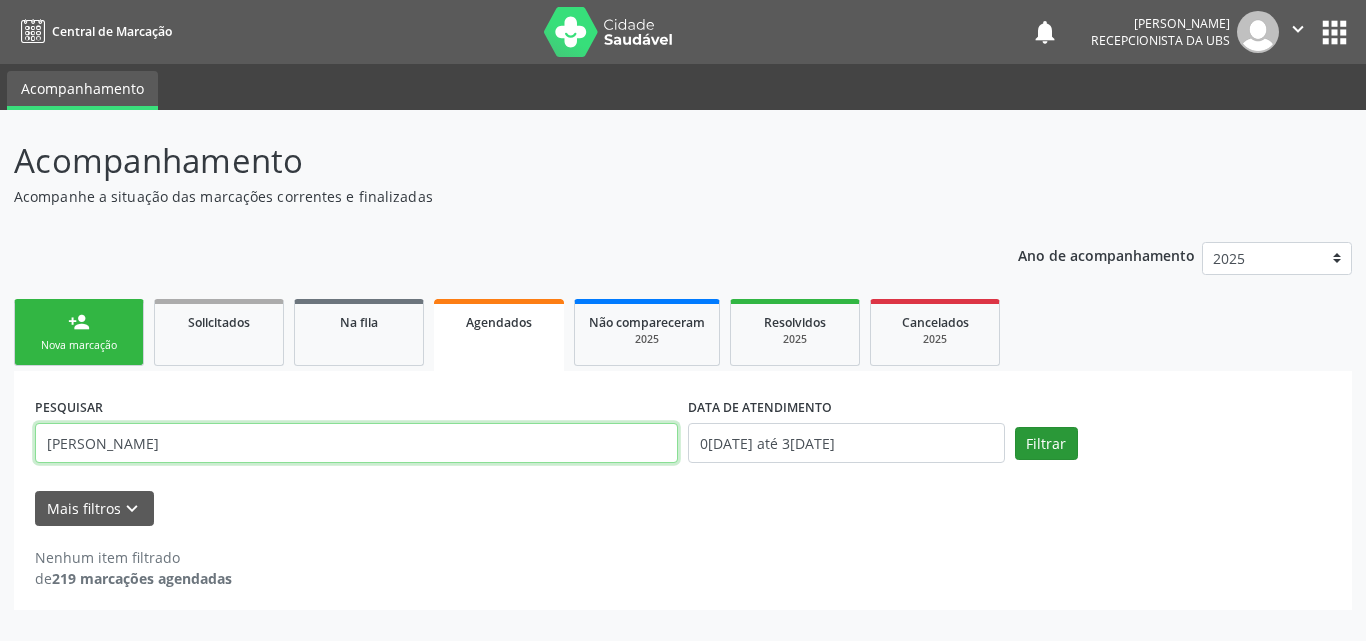 type on "[PERSON_NAME]" 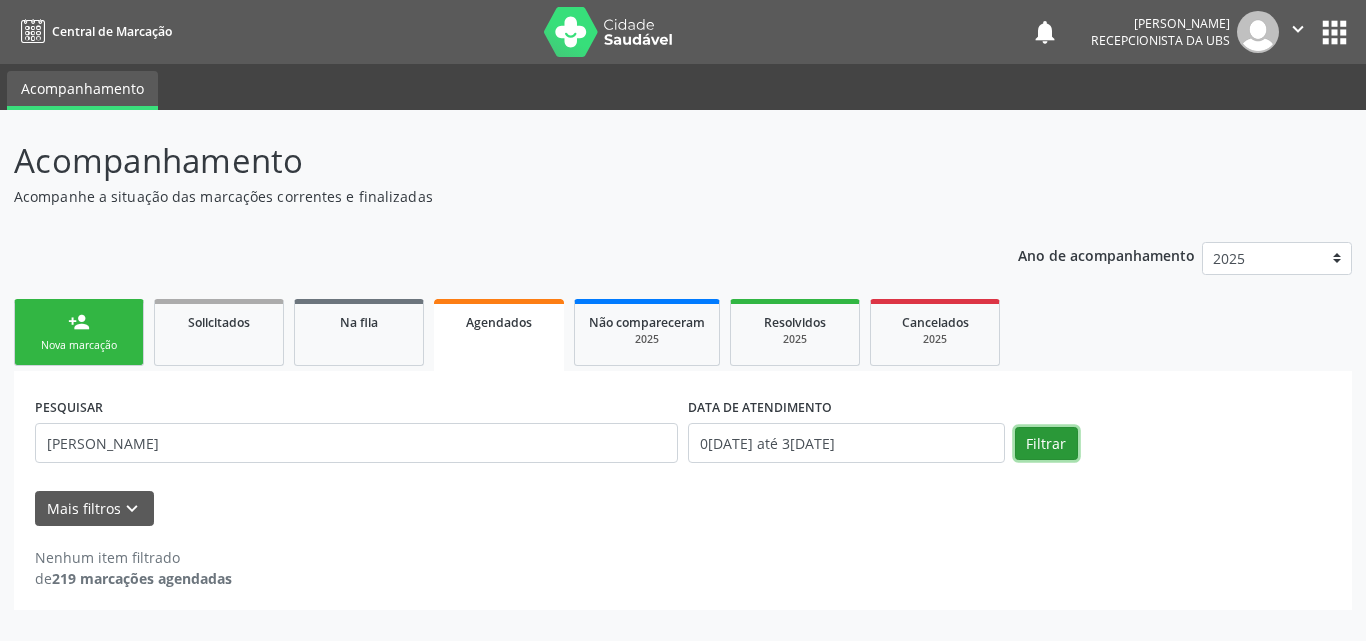 click on "Filtrar" at bounding box center (1046, 444) 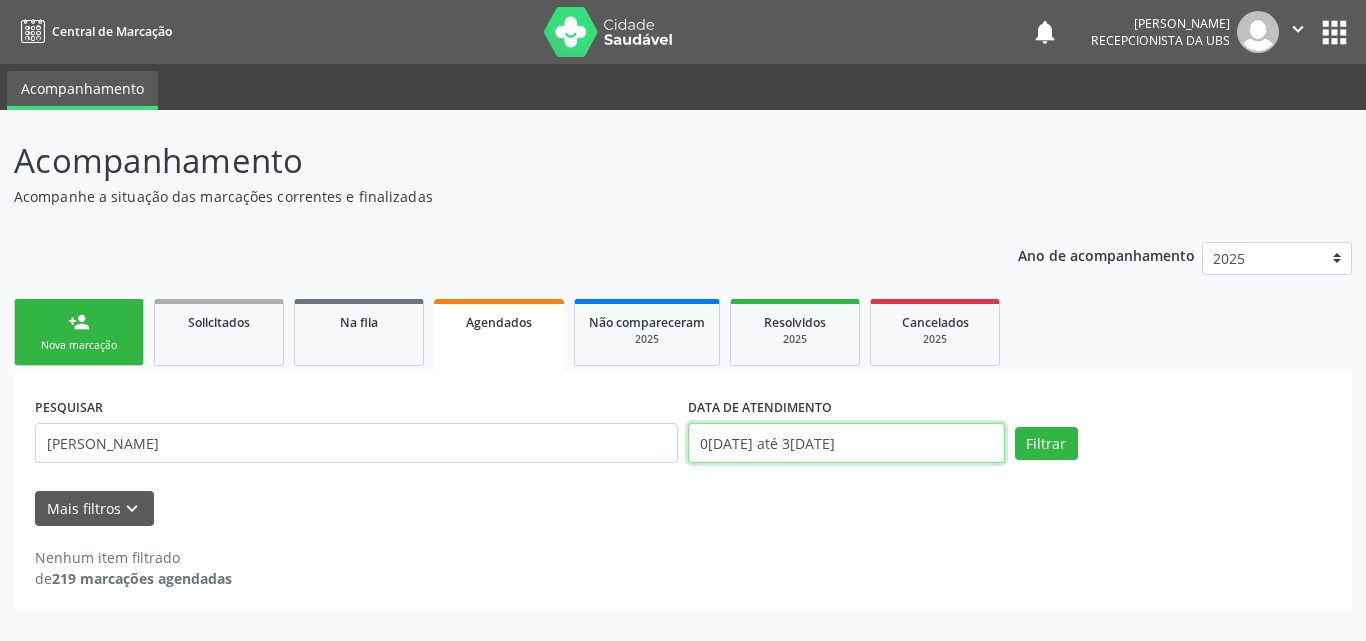 click on "0[DATE] até 3[DATE]" at bounding box center [846, 443] 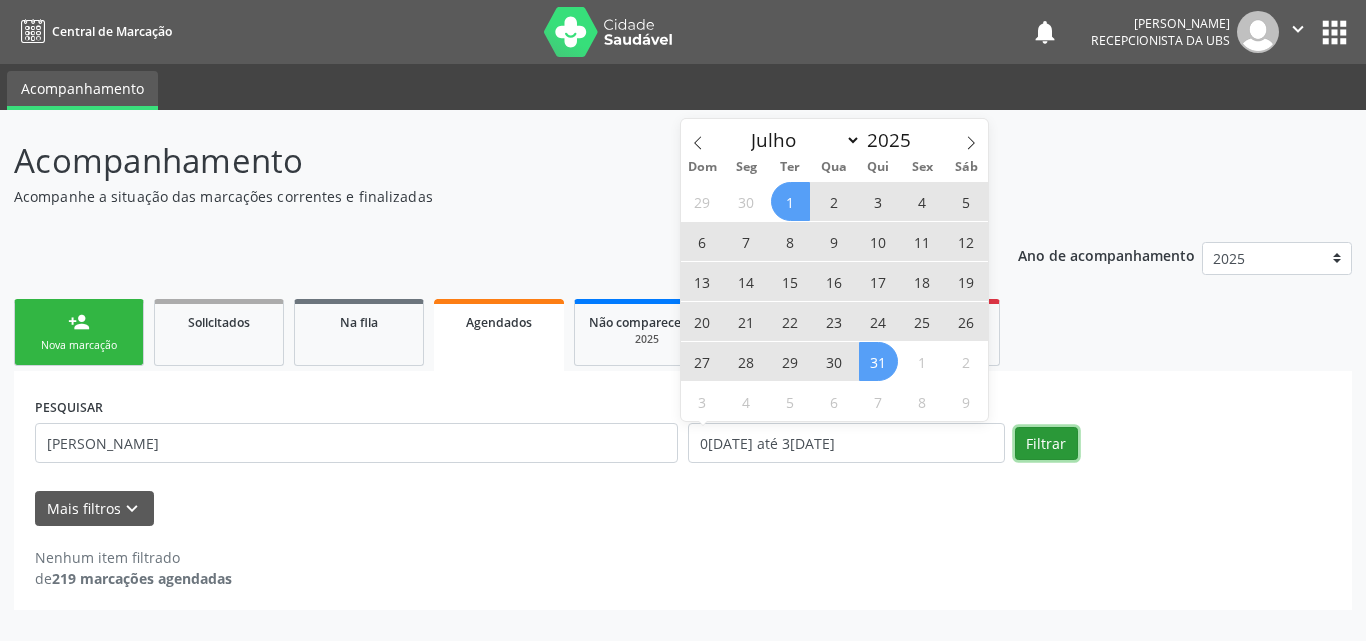 click on "Filtrar" at bounding box center (1046, 444) 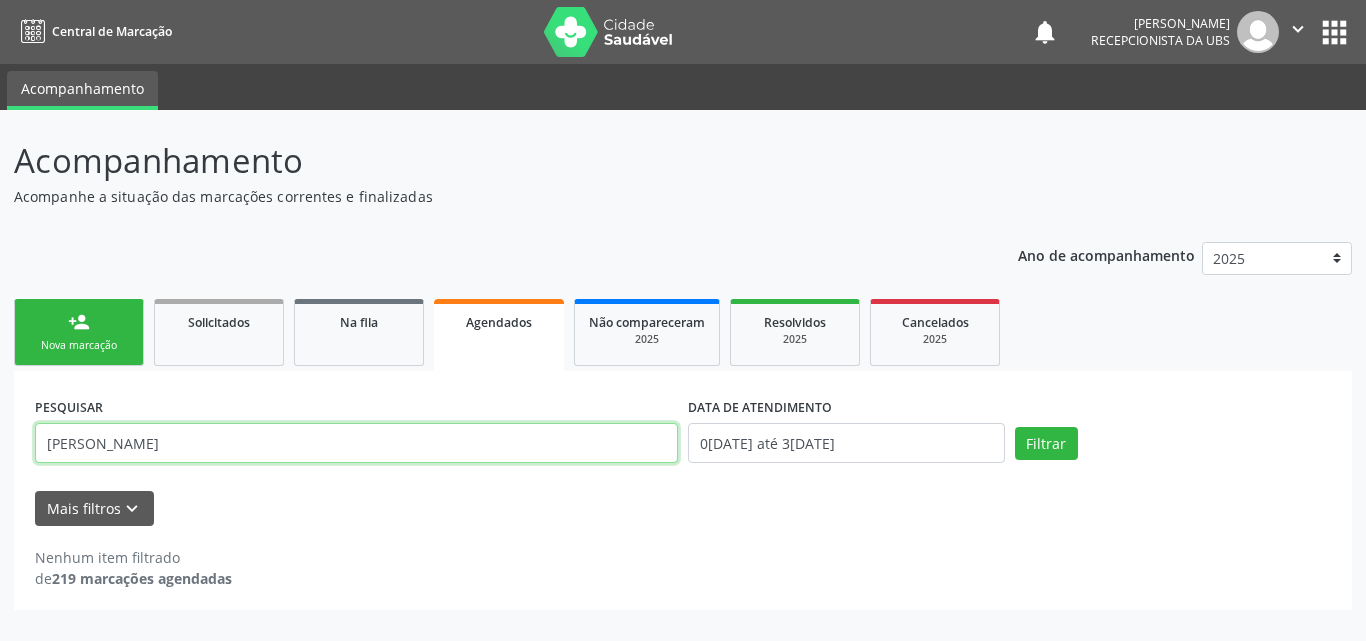drag, startPoint x: 186, startPoint y: 454, endPoint x: 31, endPoint y: 447, distance: 155.15799 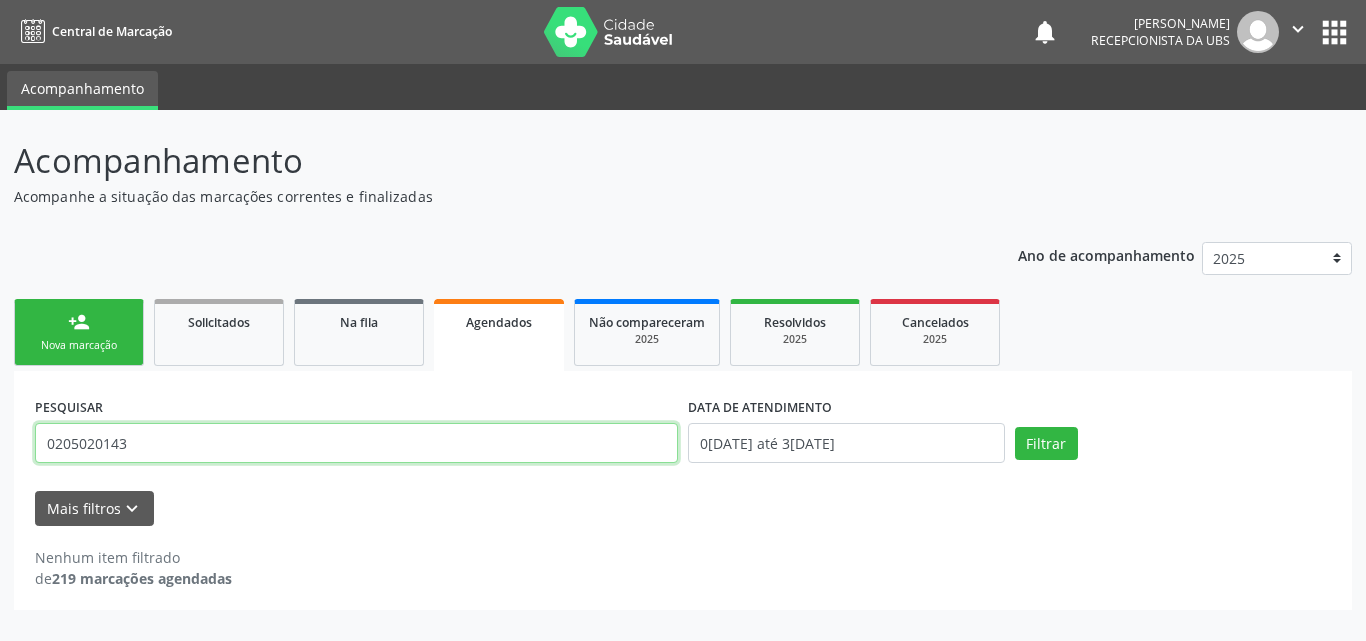 type on "0205020143" 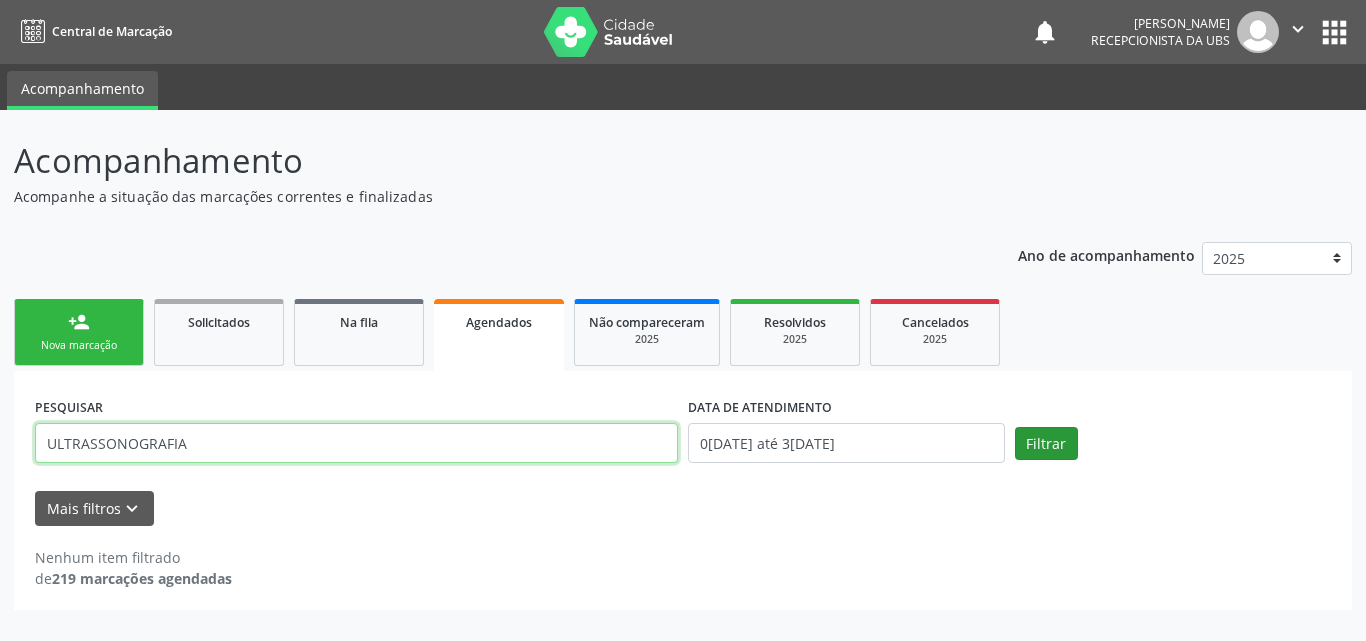 type on "ULTRASSONOGRAFIA" 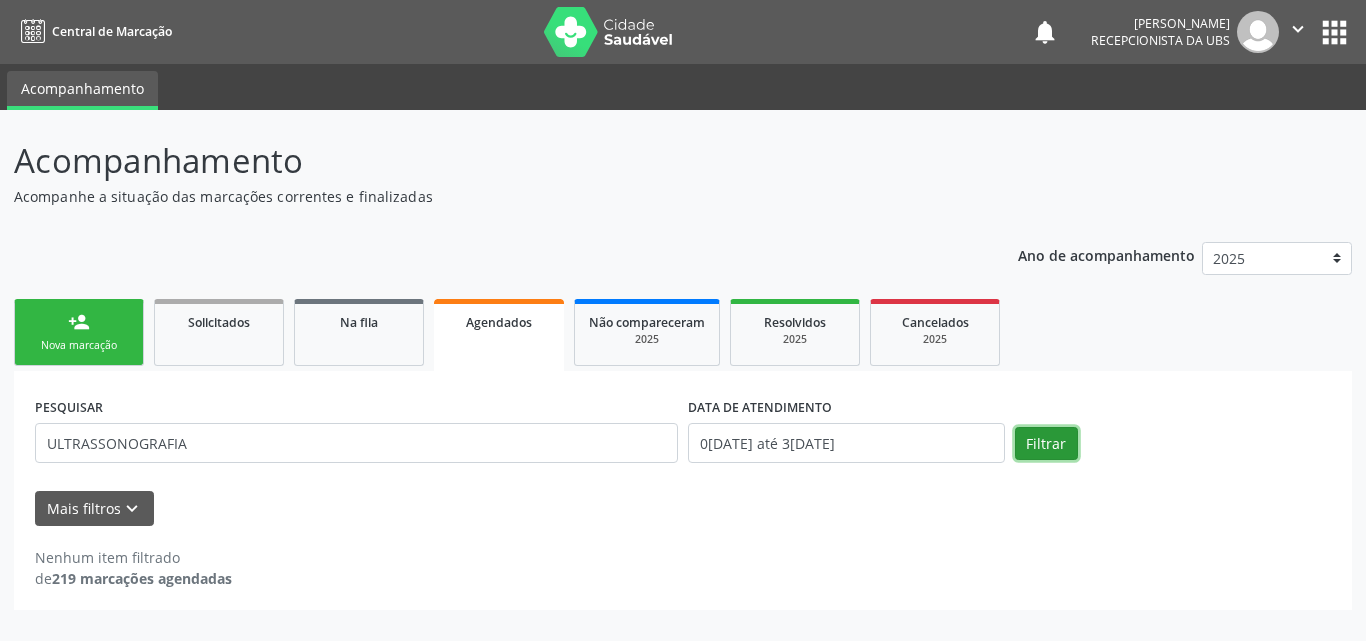 click on "Filtrar" at bounding box center (1046, 444) 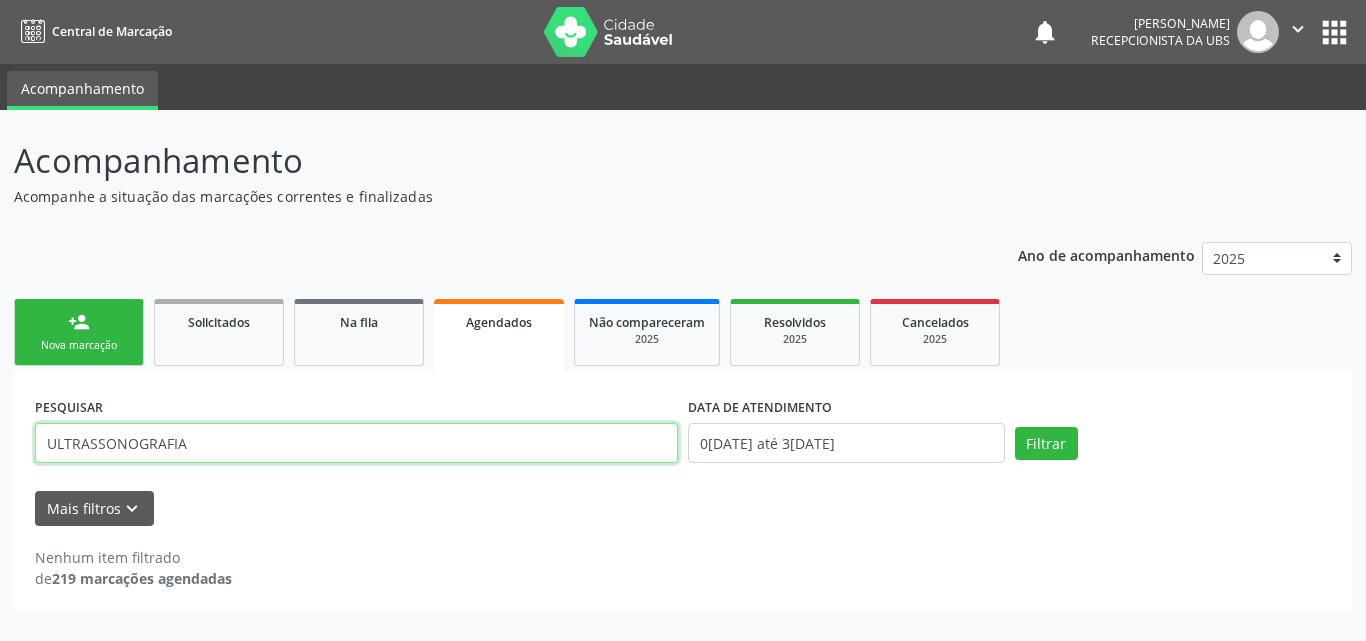 drag, startPoint x: 230, startPoint y: 457, endPoint x: 98, endPoint y: 457, distance: 132 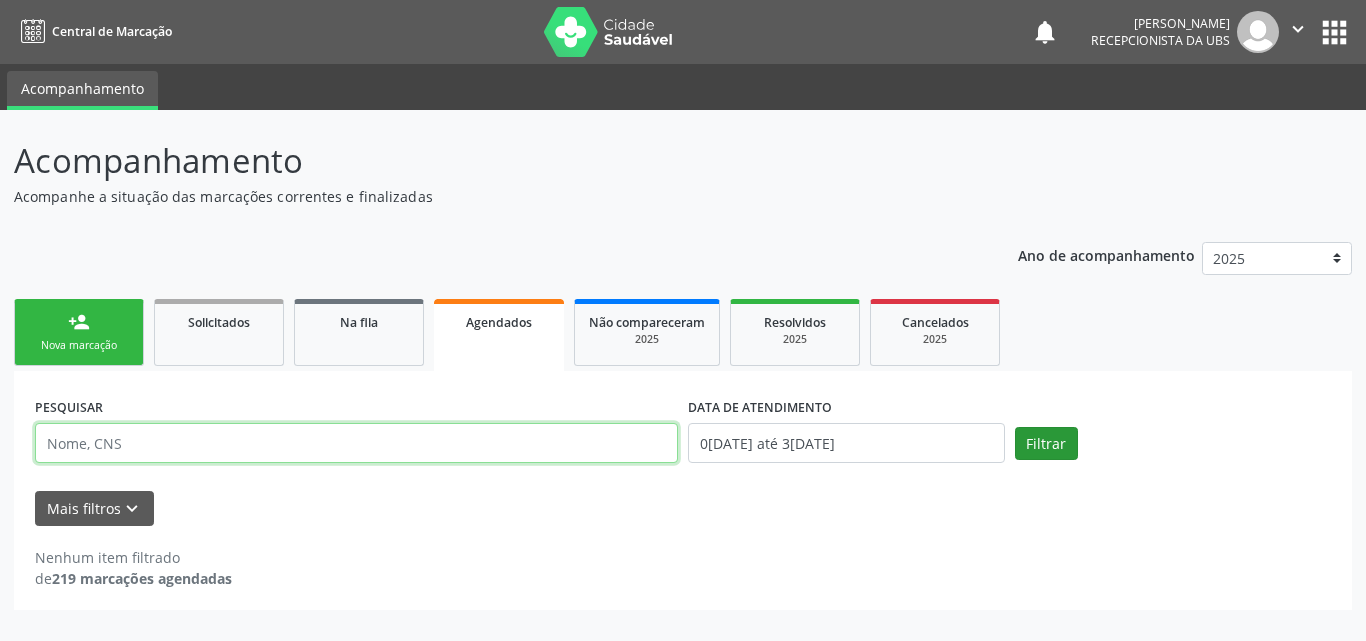 type 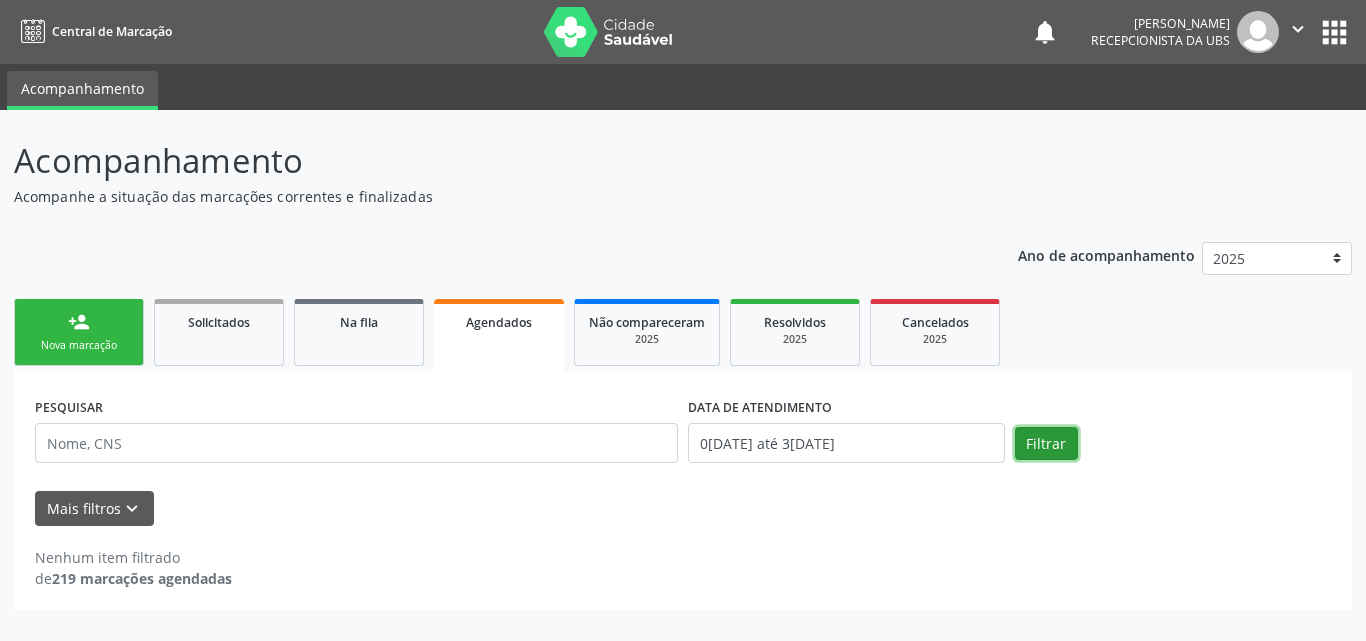 click on "Filtrar" at bounding box center [1046, 444] 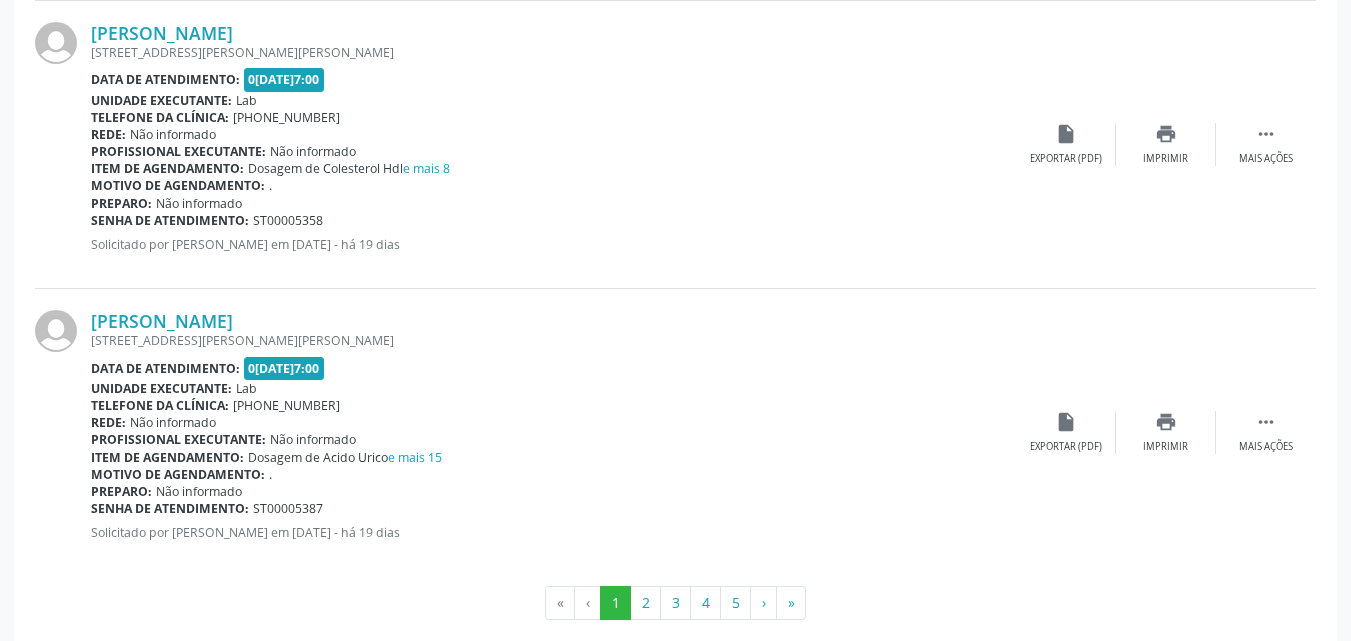 scroll, scrollTop: 4380, scrollLeft: 0, axis: vertical 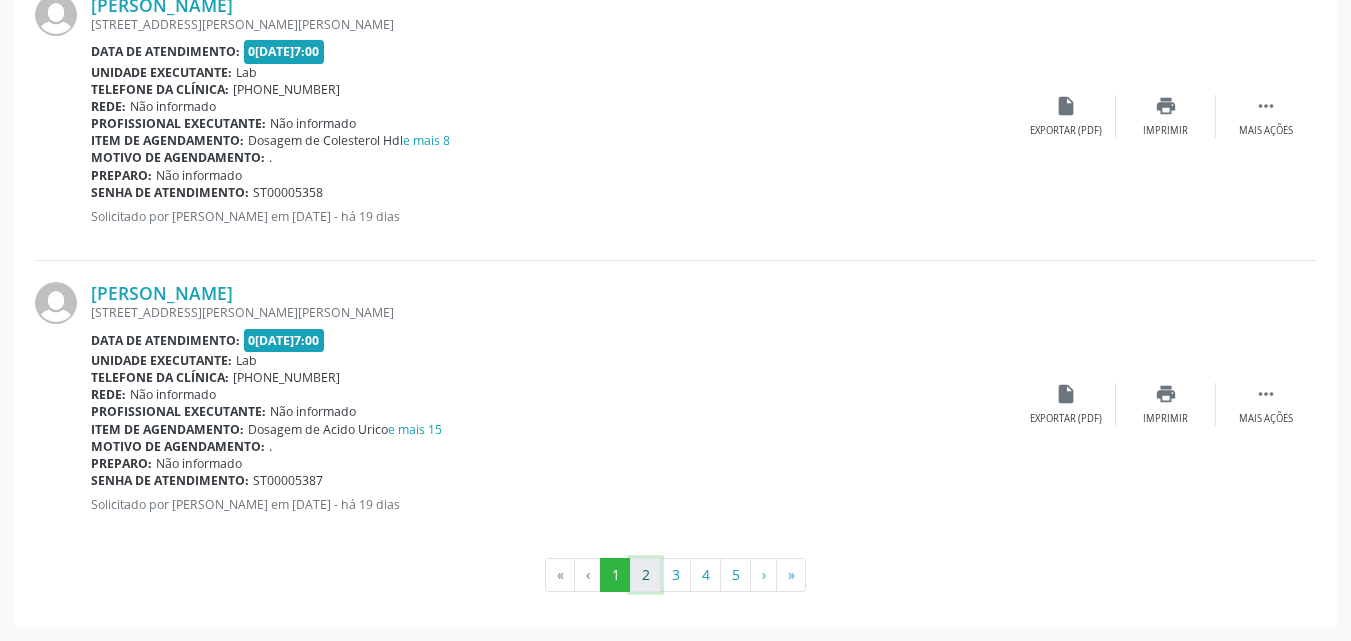 click on "2" at bounding box center (645, 575) 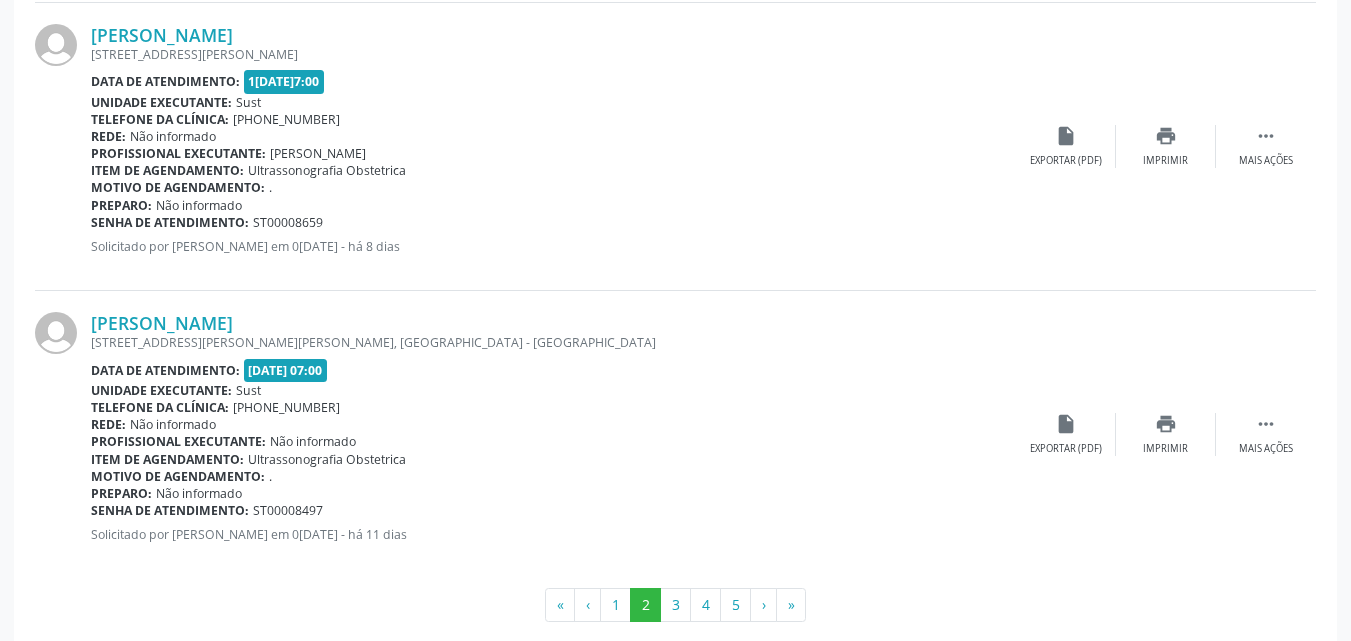 scroll, scrollTop: 4380, scrollLeft: 0, axis: vertical 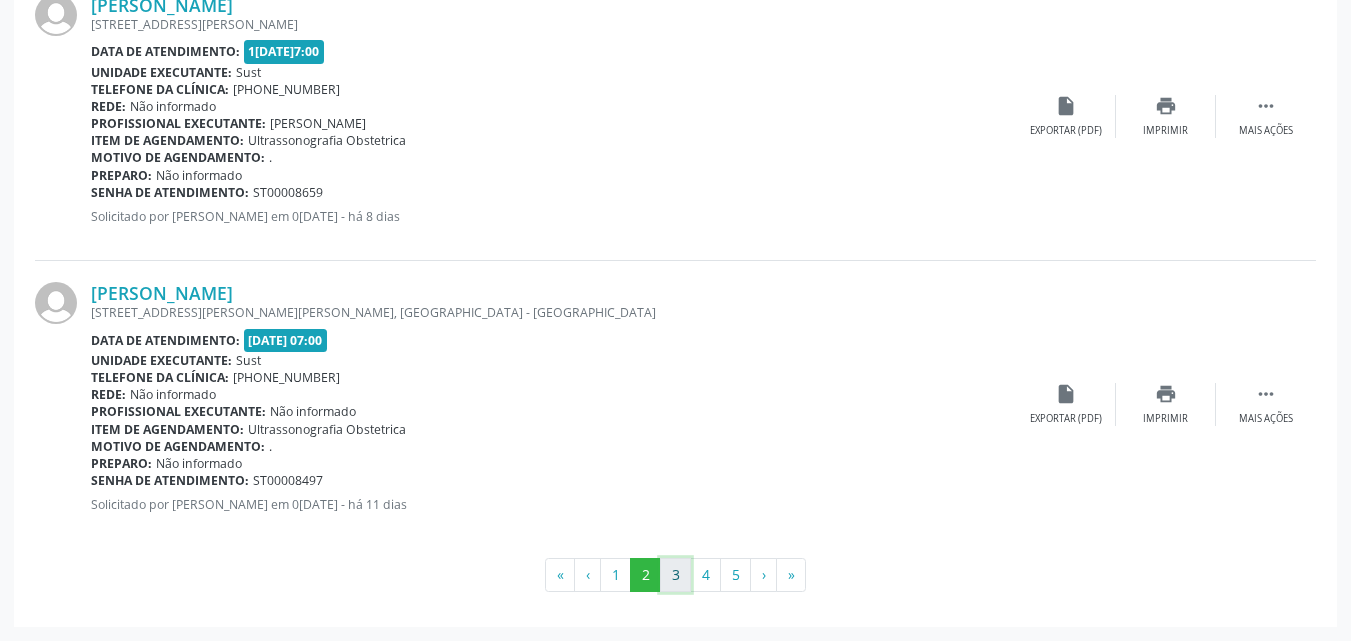 click on "3" at bounding box center (675, 575) 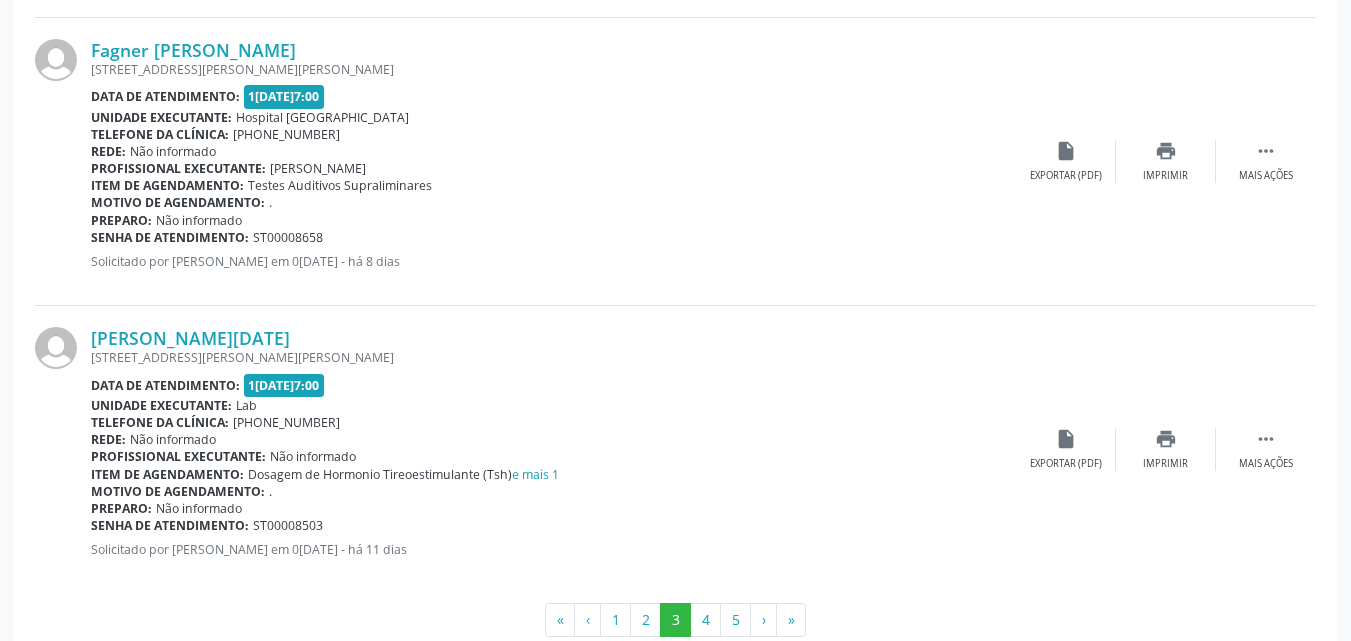 scroll, scrollTop: 4380, scrollLeft: 0, axis: vertical 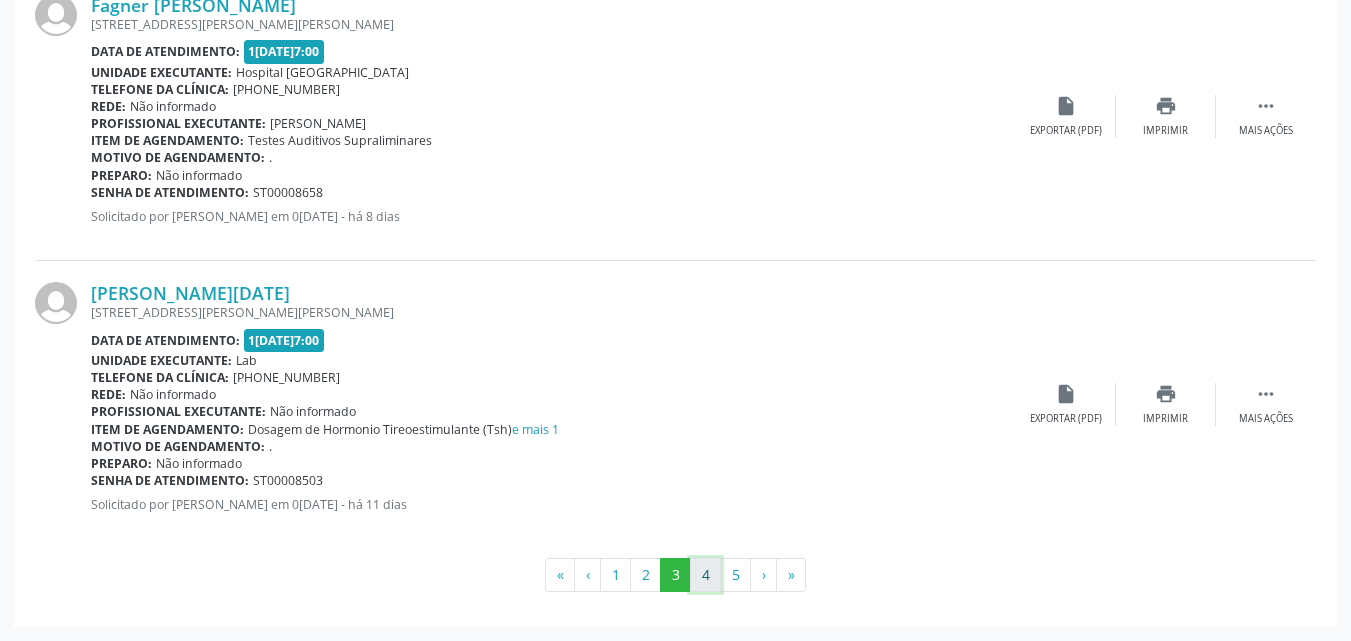 click on "4" at bounding box center [705, 575] 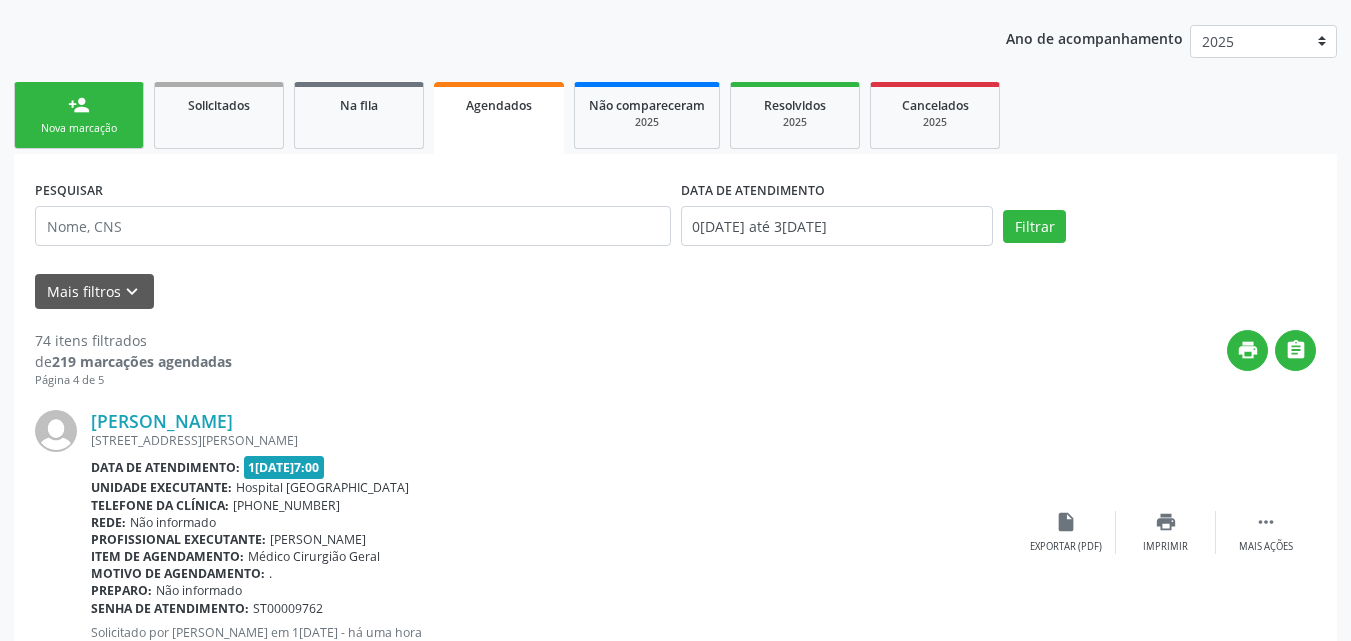 scroll, scrollTop: 0, scrollLeft: 0, axis: both 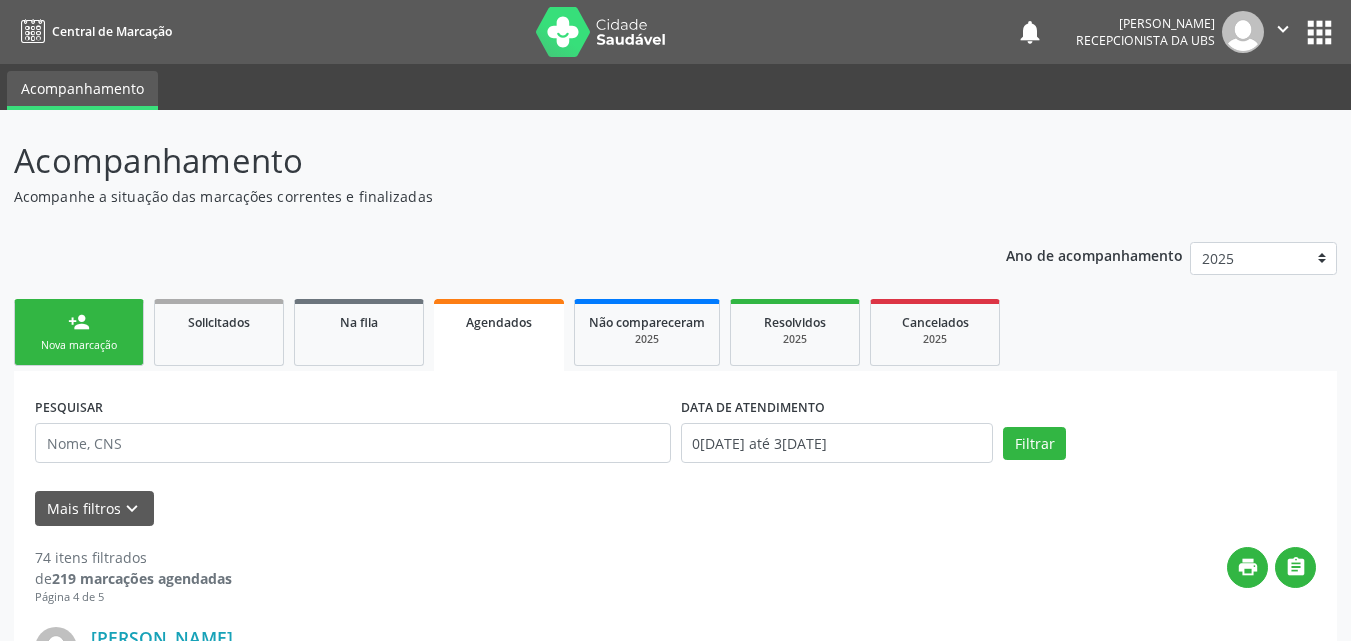 click on "person_add
Nova marcação" at bounding box center (79, 332) 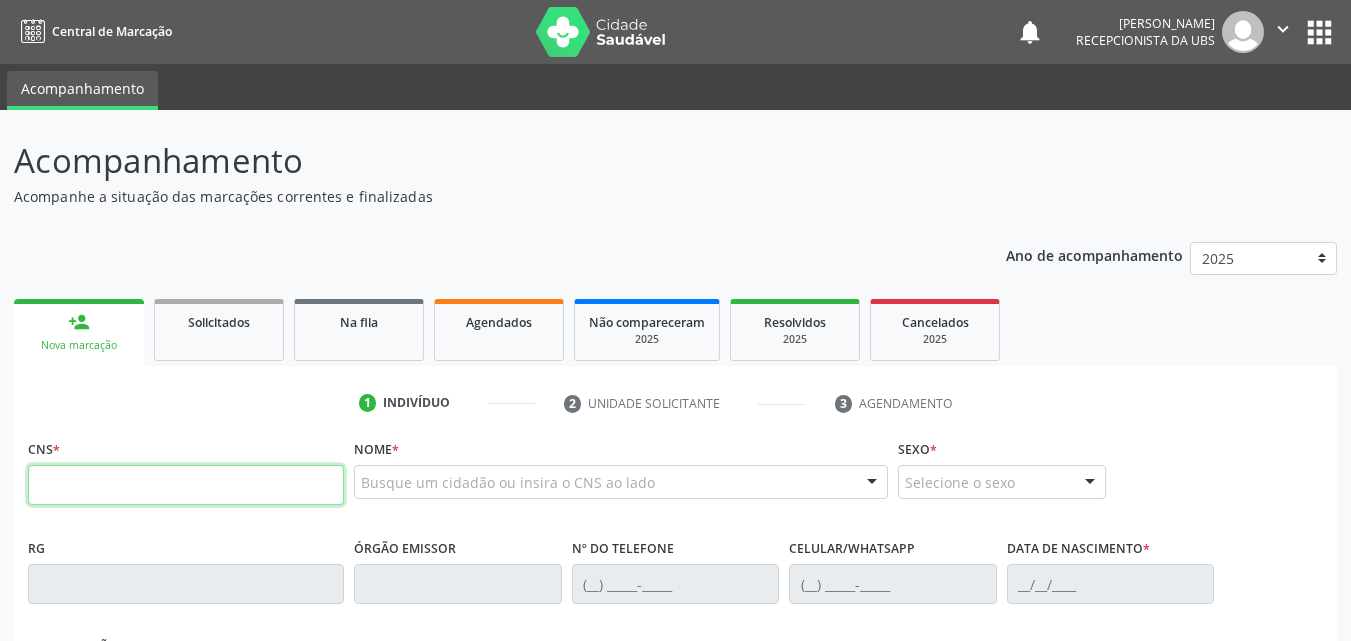 click at bounding box center (186, 485) 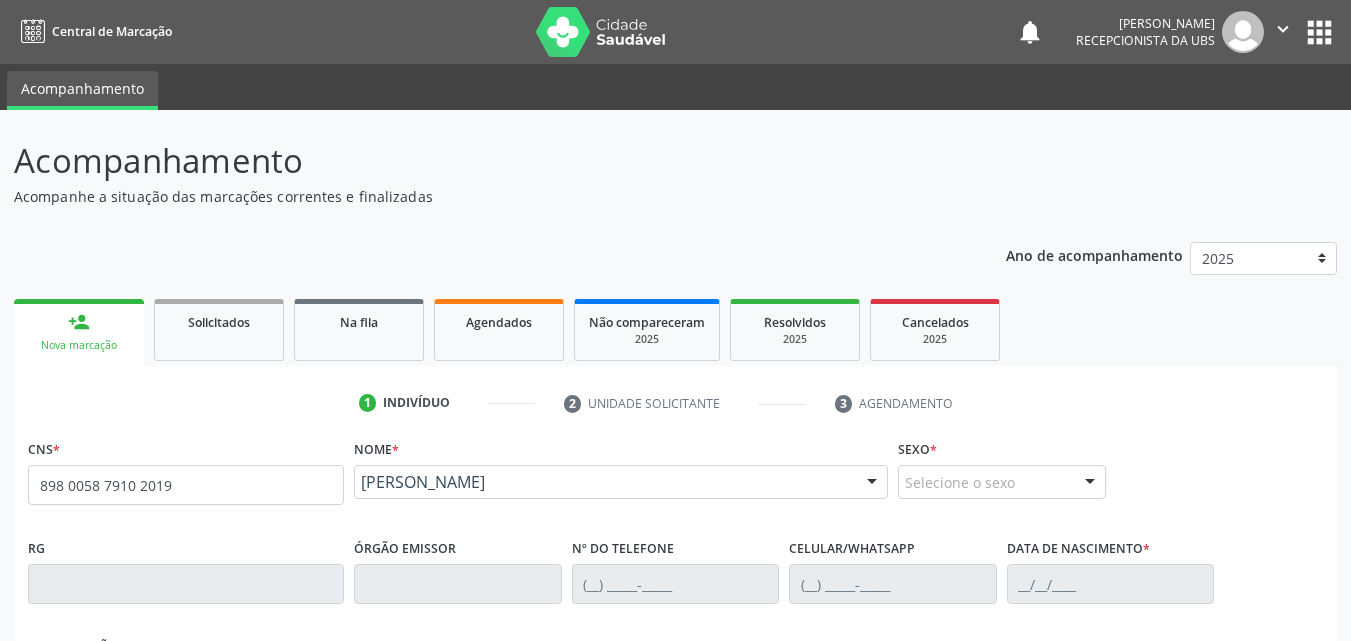 type on "898 0058 7910 2019" 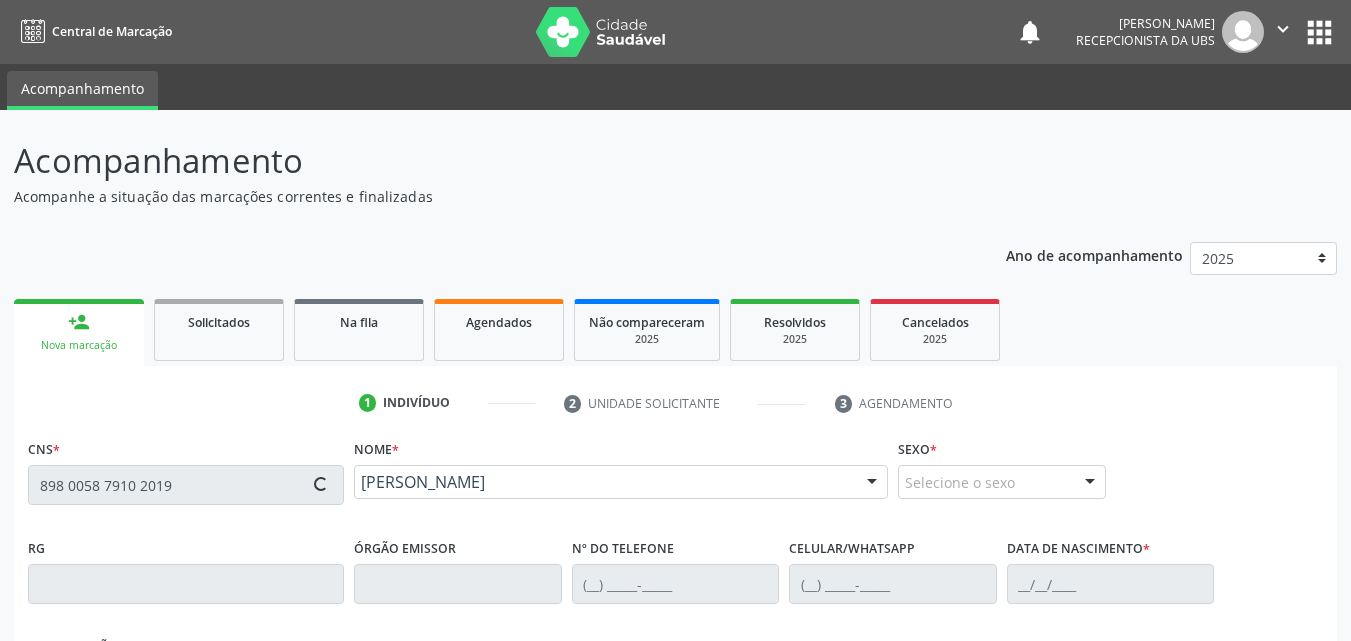 type on "[PHONE_NUMBER]" 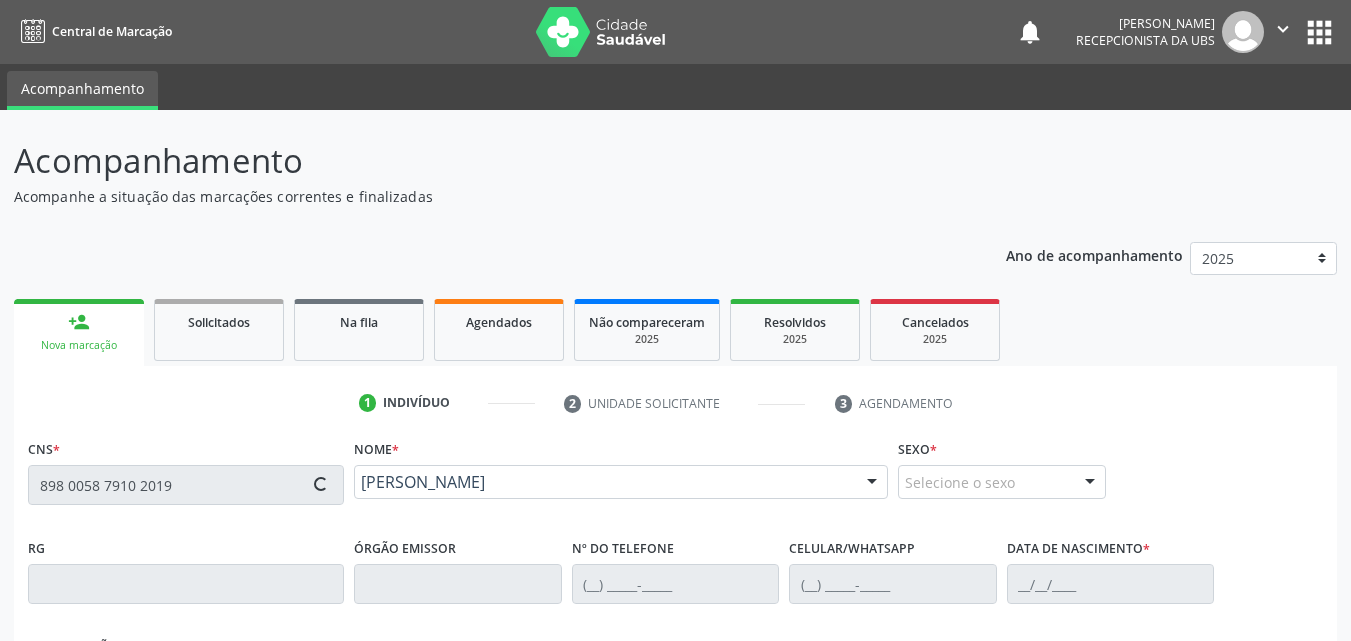 type on "[PHONE_NUMBER]" 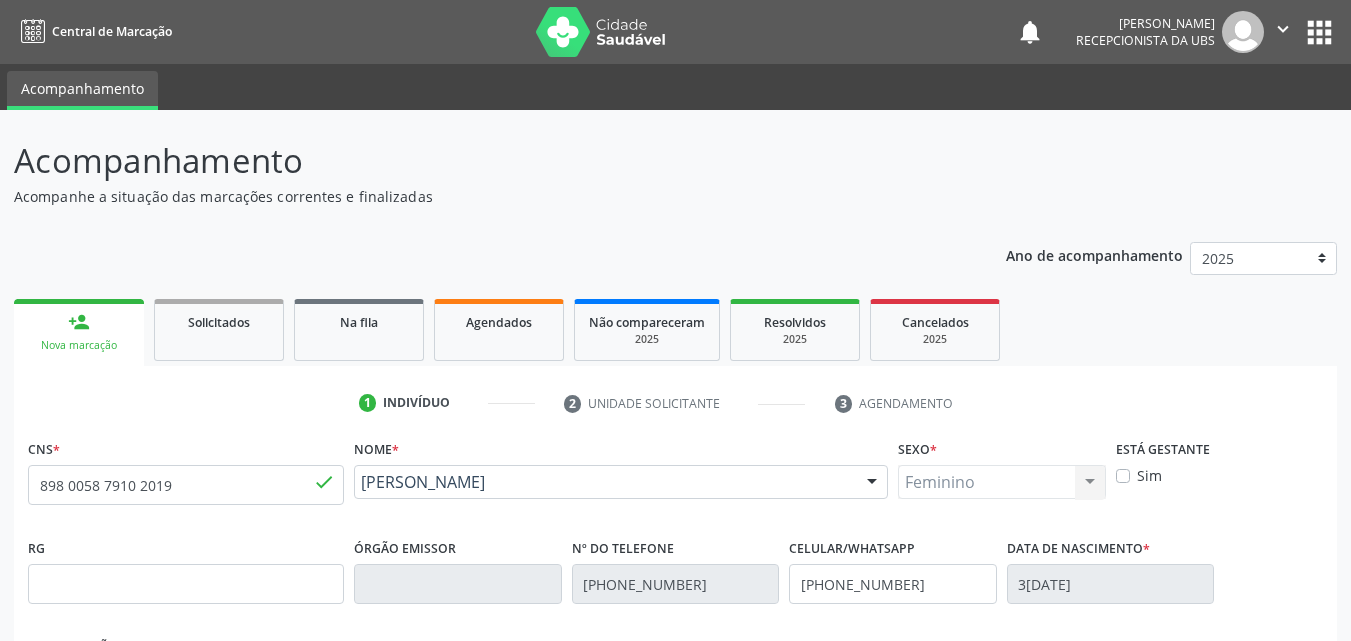 click on "Sim" at bounding box center [1149, 475] 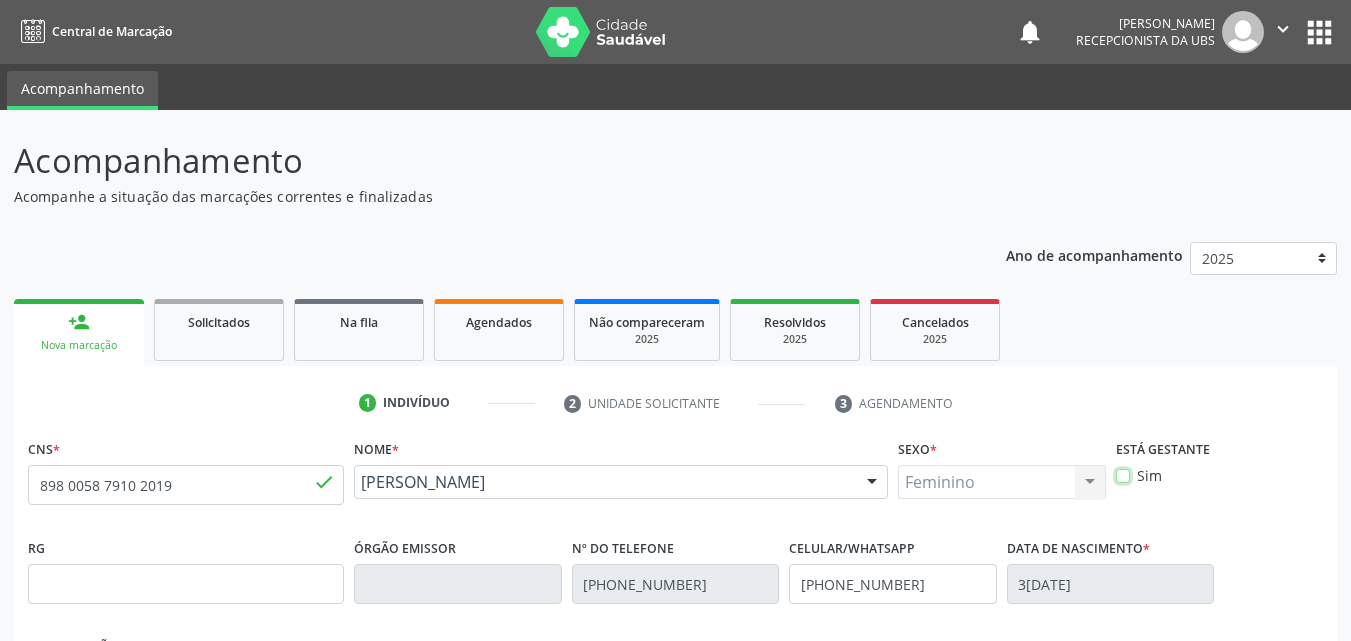 click on "Sim" at bounding box center [1123, 474] 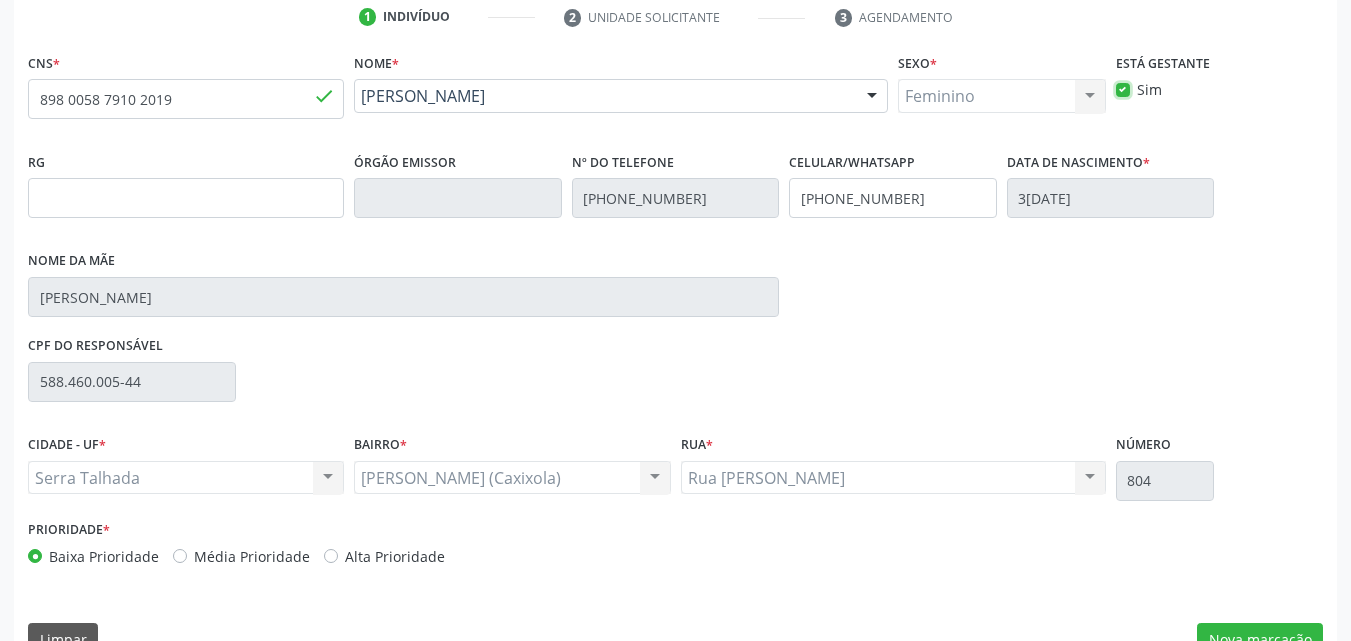 scroll, scrollTop: 429, scrollLeft: 0, axis: vertical 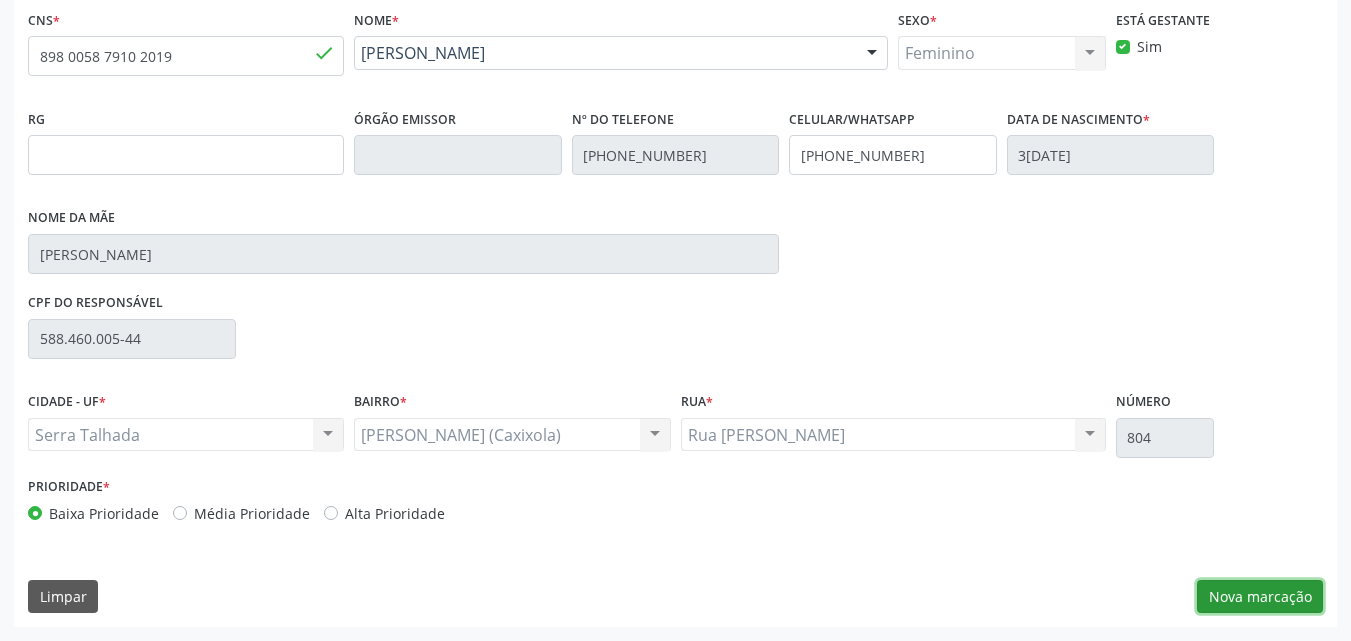 click on "Nova marcação" at bounding box center [1260, 597] 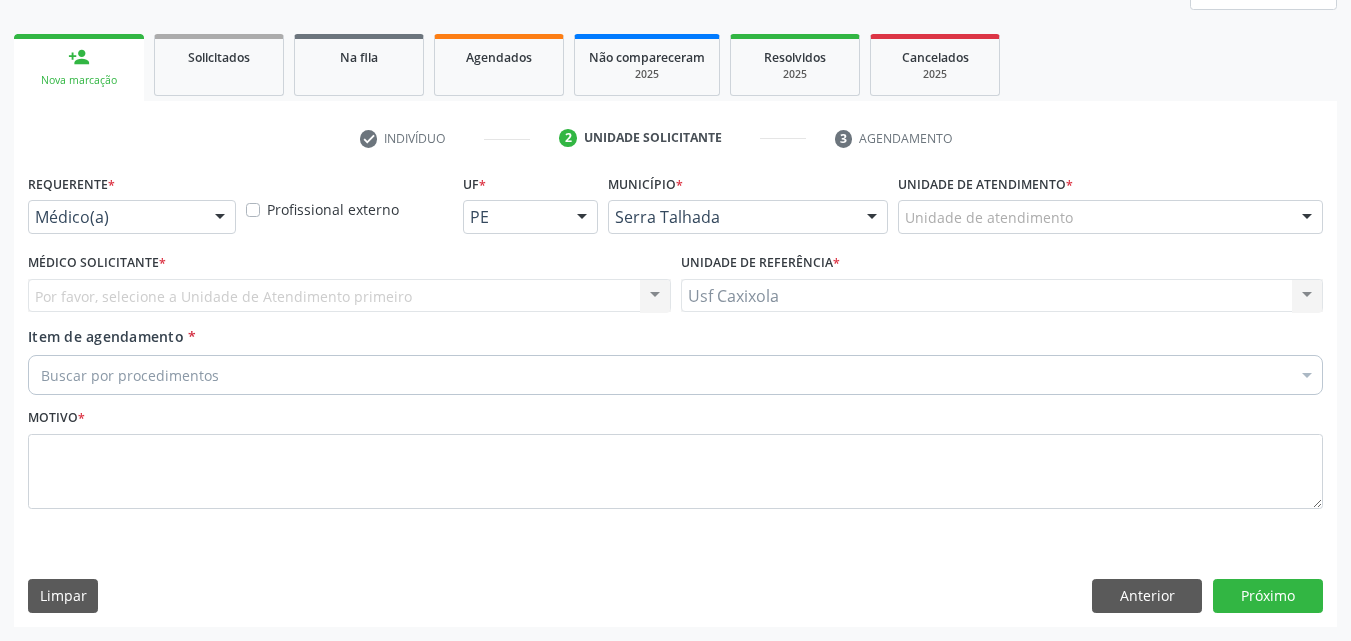 scroll, scrollTop: 265, scrollLeft: 0, axis: vertical 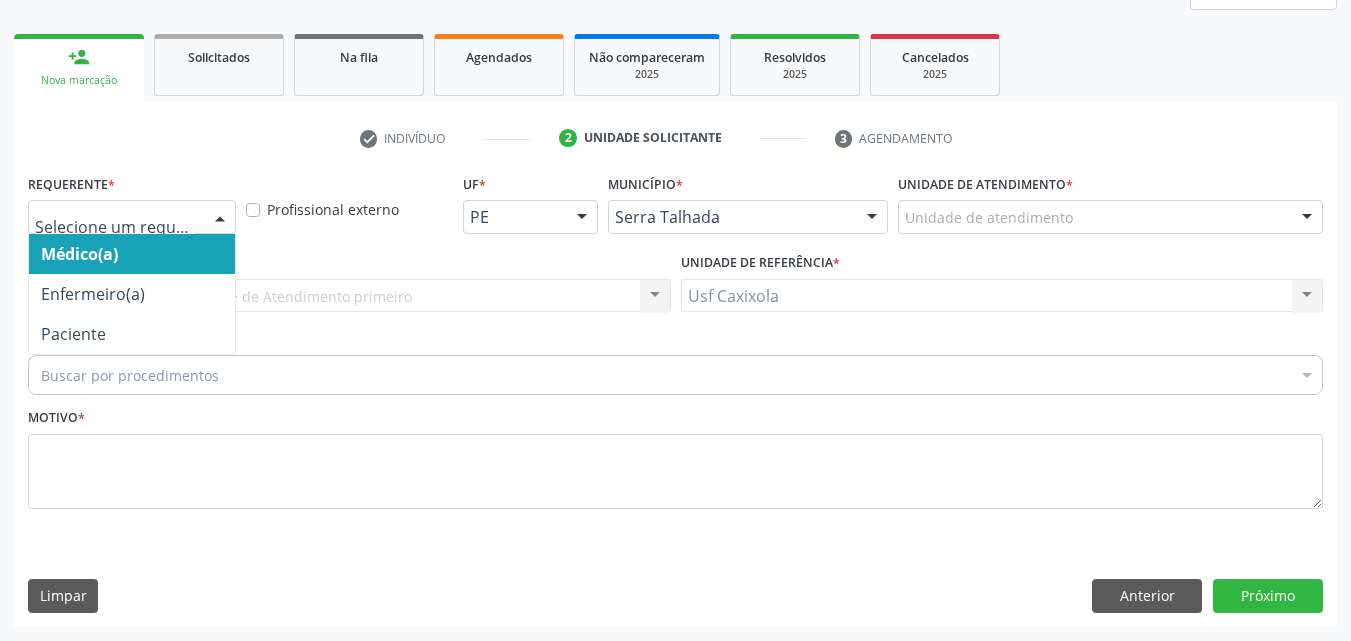 click at bounding box center [132, 217] 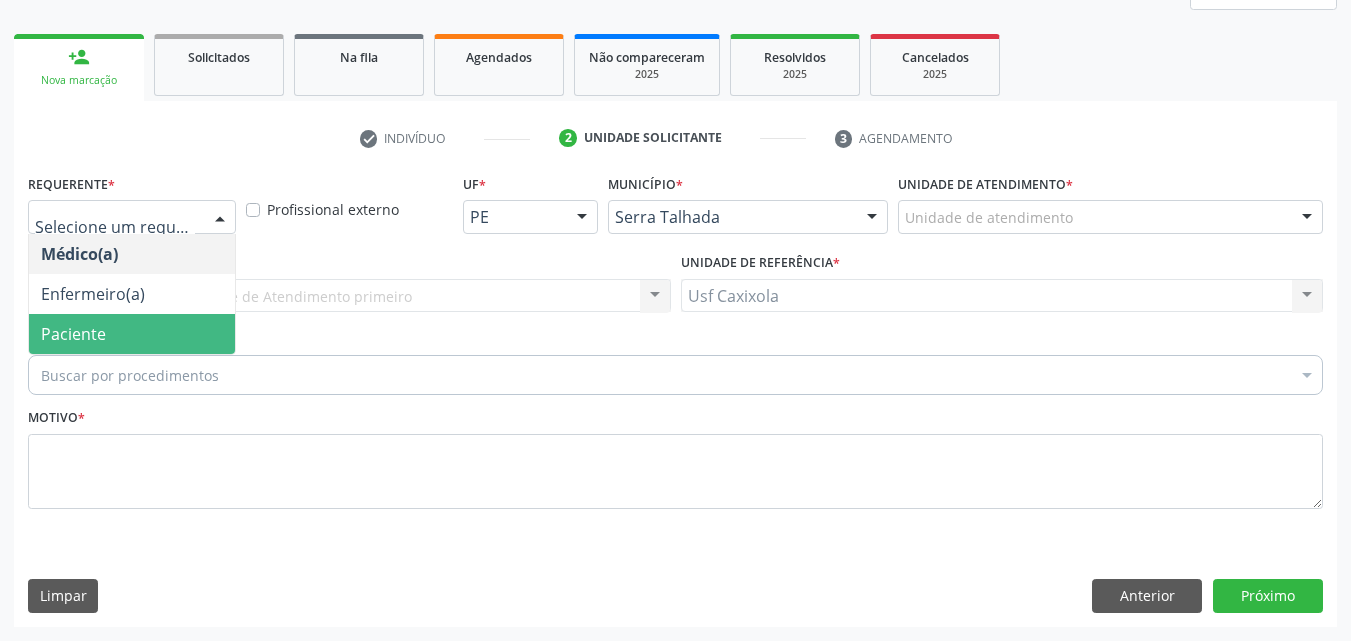 click on "Paciente" at bounding box center [132, 334] 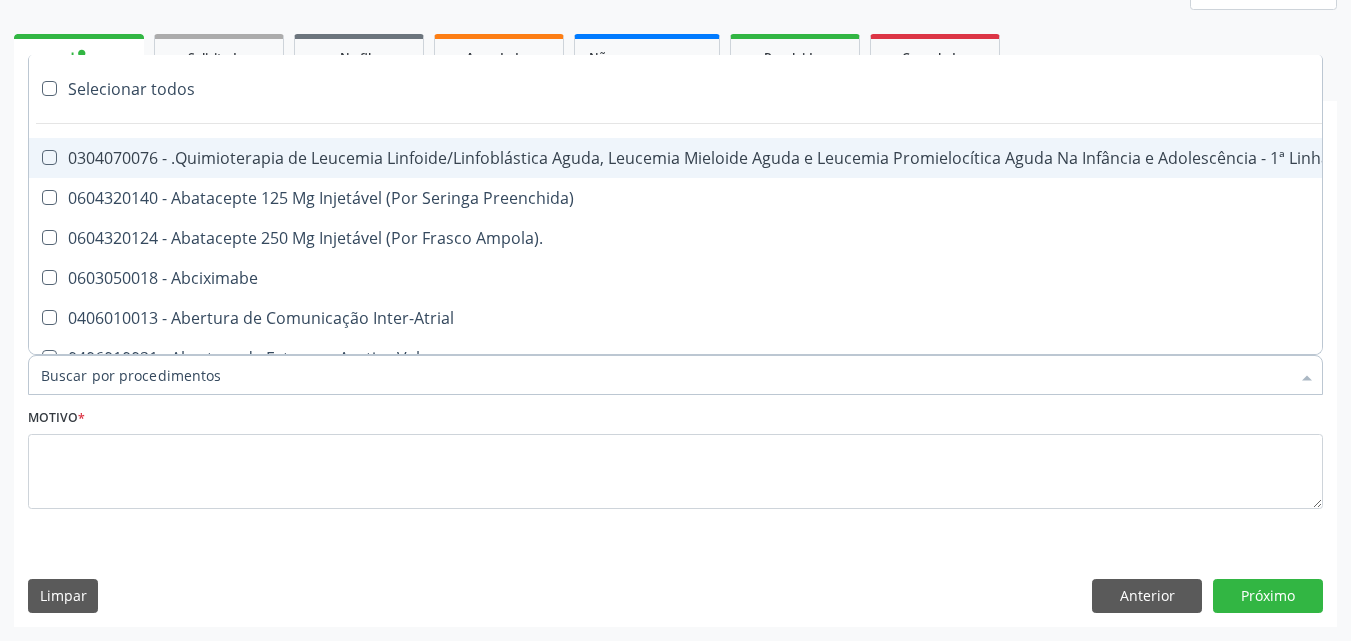 click at bounding box center [675, 375] 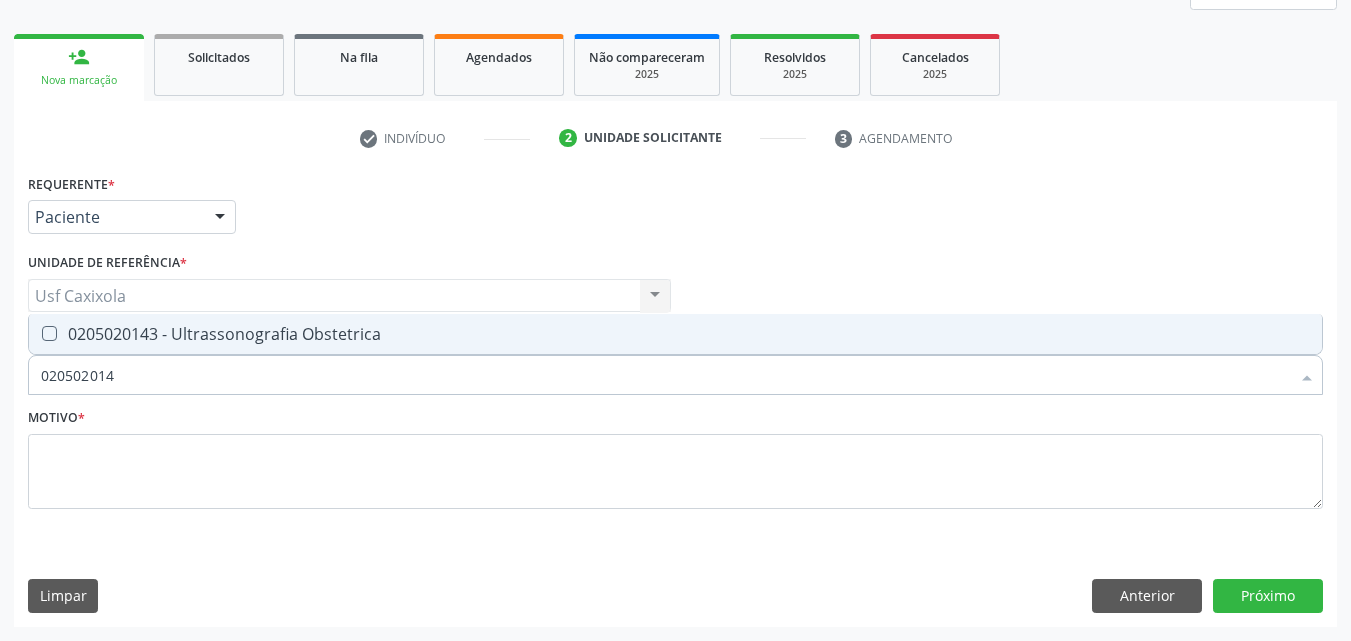 type on "0205020143" 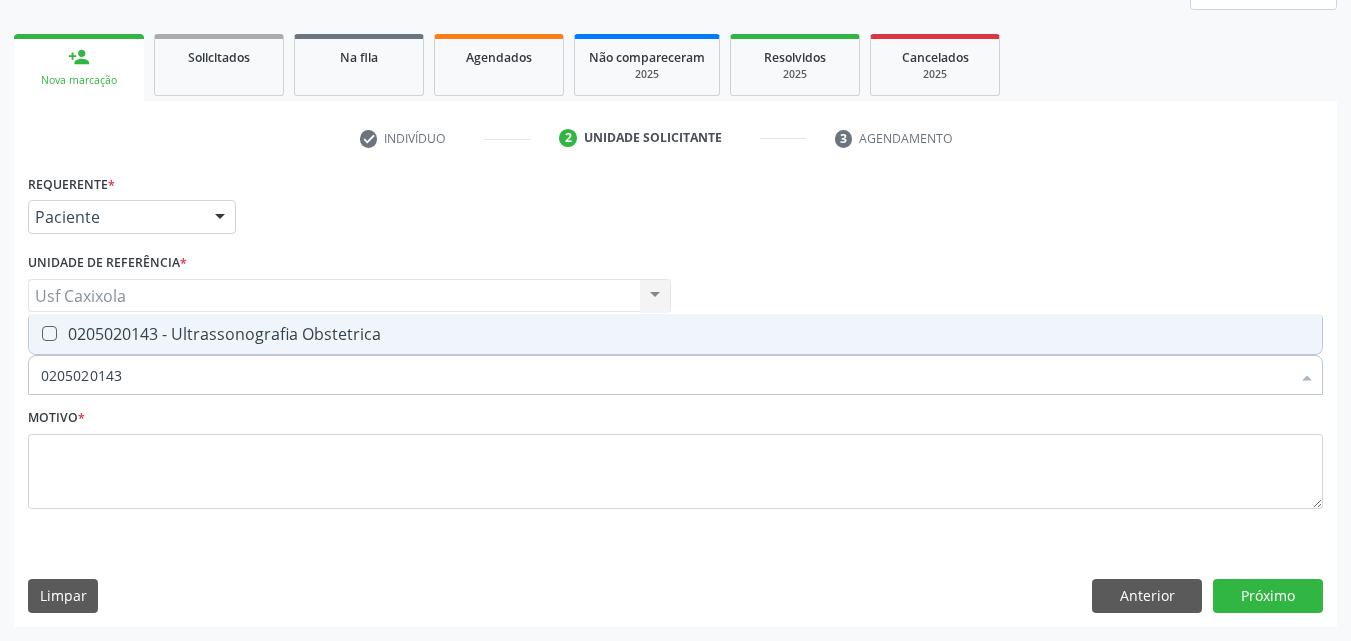 click on "0205020143 - Ultrassonografia Obstetrica" at bounding box center (675, 334) 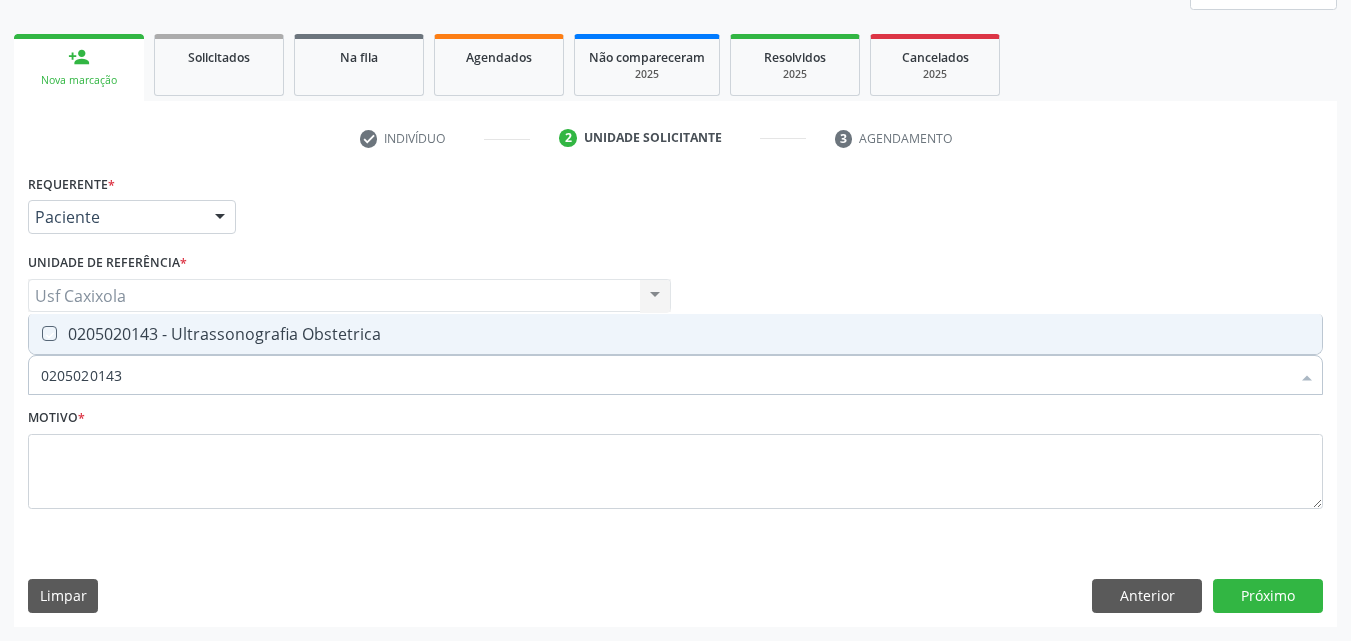 checkbox on "true" 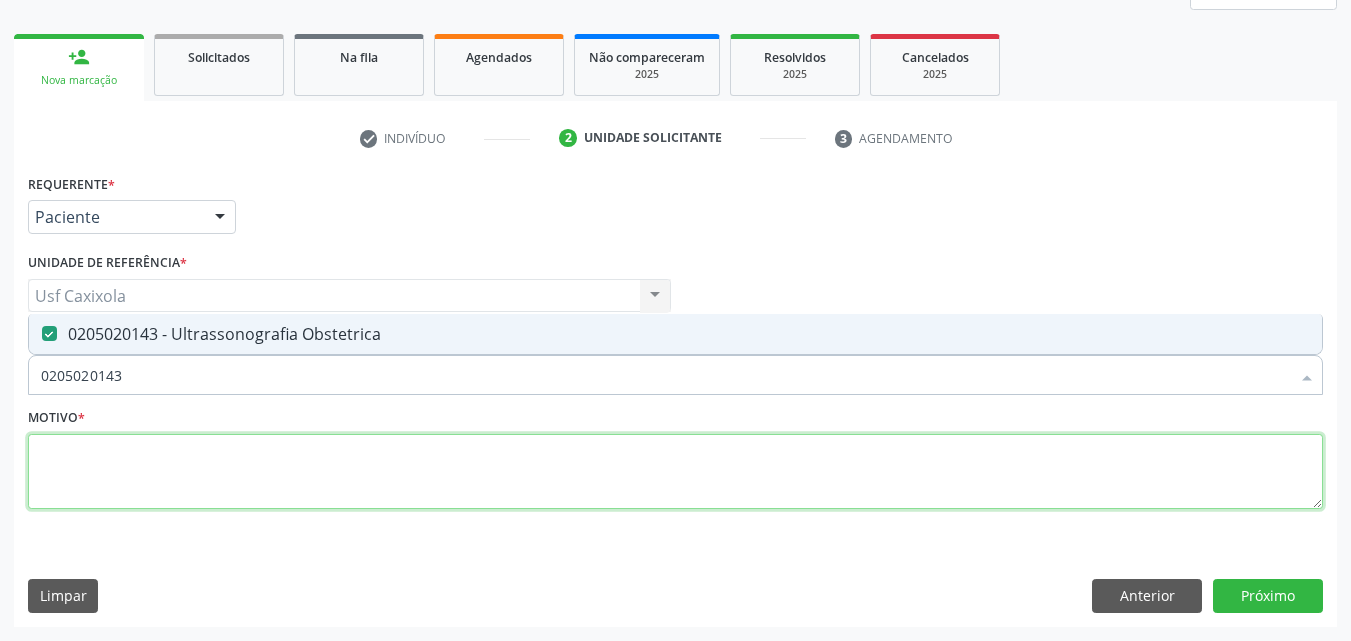 click at bounding box center [675, 472] 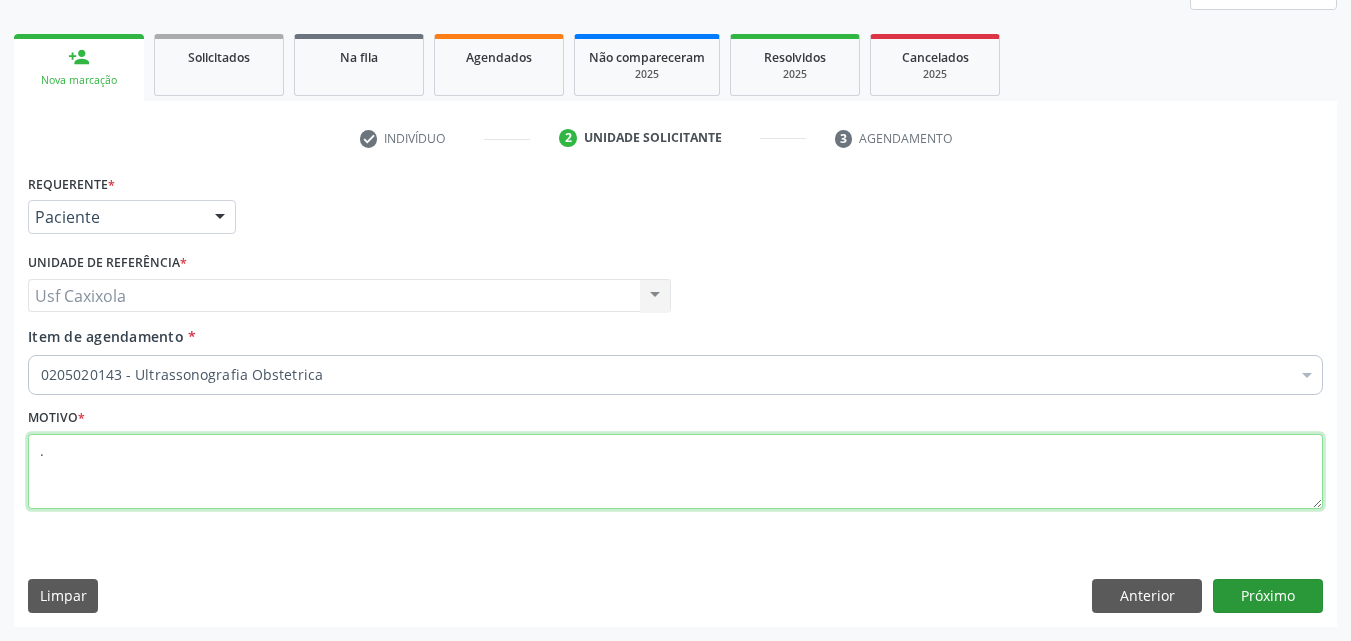 type on "." 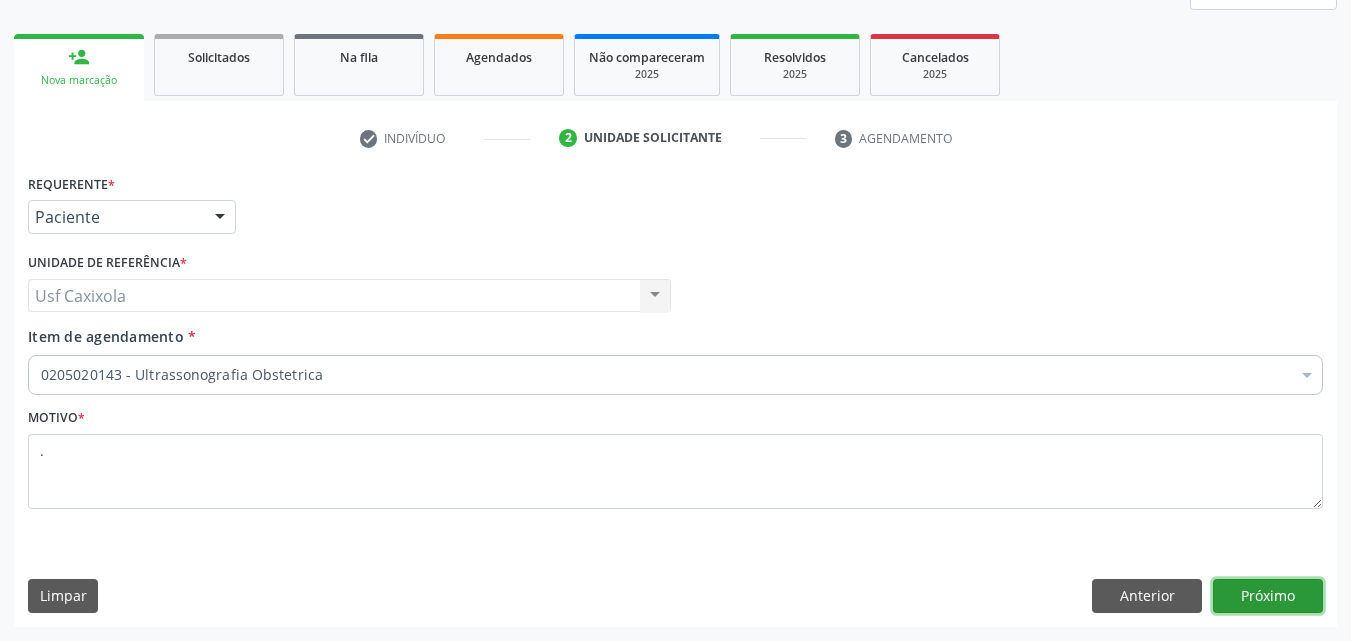 click on "Próximo" at bounding box center (1268, 596) 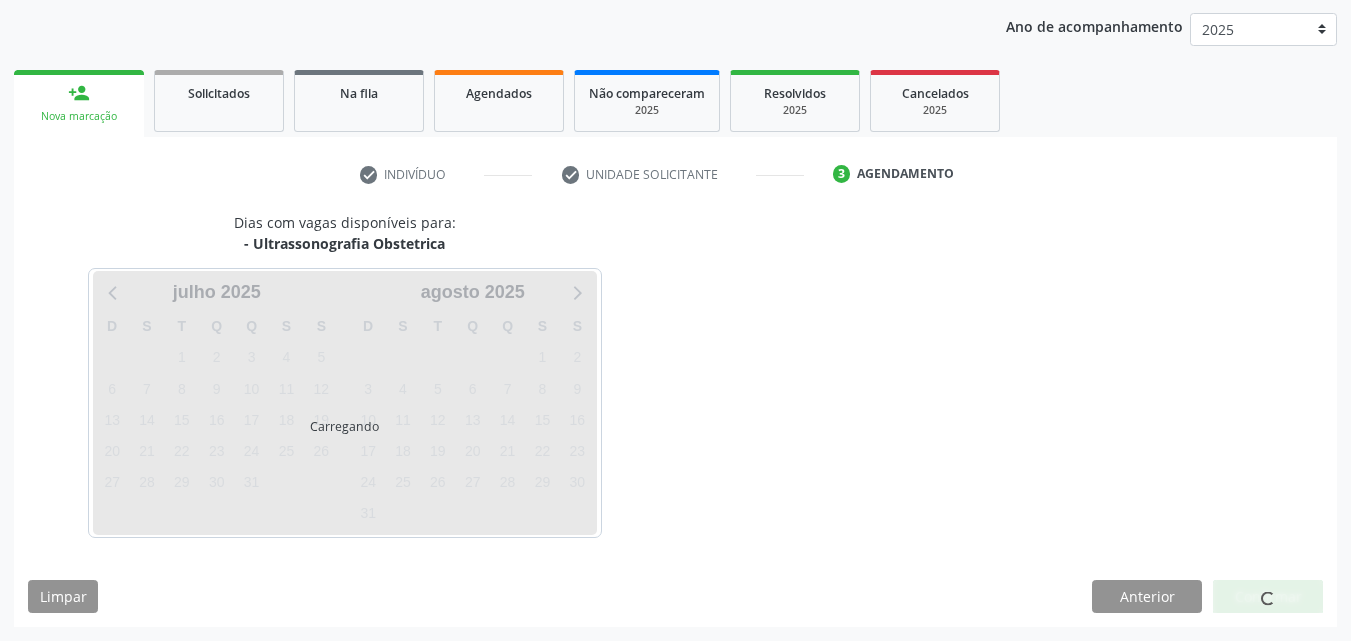 scroll, scrollTop: 229, scrollLeft: 0, axis: vertical 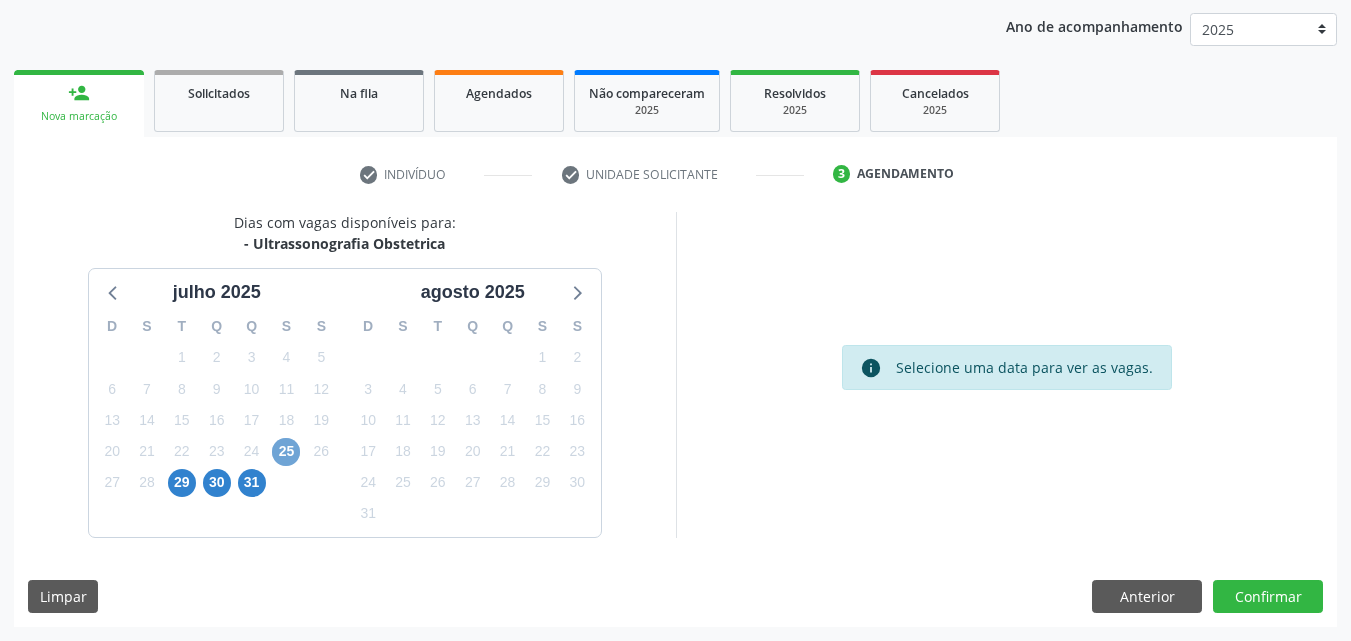 click on "25" at bounding box center (286, 452) 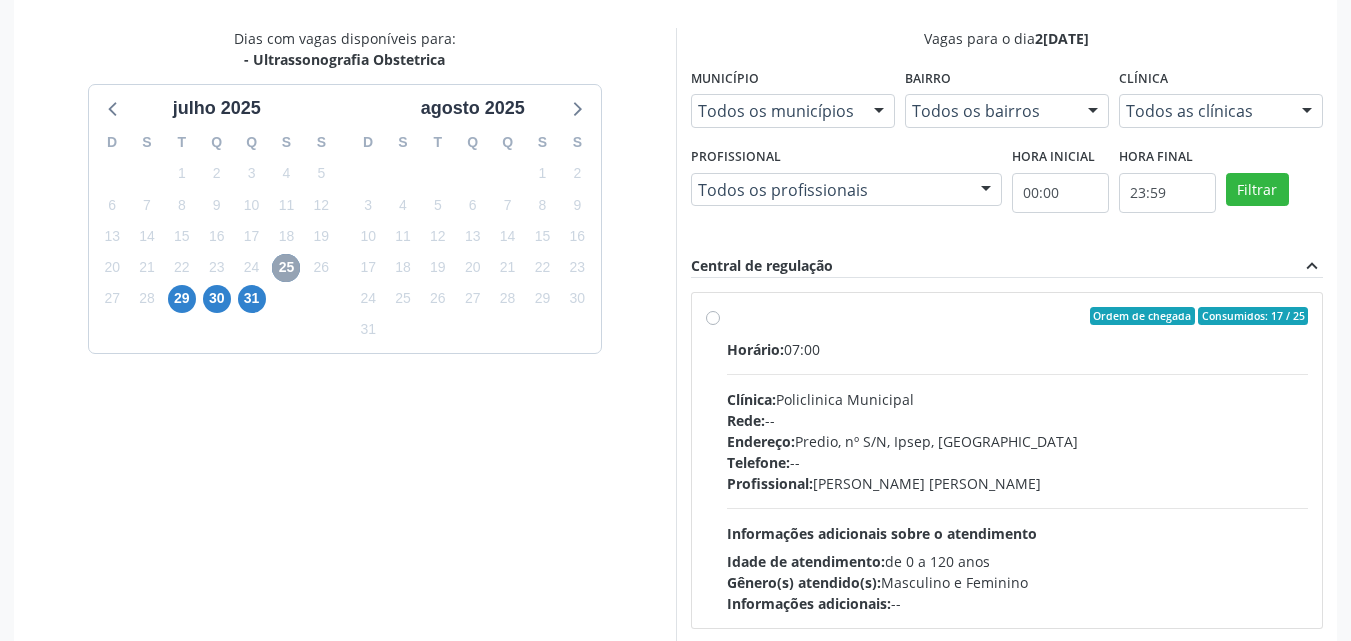 scroll, scrollTop: 429, scrollLeft: 0, axis: vertical 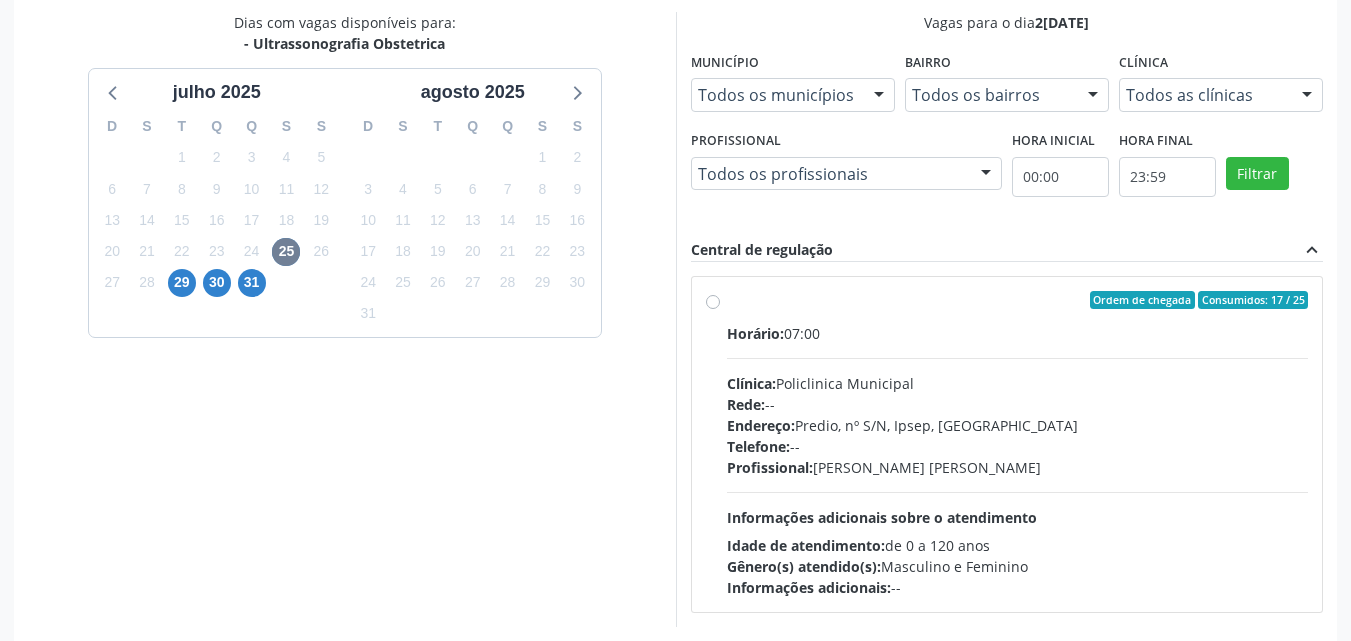 click on "Ordem de chegada
Consumidos: 17 / 25
Horário:   07:00
Clínica:  Policlinica Municipal
Rede:
--
Endereço:   Predio, nº S/N, Ipsep, [GEOGRAPHIC_DATA] - PE
Telefone:   --
Profissional:
[PERSON_NAME] [PERSON_NAME]
Informações adicionais sobre o atendimento
Idade de atendimento:
de 0 a 120 anos
Gênero(s) atendido(s):
Masculino e Feminino
Informações adicionais:
--" at bounding box center (1018, 444) 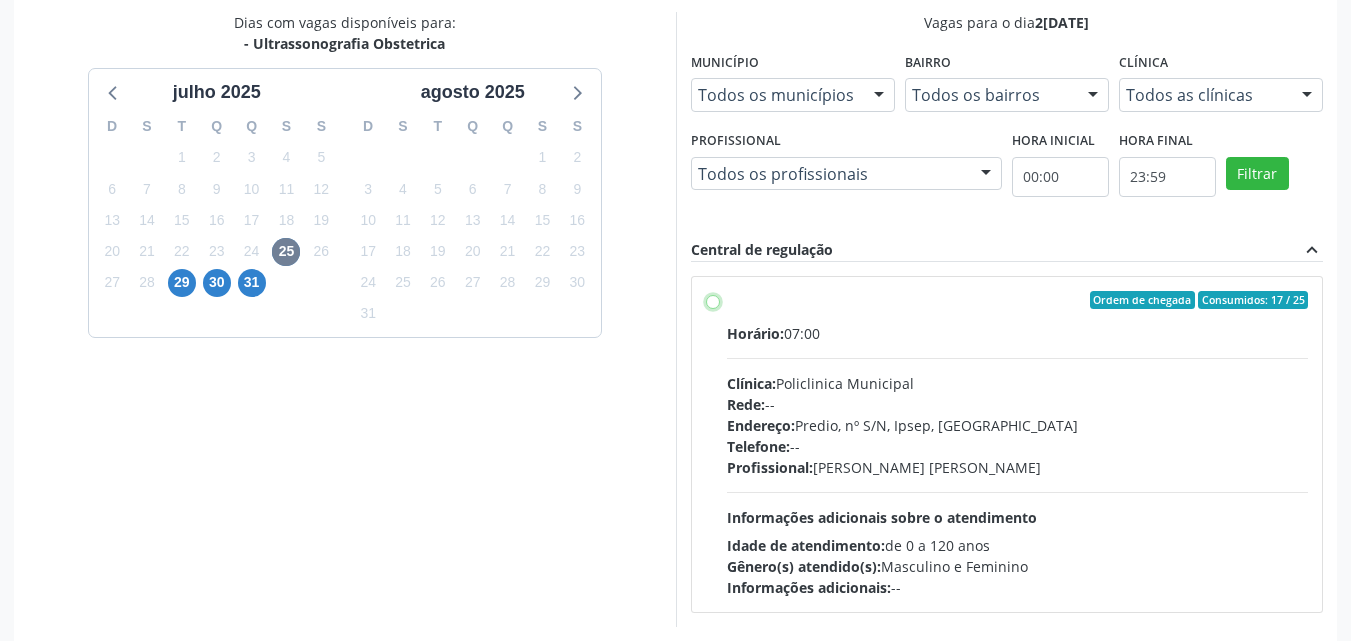 click on "Ordem de chegada
Consumidos: 17 / 25
Horário:   07:00
Clínica:  Policlinica Municipal
Rede:
--
Endereço:   Predio, nº S/N, Ipsep, [GEOGRAPHIC_DATA] - PE
Telefone:   --
Profissional:
[PERSON_NAME] [PERSON_NAME]
Informações adicionais sobre o atendimento
Idade de atendimento:
de 0 a 120 anos
Gênero(s) atendido(s):
Masculino e Feminino
Informações adicionais:
--" at bounding box center [713, 300] 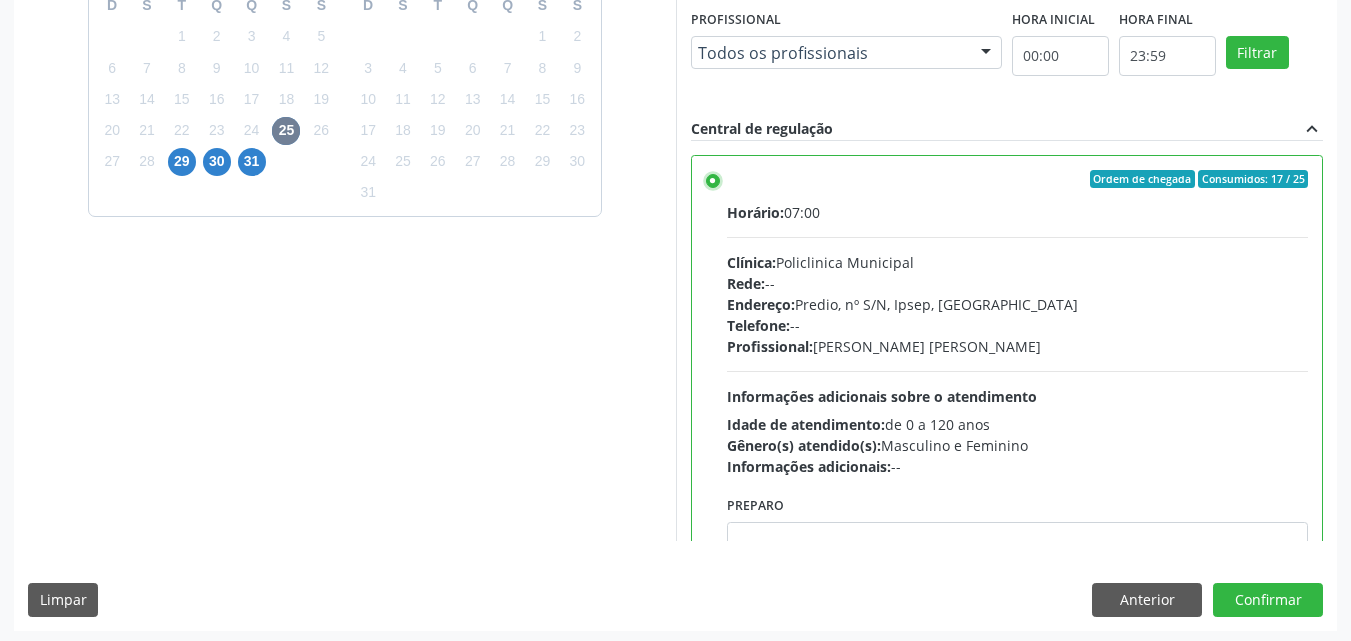 scroll, scrollTop: 554, scrollLeft: 0, axis: vertical 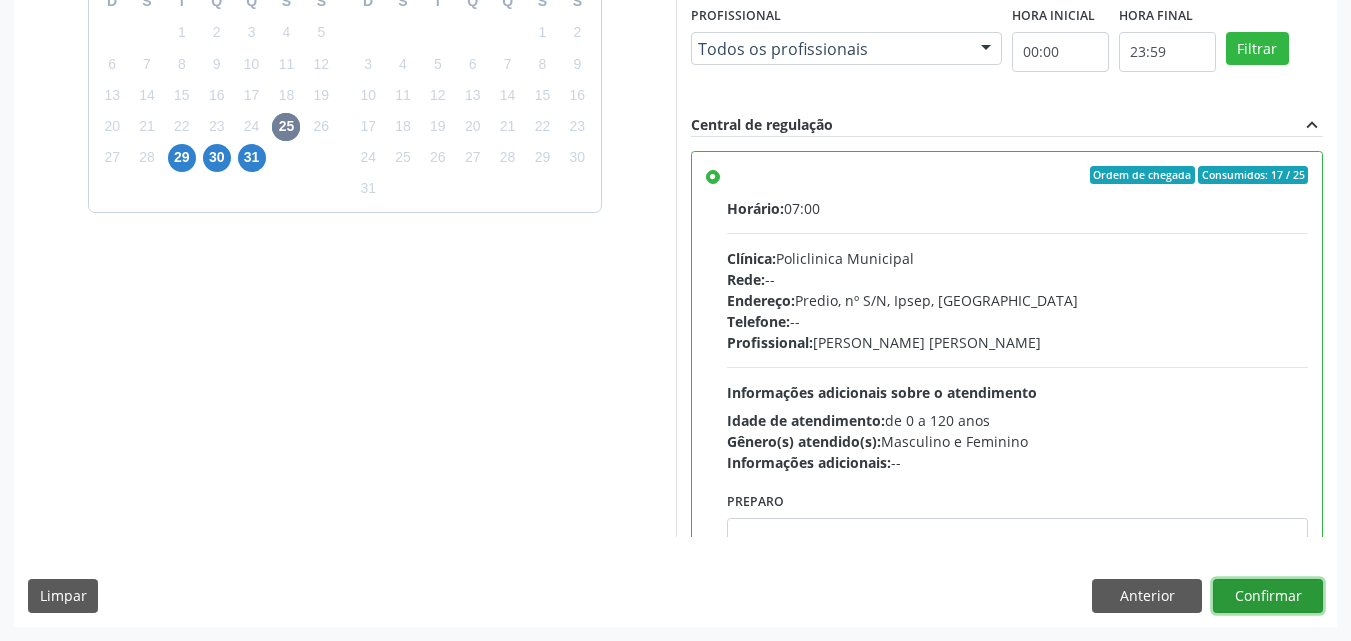 click on "Confirmar" at bounding box center (1268, 596) 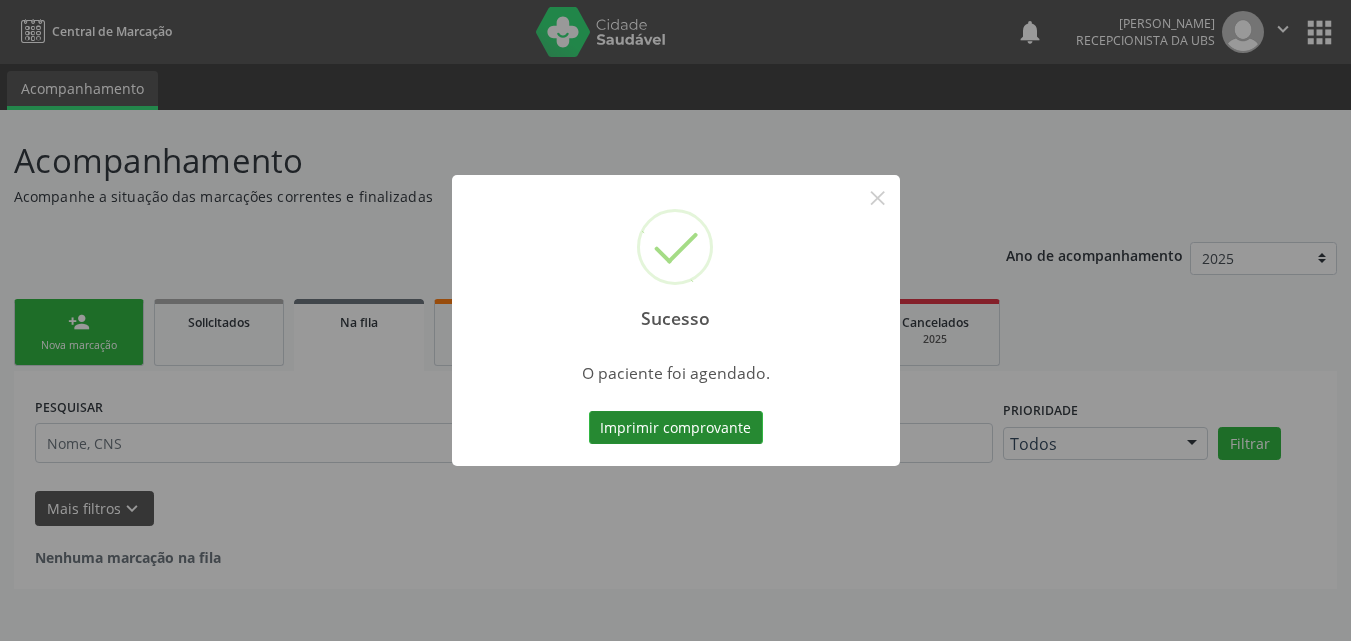 scroll, scrollTop: 0, scrollLeft: 0, axis: both 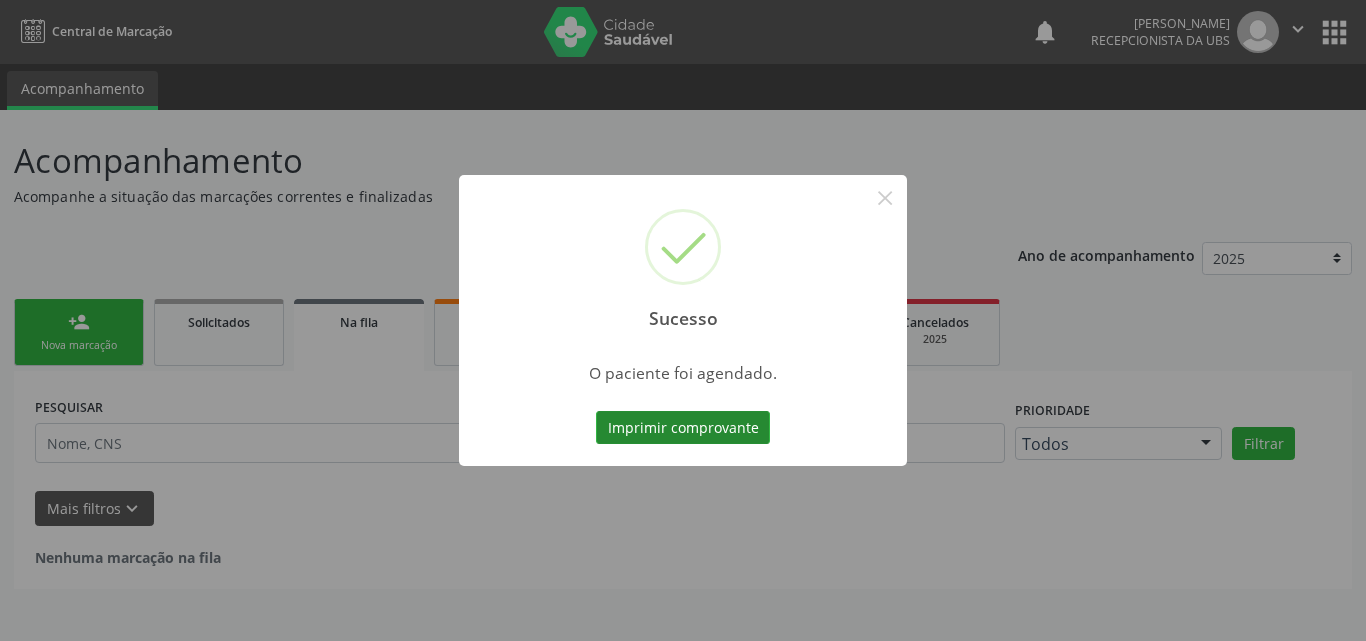 click on "Imprimir comprovante" at bounding box center (683, 428) 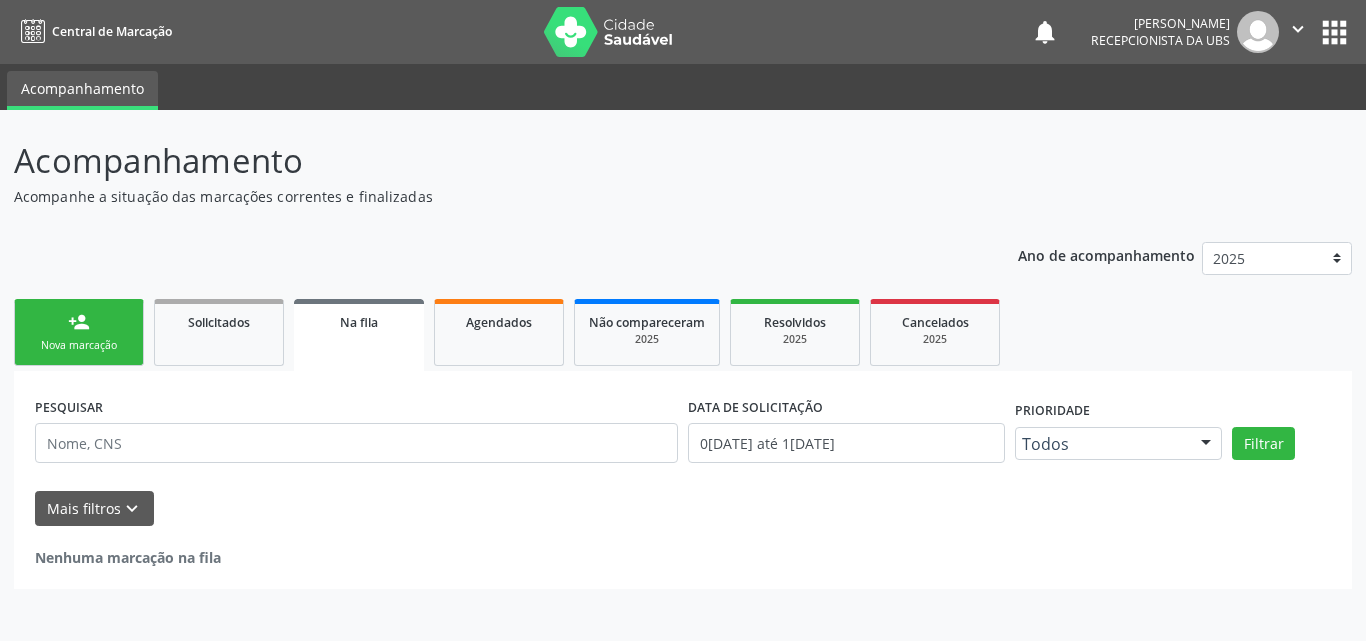 click on "person_add" at bounding box center [79, 322] 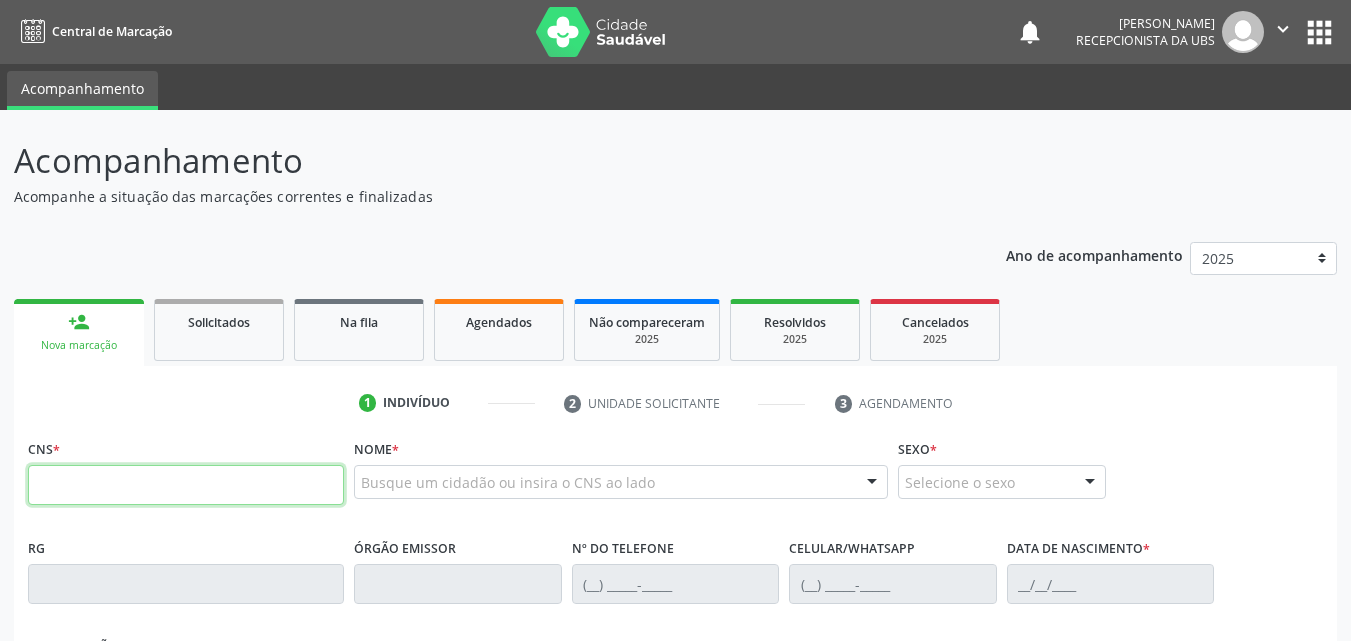click at bounding box center [186, 485] 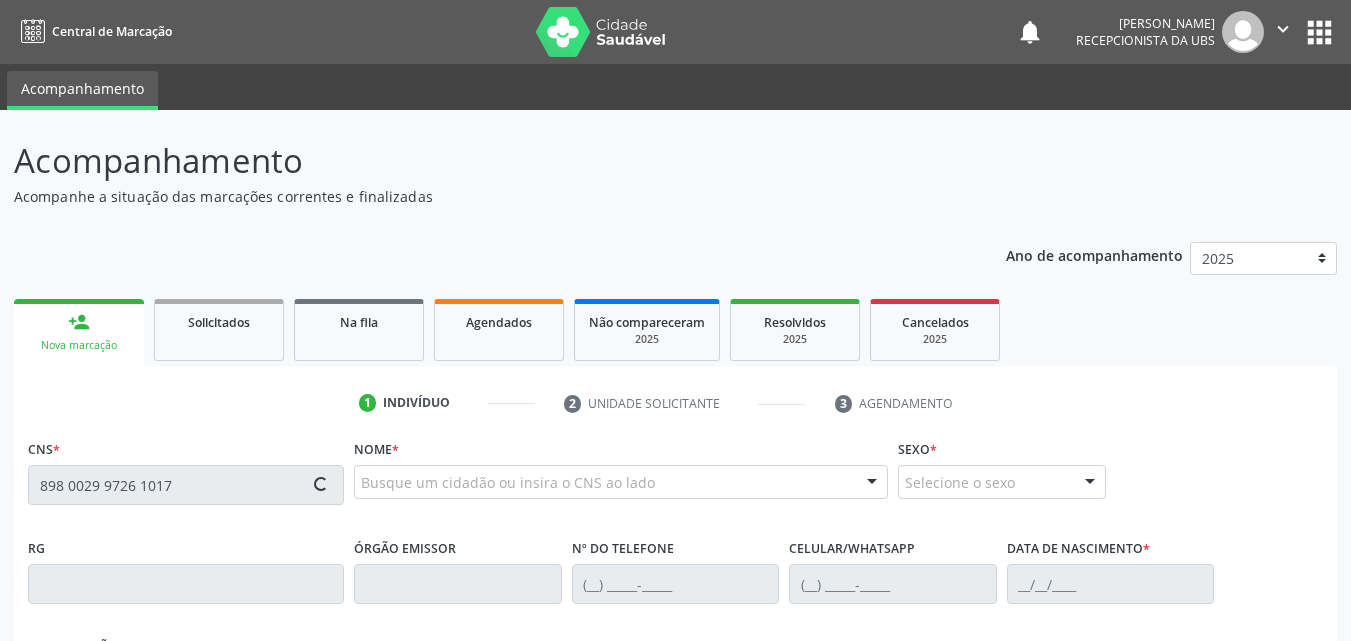 type on "898 0029 9726 1017" 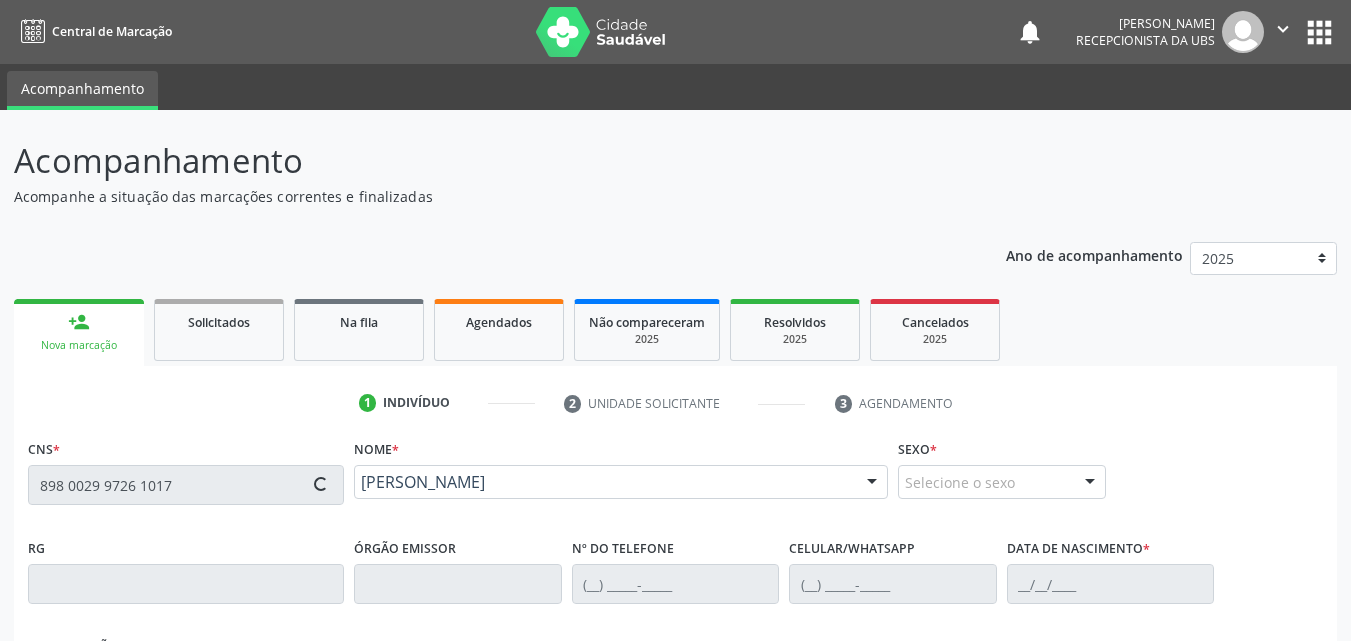 type on "[PHONE_NUMBER]" 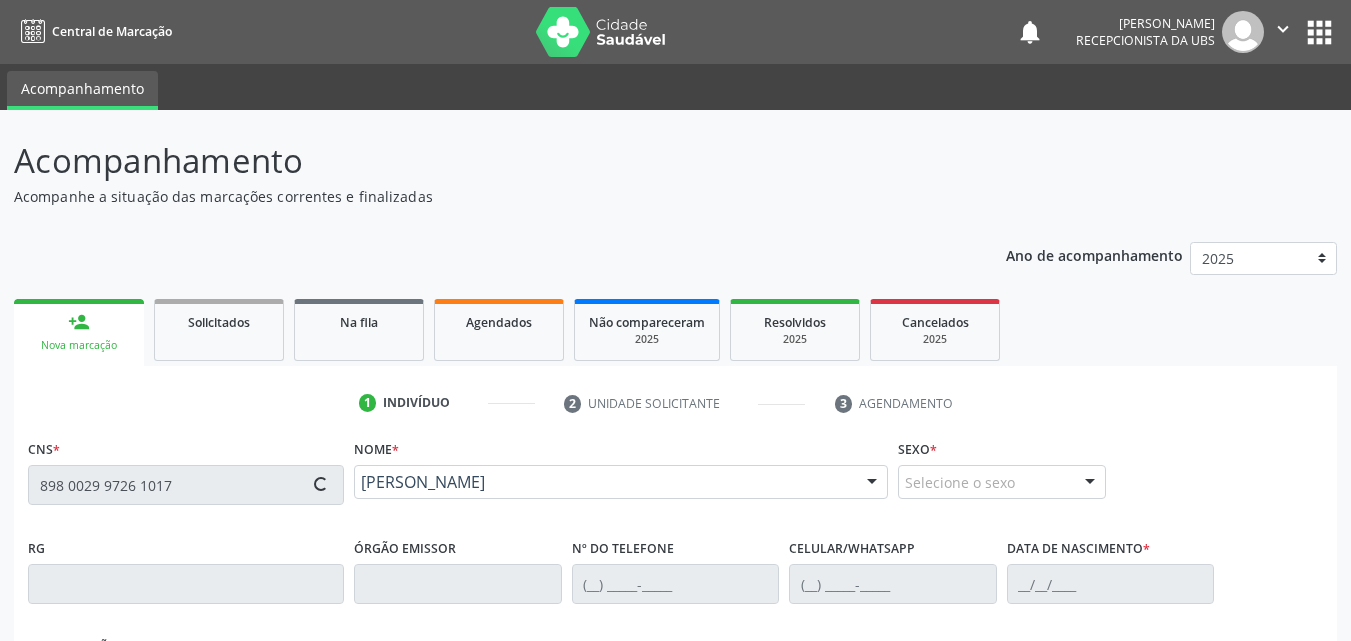type on "[PHONE_NUMBER]" 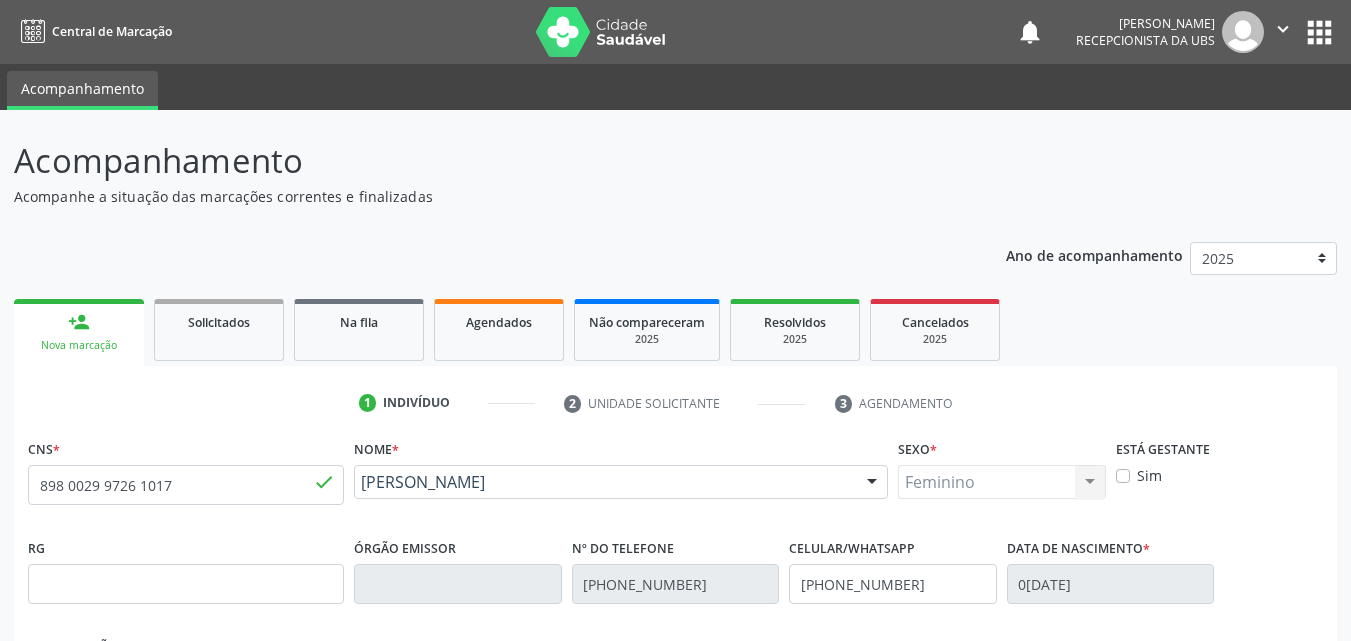 click on "Sim" at bounding box center (1149, 475) 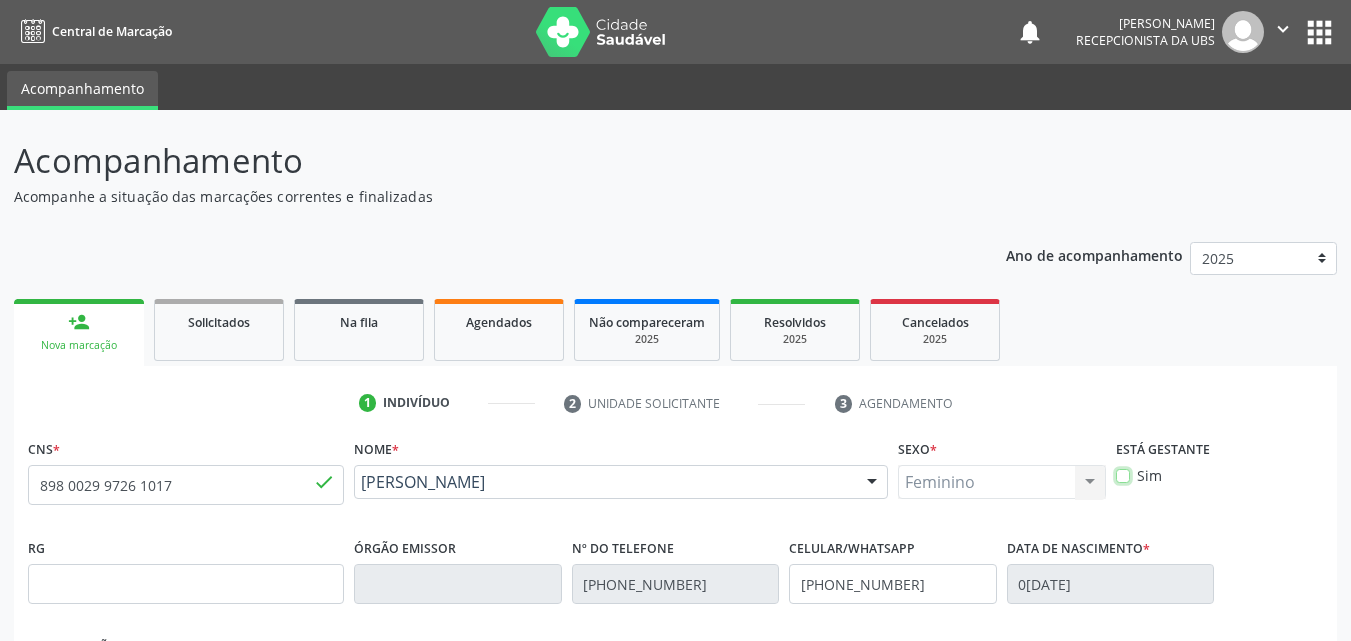 click on "Sim" at bounding box center [1123, 474] 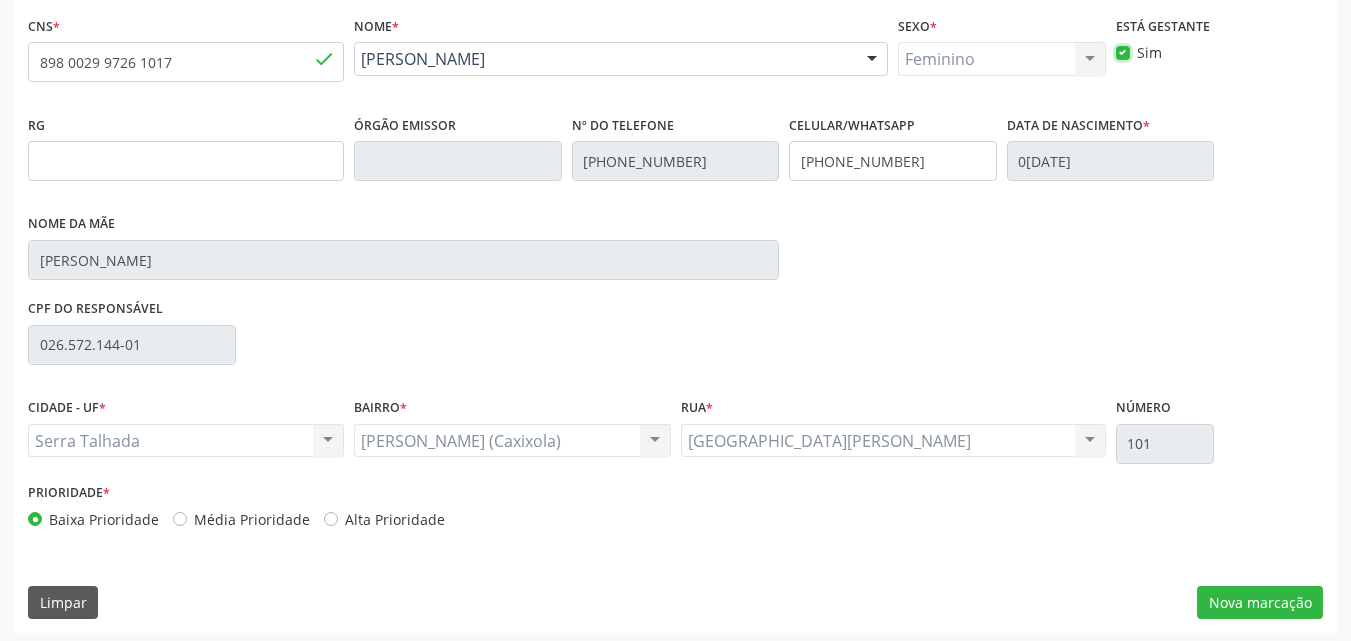 scroll, scrollTop: 429, scrollLeft: 0, axis: vertical 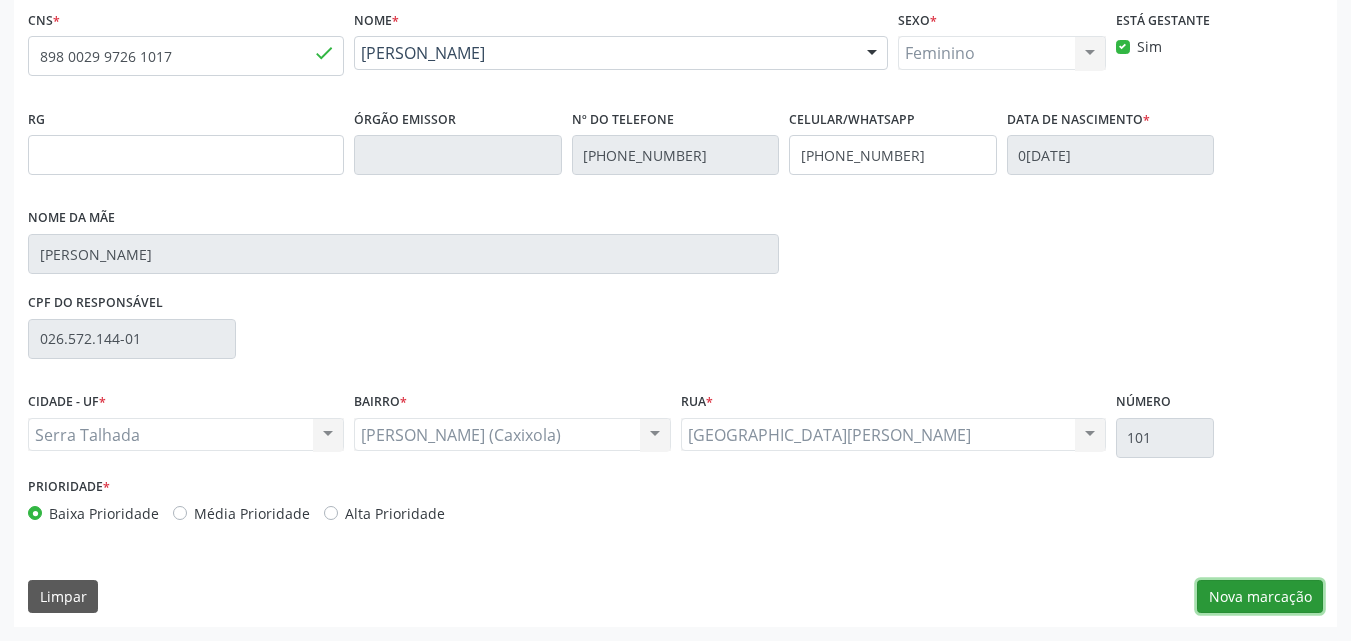 click on "Nova marcação" at bounding box center (1260, 597) 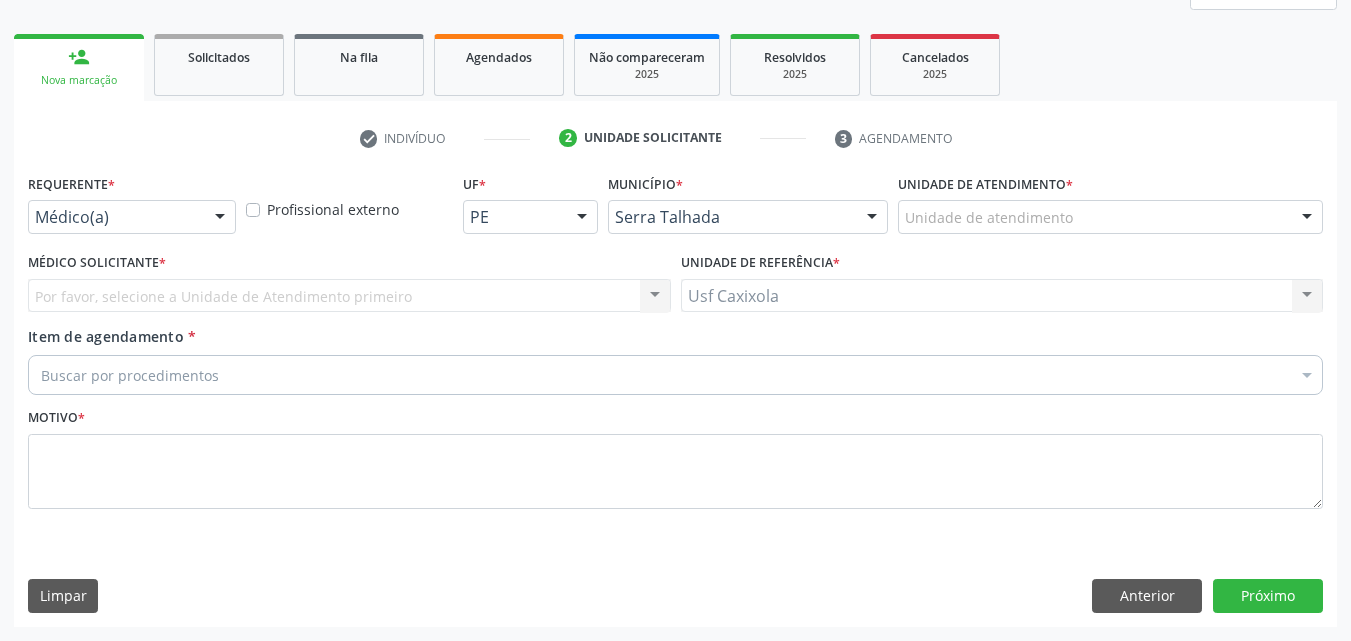 scroll, scrollTop: 265, scrollLeft: 0, axis: vertical 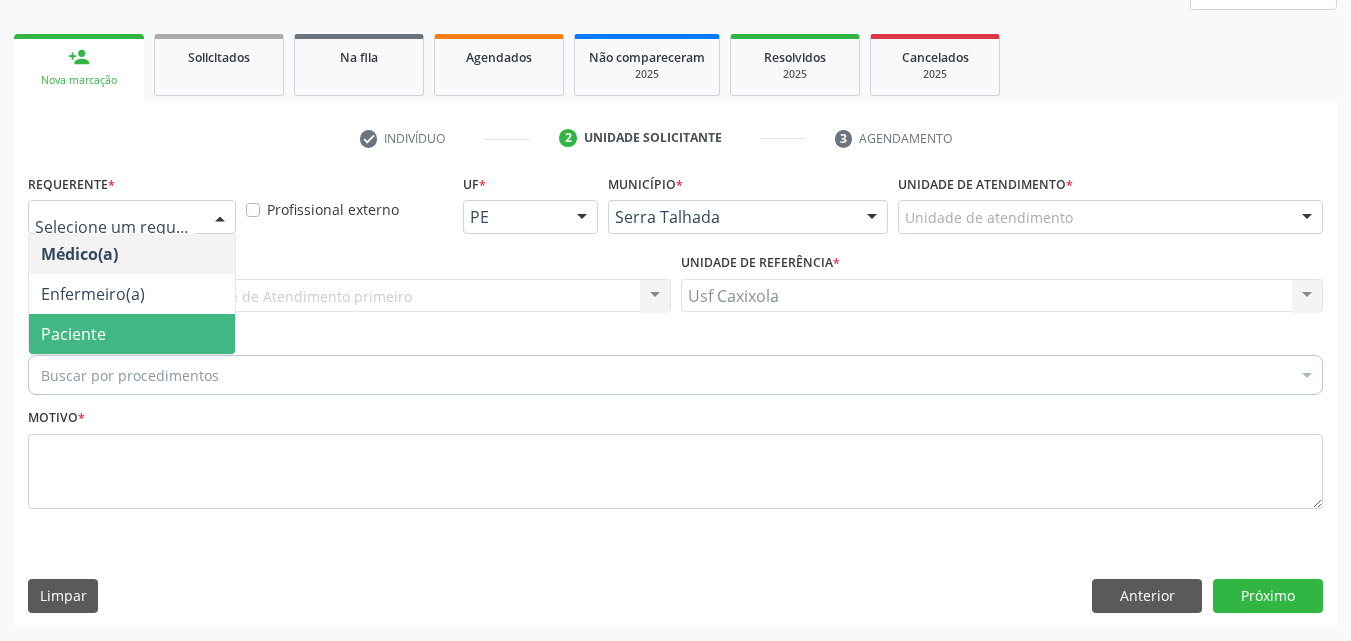 click on "Paciente" at bounding box center [132, 334] 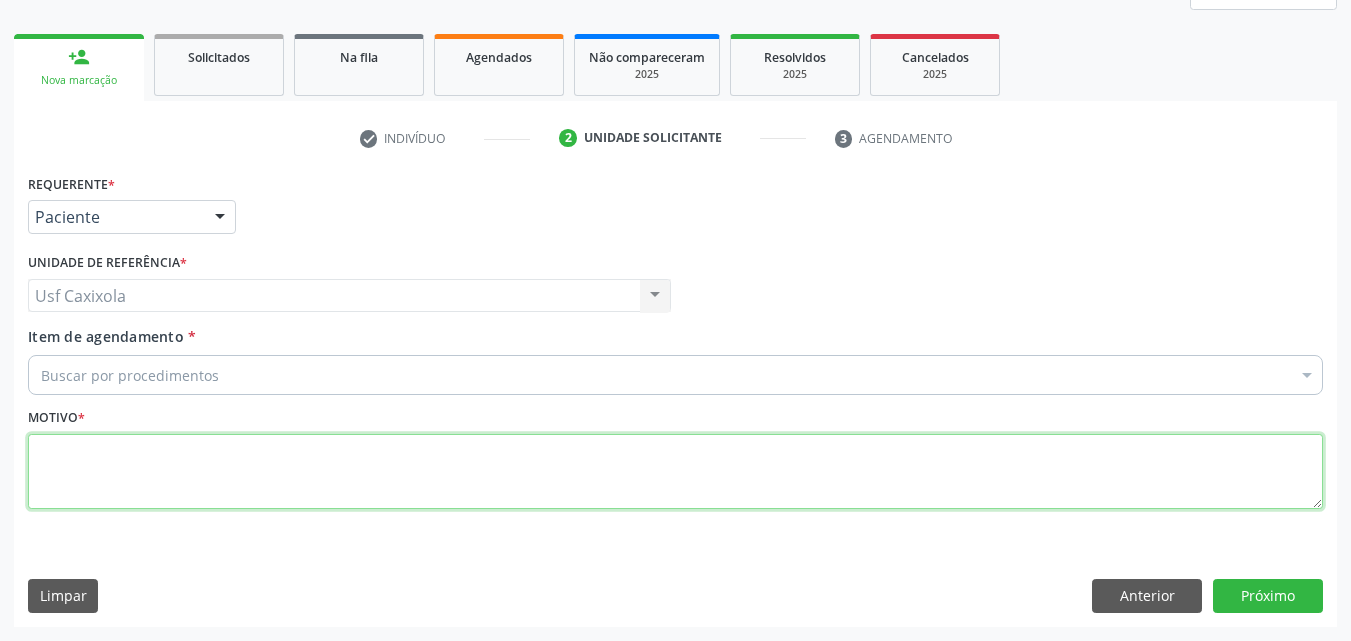 click at bounding box center [675, 472] 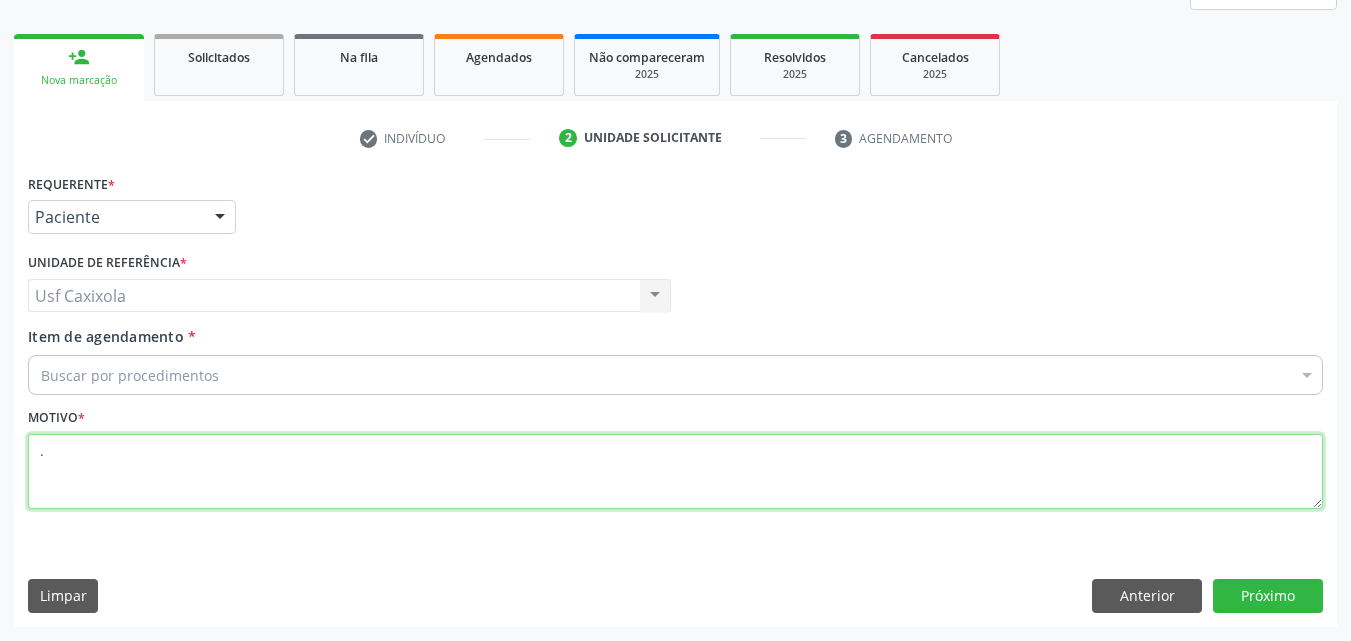type on "." 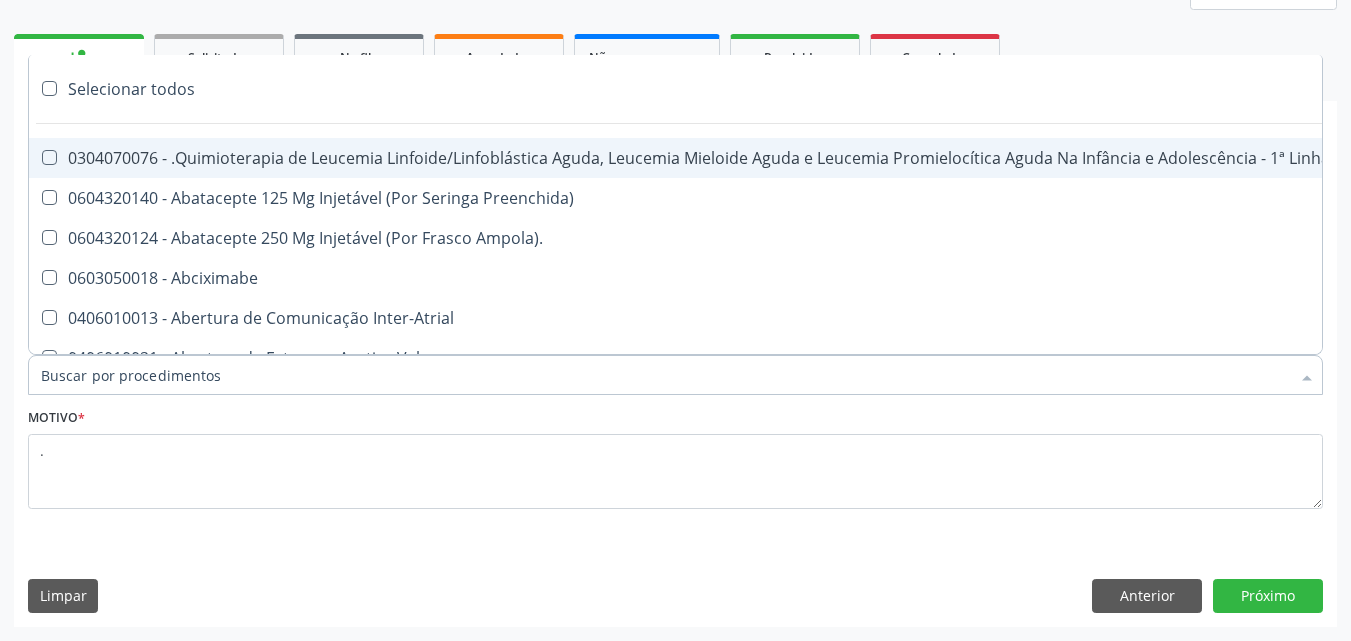 click at bounding box center [675, 375] 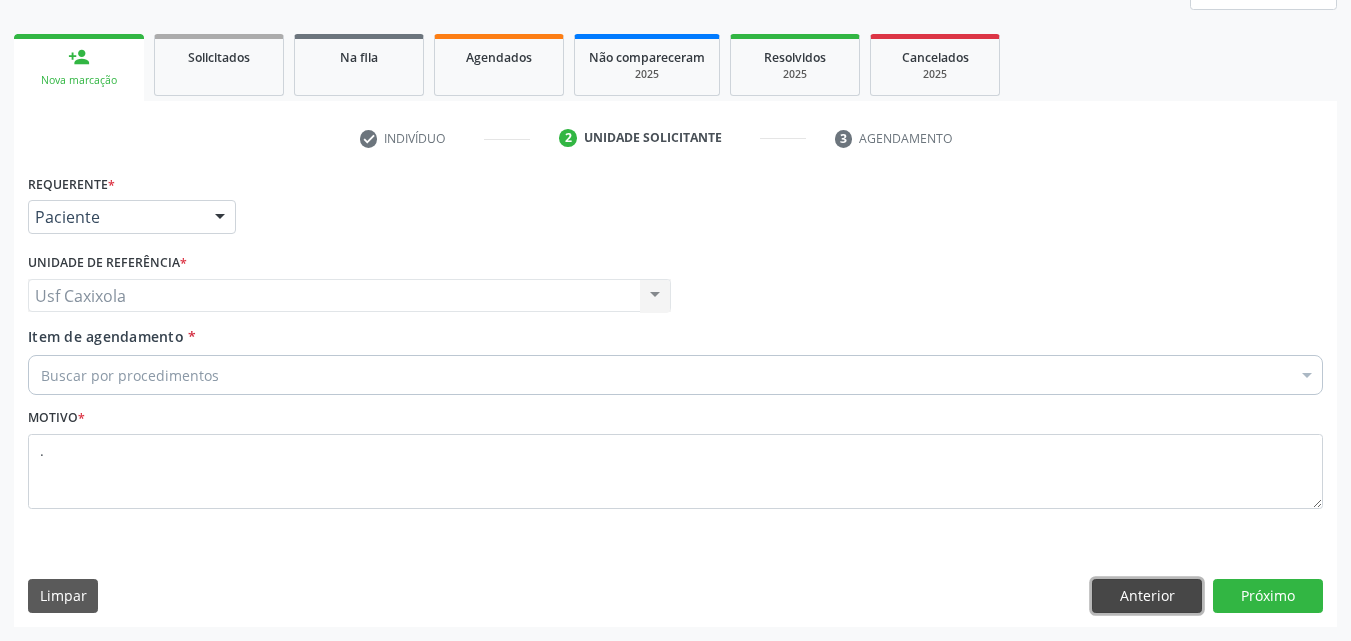 click on "Anterior" at bounding box center (1147, 596) 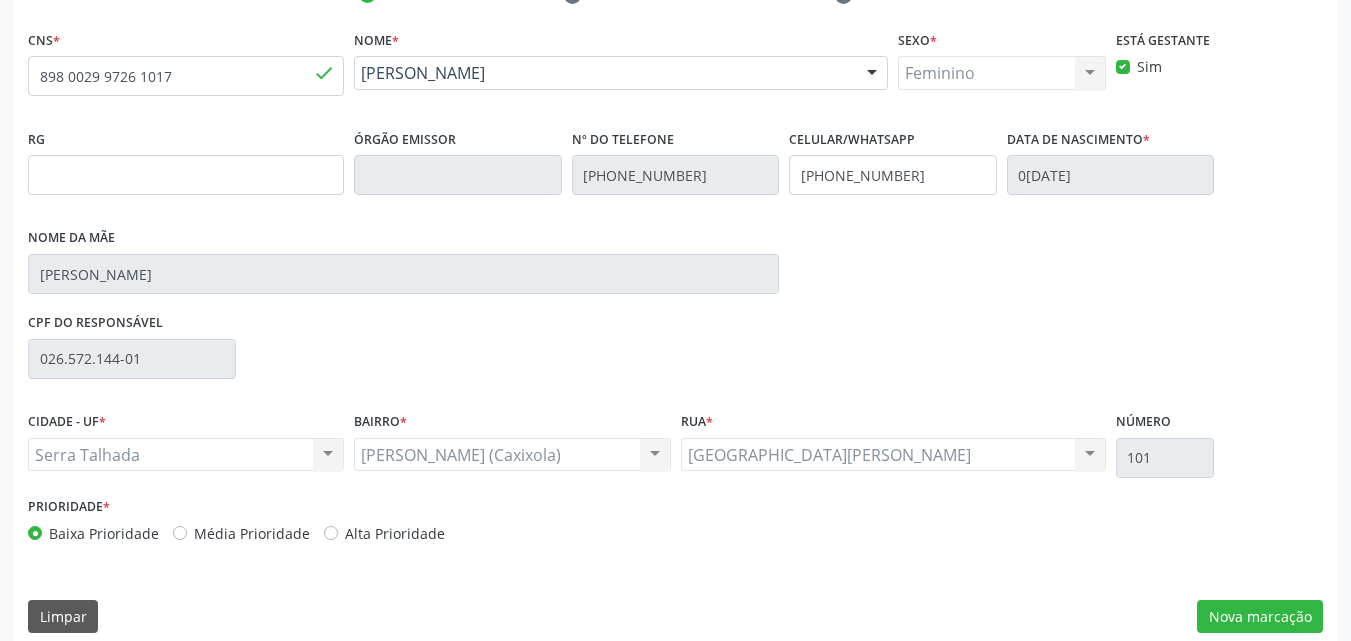 scroll, scrollTop: 429, scrollLeft: 0, axis: vertical 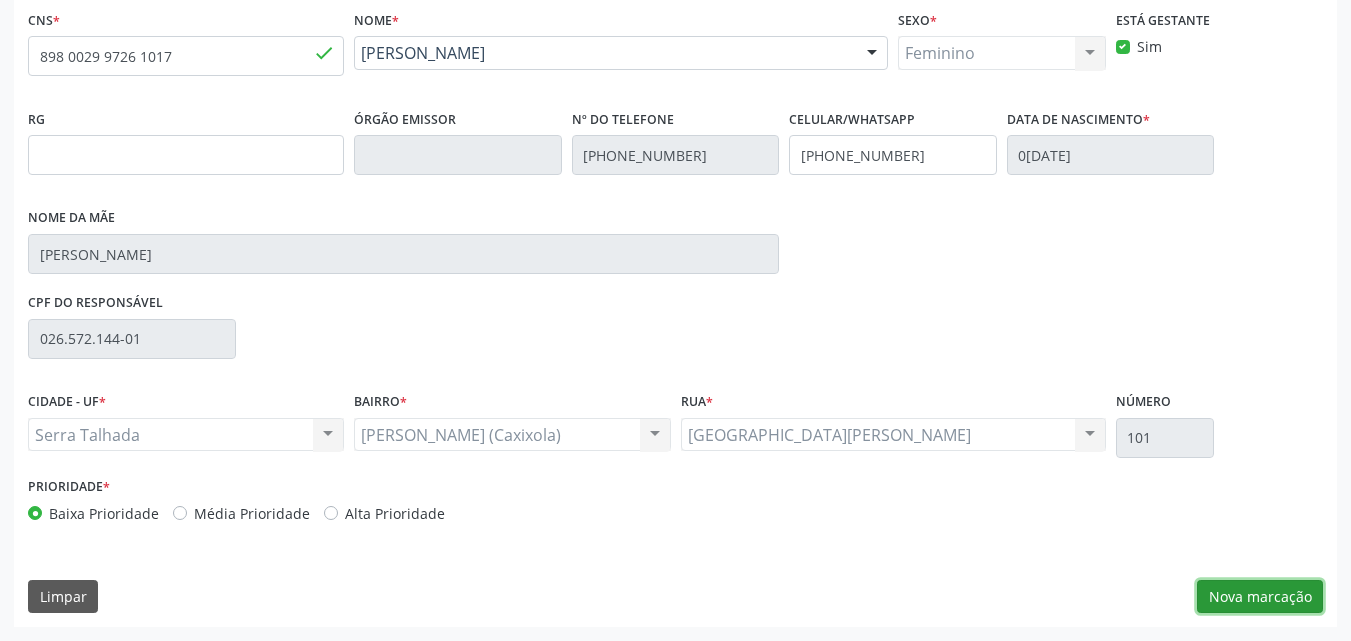 click on "Nova marcação" at bounding box center [1260, 597] 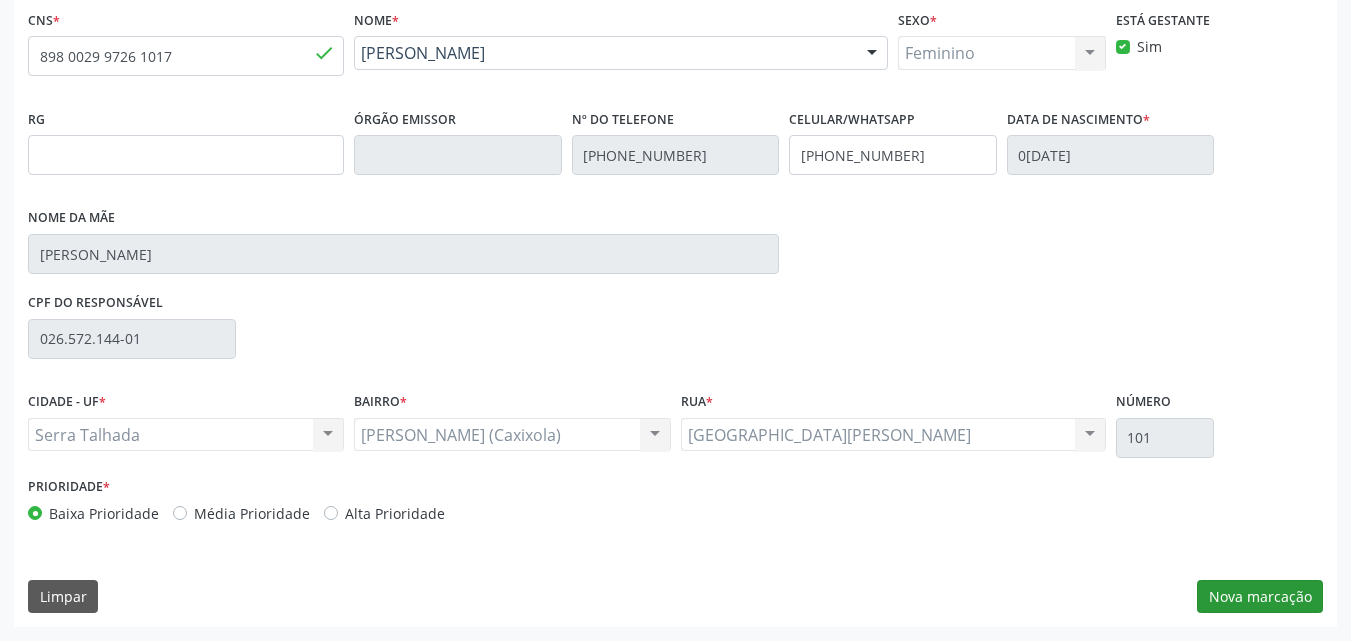 scroll, scrollTop: 265, scrollLeft: 0, axis: vertical 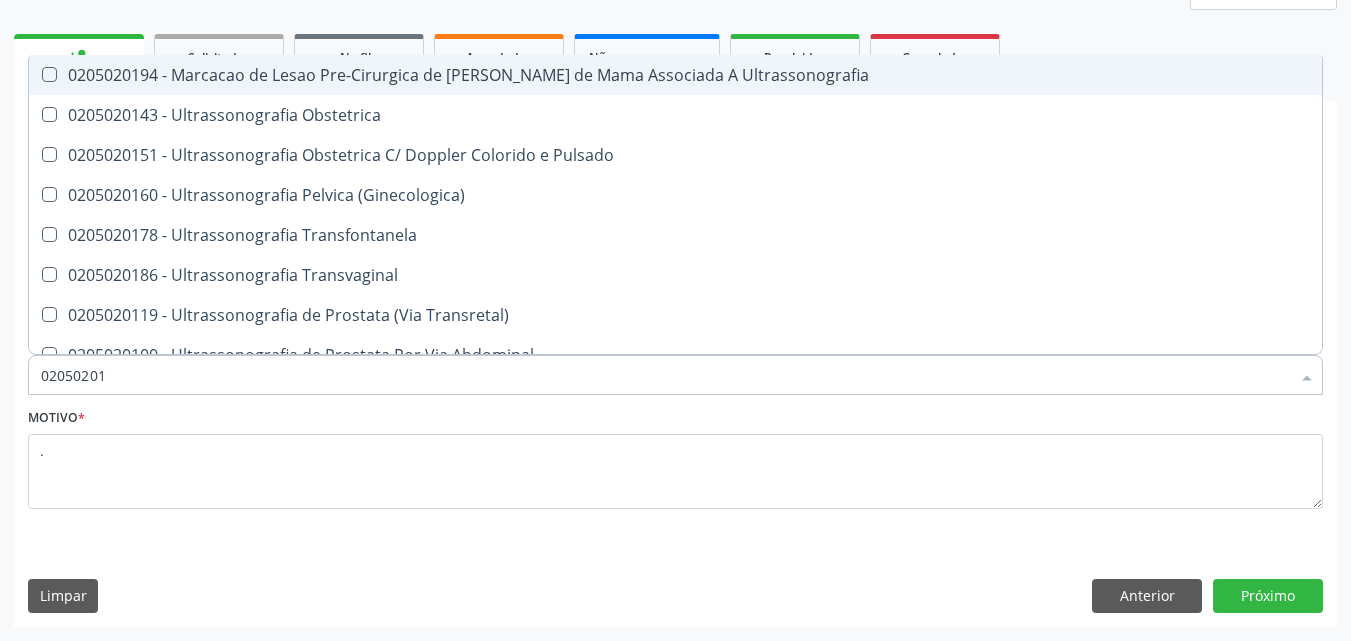 type on "020502014" 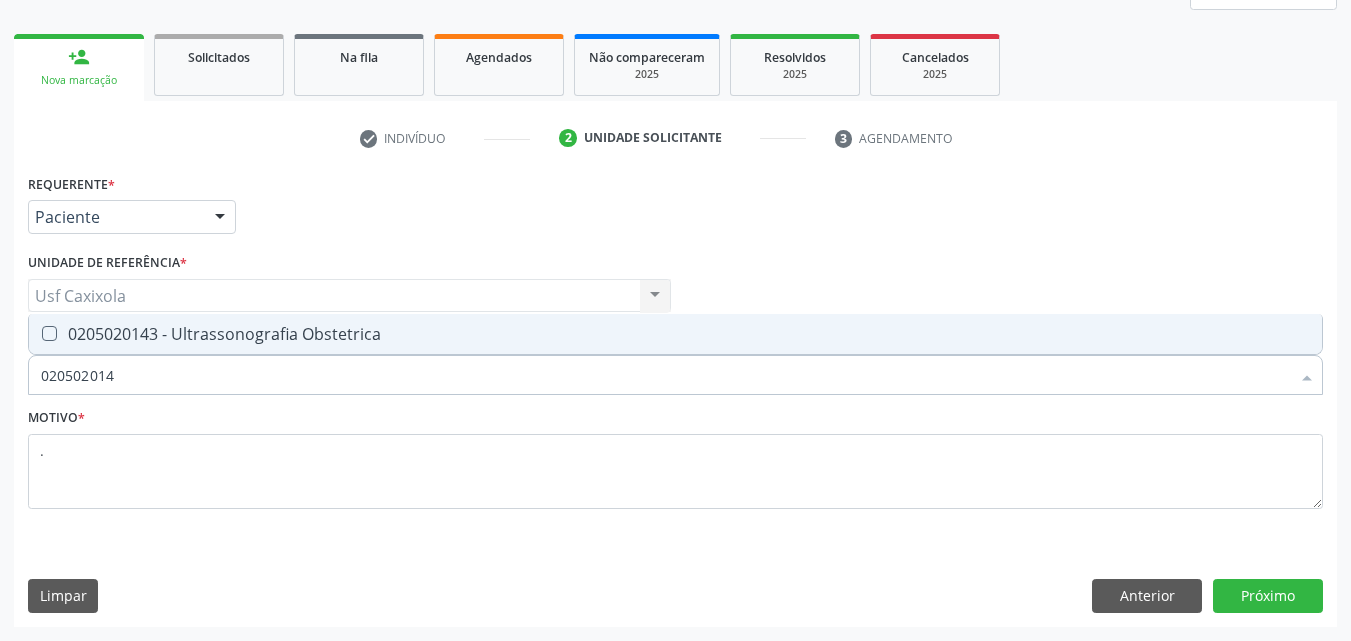 click on "0205020143 - Ultrassonografia Obstetrica" at bounding box center [675, 334] 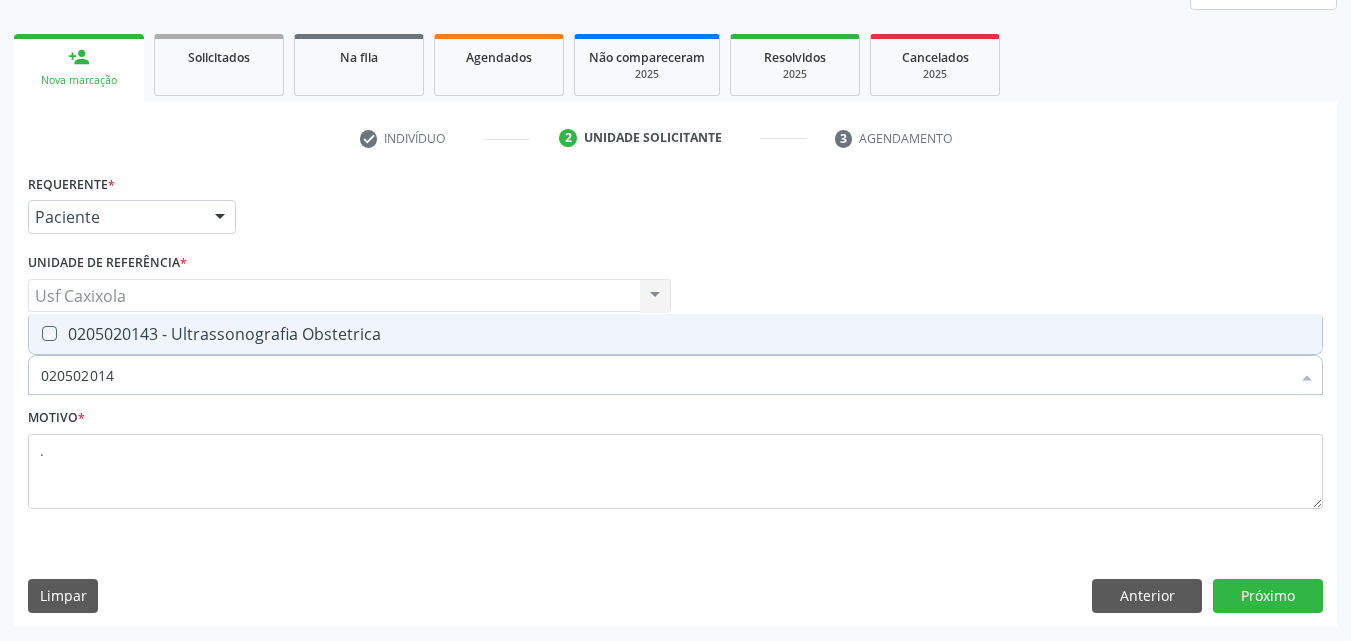 checkbox on "true" 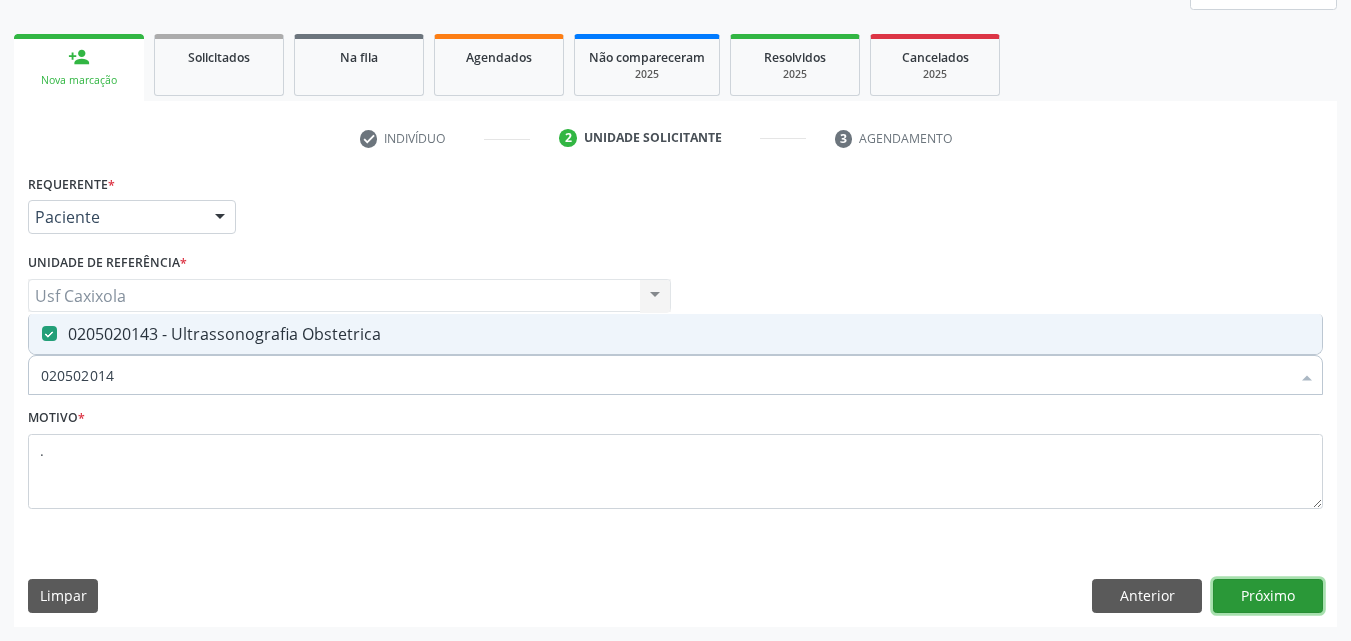 click on "Próximo" at bounding box center (1268, 596) 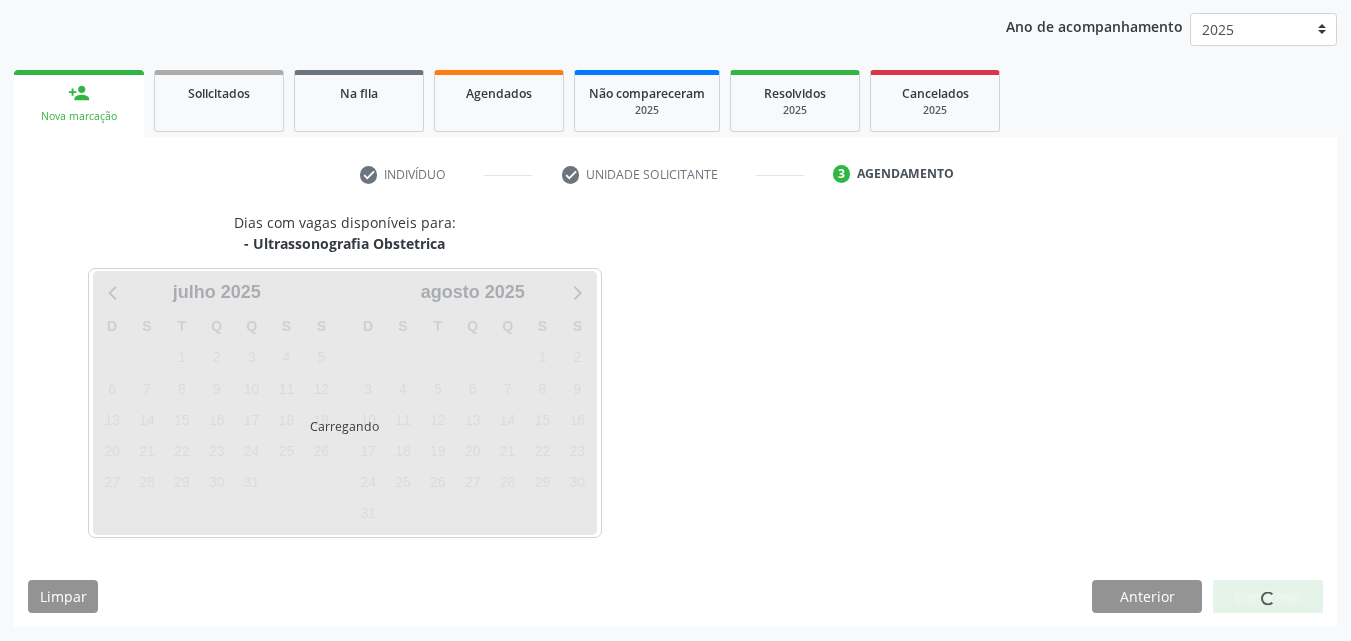 scroll, scrollTop: 229, scrollLeft: 0, axis: vertical 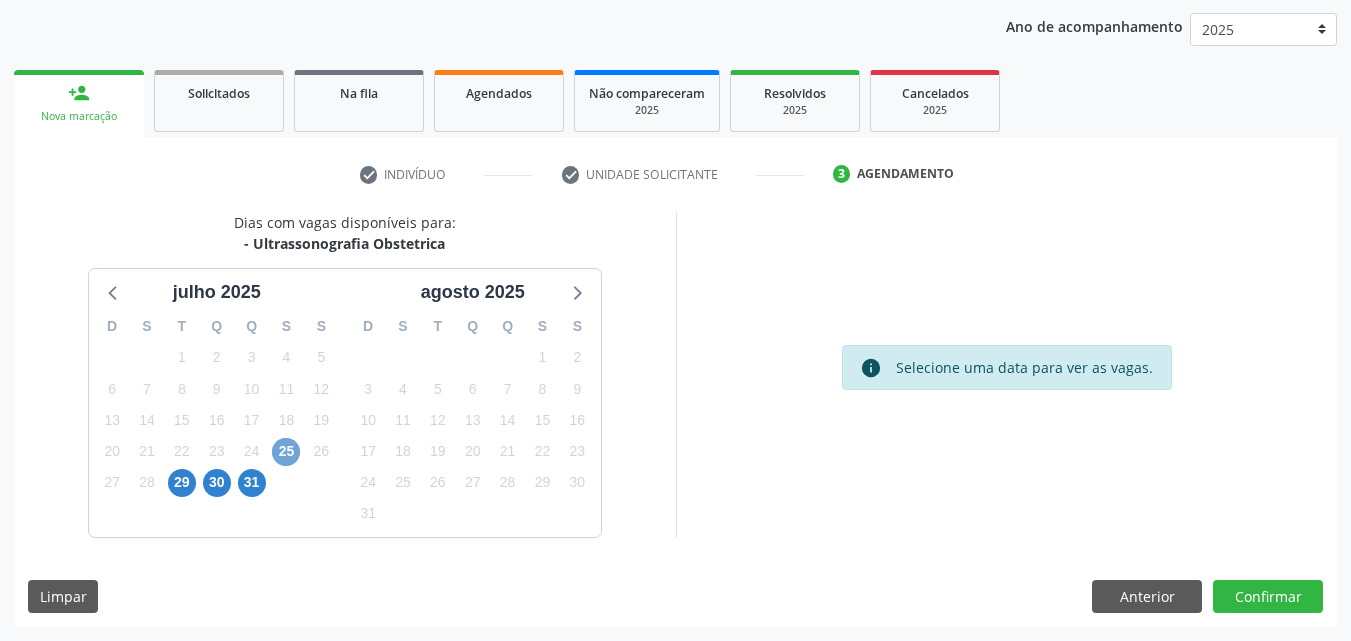 click on "25" at bounding box center [286, 452] 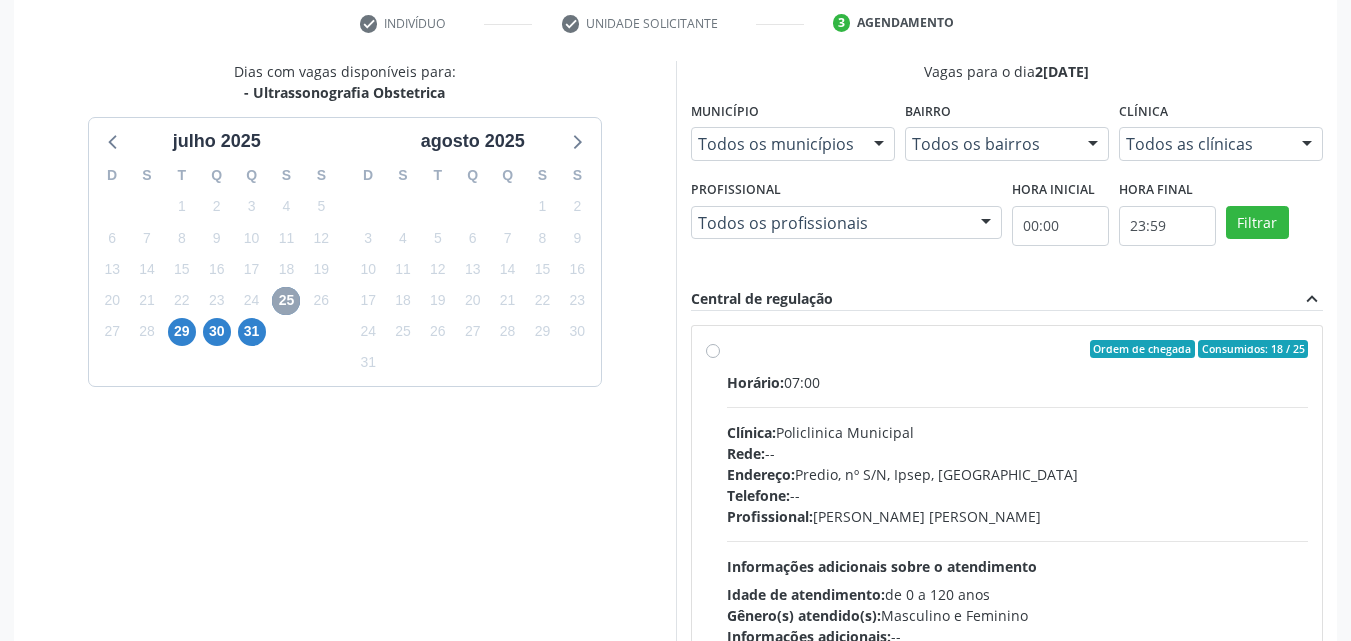 scroll, scrollTop: 518, scrollLeft: 0, axis: vertical 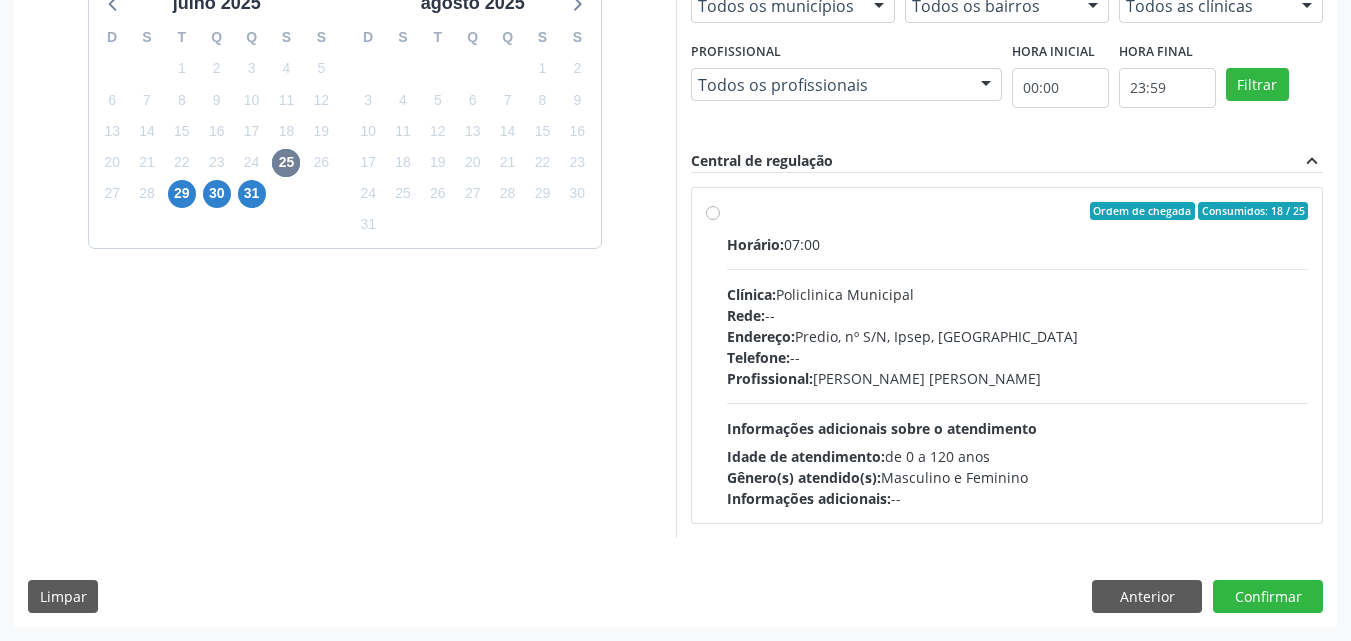 click on "Ordem de chegada
Consumidos: 18 / 25
Horário:   07:00
Clínica:  Policlinica Municipal
Rede:
--
Endereço:   Predio, nº S/N, Ipsep, [GEOGRAPHIC_DATA] - PE
Telefone:   --
Profissional:
[PERSON_NAME] [PERSON_NAME]
Informações adicionais sobre o atendimento
Idade de atendimento:
de 0 a 120 anos
Gênero(s) atendido(s):
Masculino e Feminino
Informações adicionais:
--" at bounding box center [1018, 355] 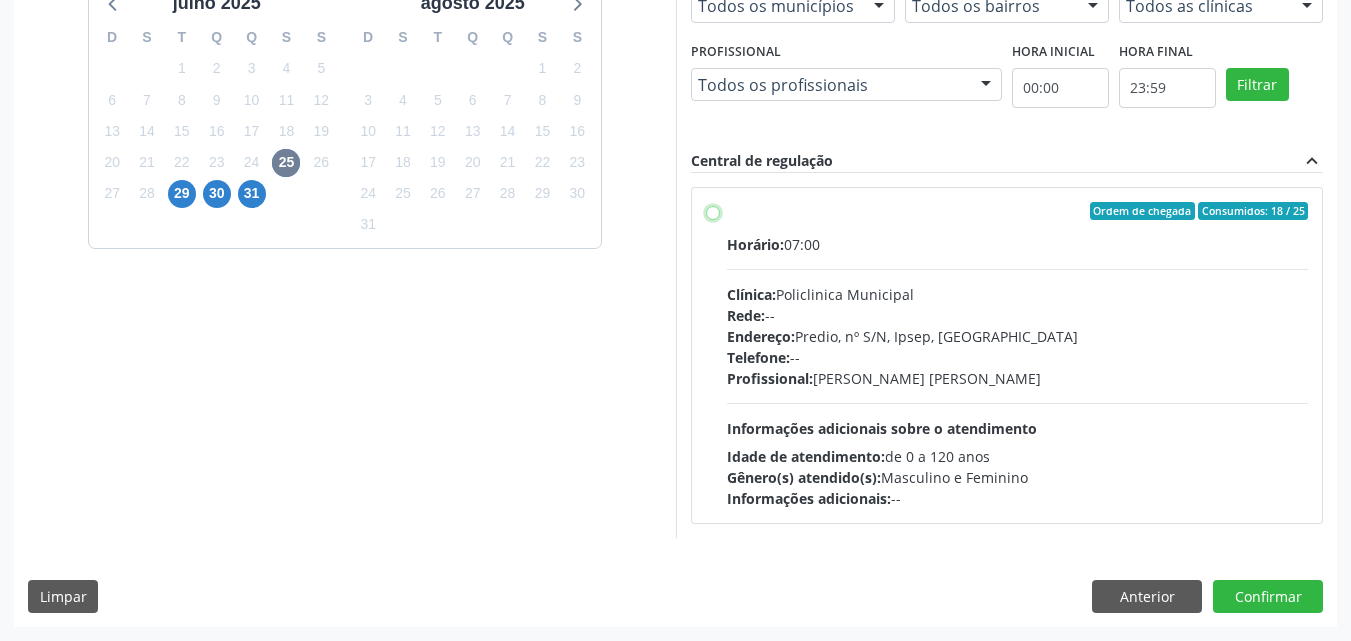 click on "Ordem de chegada
Consumidos: 18 / 25
Horário:   07:00
Clínica:  Policlinica Municipal
Rede:
--
Endereço:   Predio, nº S/N, Ipsep, [GEOGRAPHIC_DATA] - PE
Telefone:   --
Profissional:
[PERSON_NAME] [PERSON_NAME]
Informações adicionais sobre o atendimento
Idade de atendimento:
de 0 a 120 anos
Gênero(s) atendido(s):
Masculino e Feminino
Informações adicionais:
--" at bounding box center (713, 211) 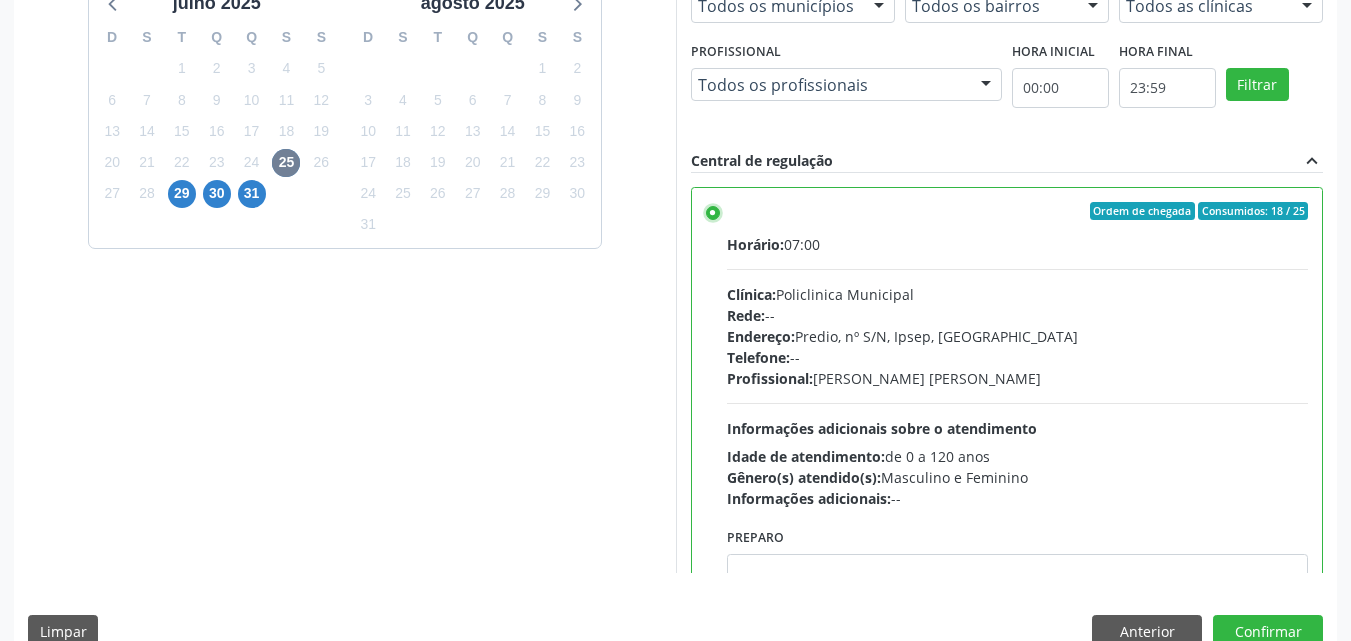 scroll, scrollTop: 554, scrollLeft: 0, axis: vertical 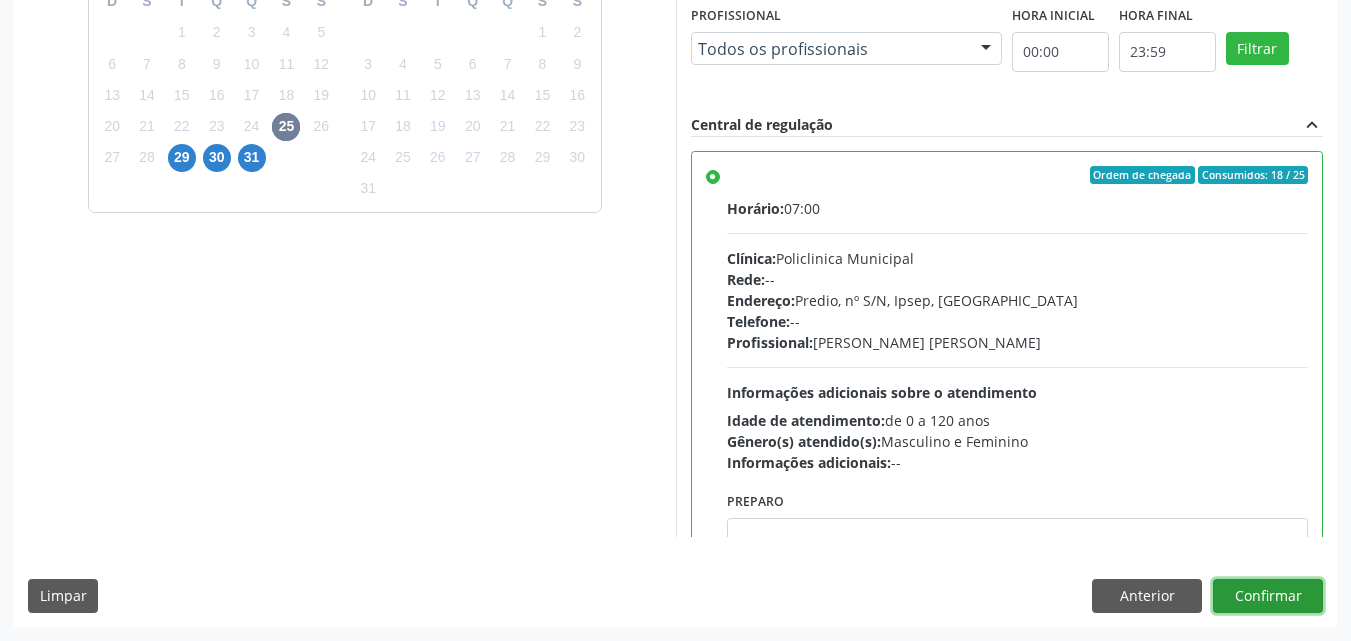click on "Confirmar" at bounding box center [1268, 596] 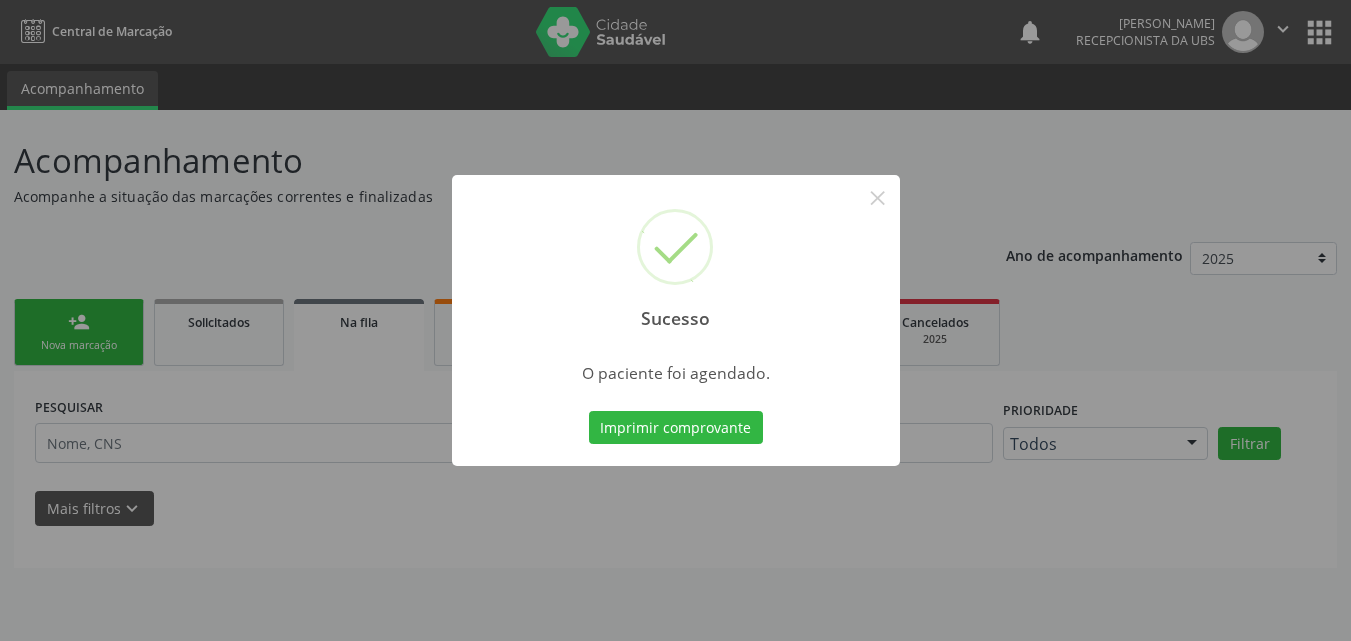 scroll, scrollTop: 0, scrollLeft: 0, axis: both 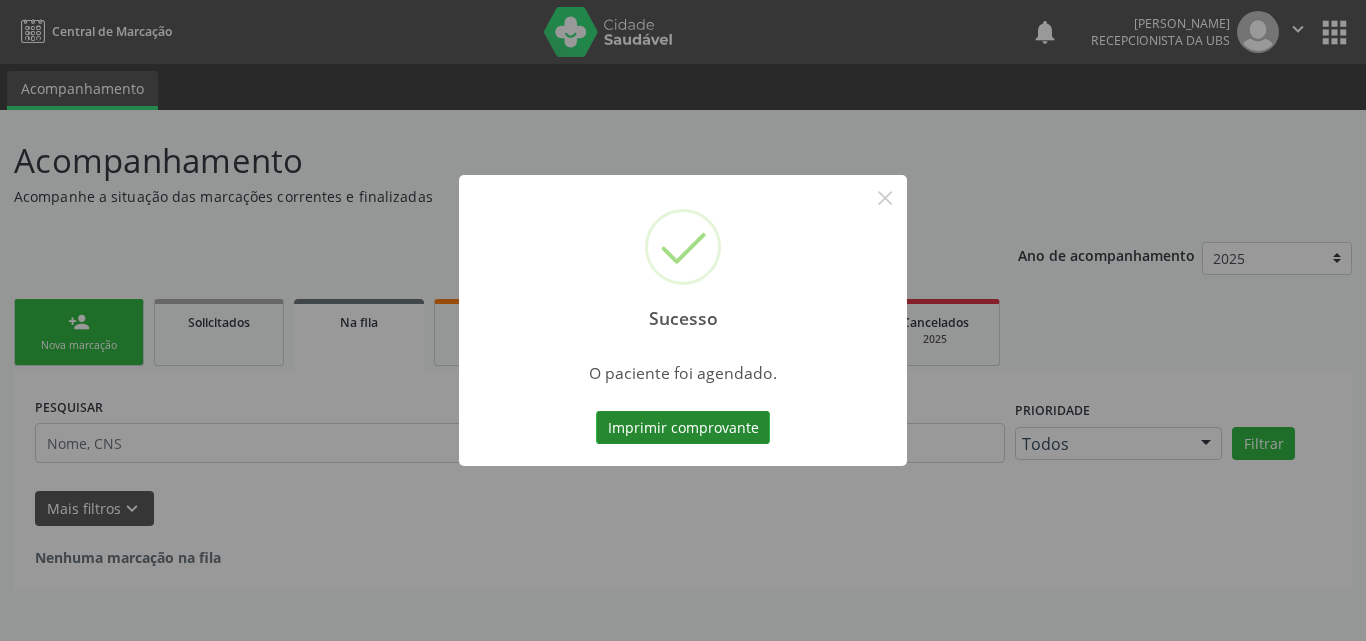 click on "Imprimir comprovante" at bounding box center (683, 428) 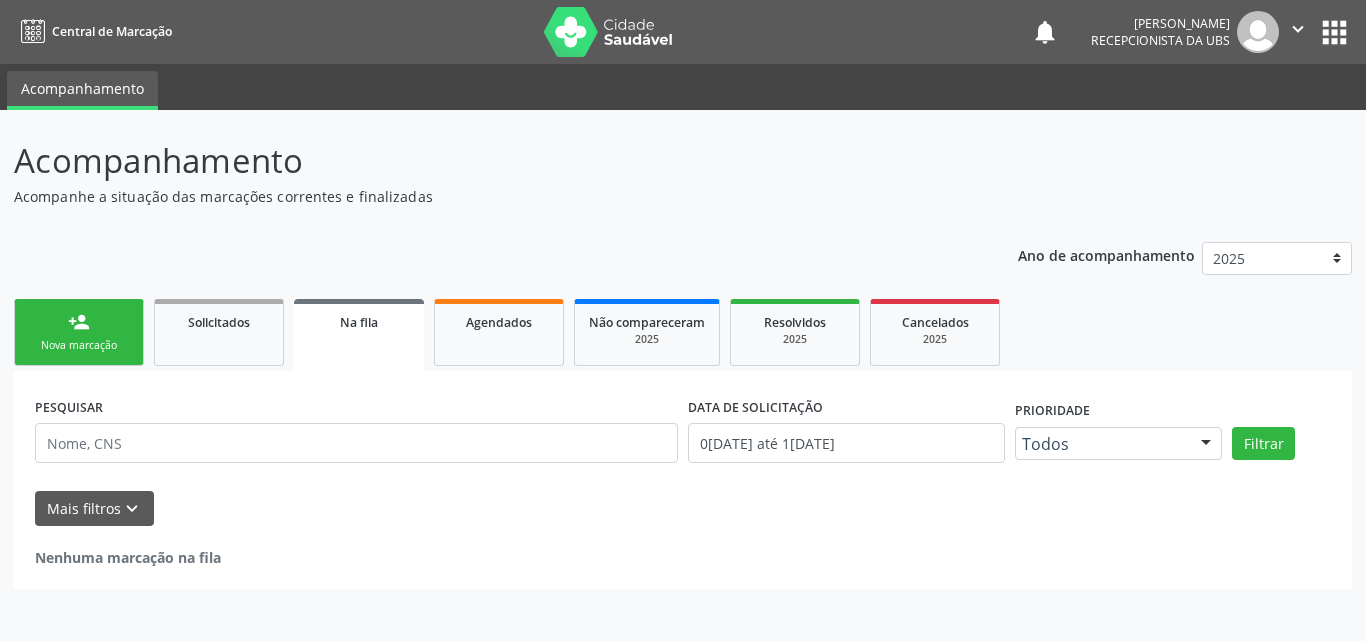 click on "Nova marcação" at bounding box center (79, 345) 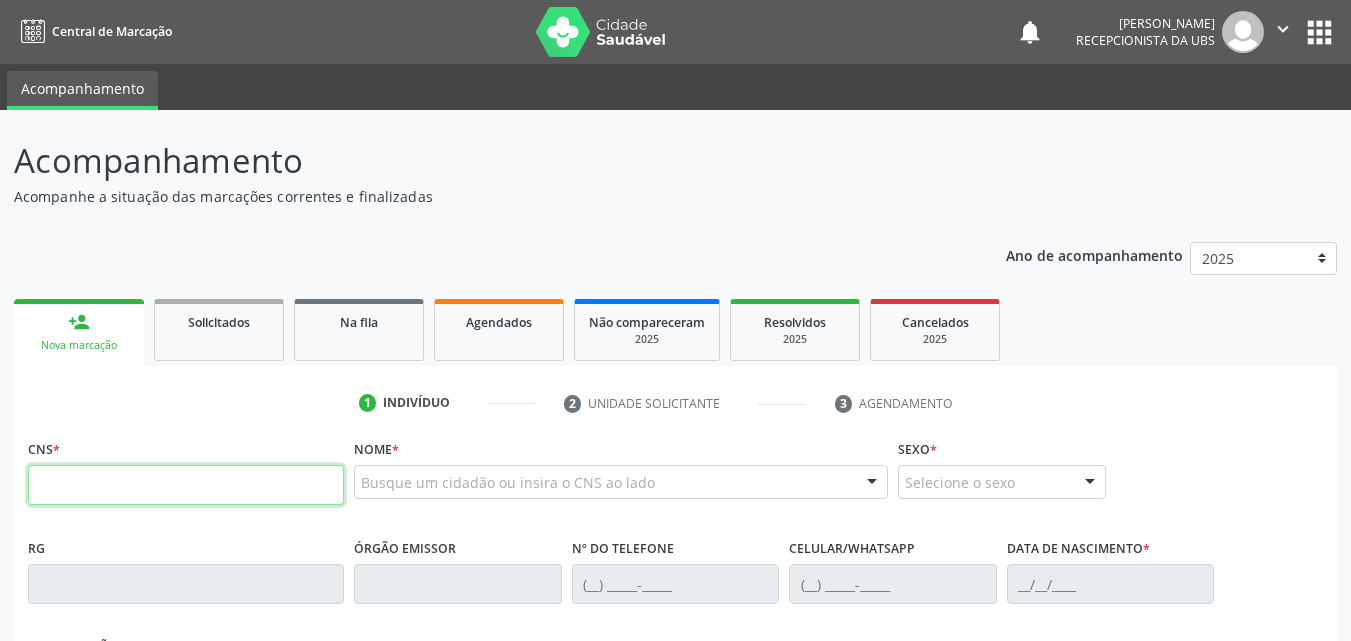 click at bounding box center [186, 485] 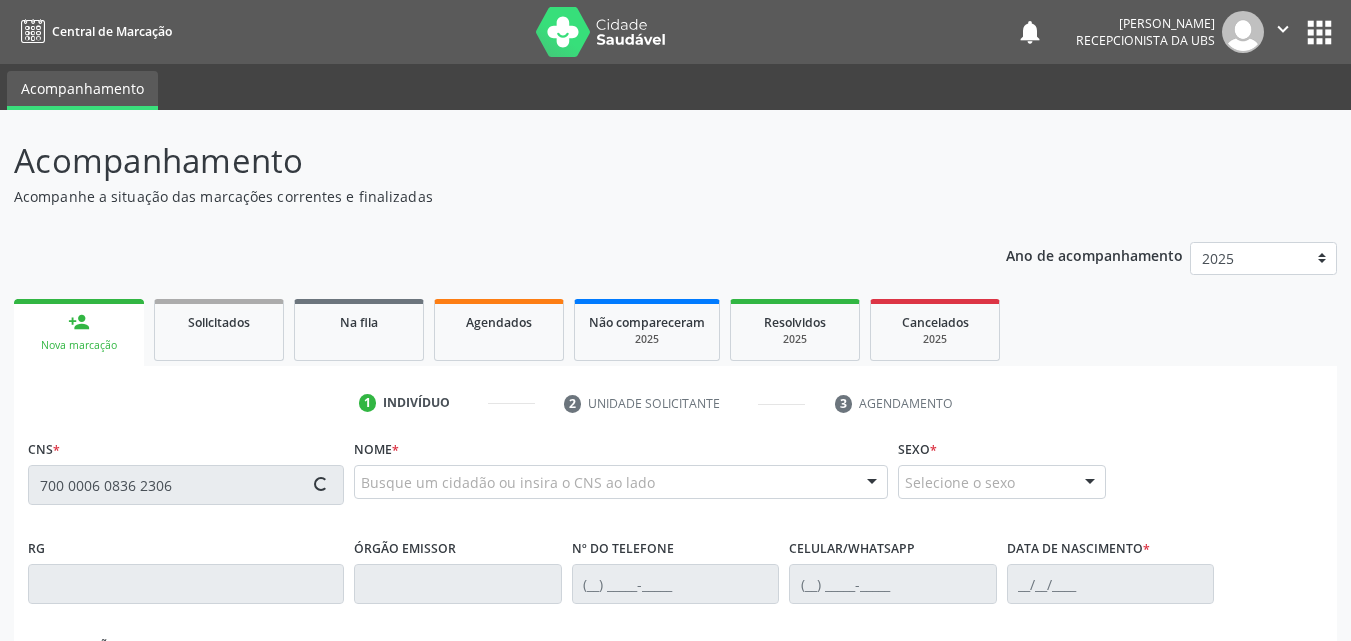type on "700 0006 0836 2306" 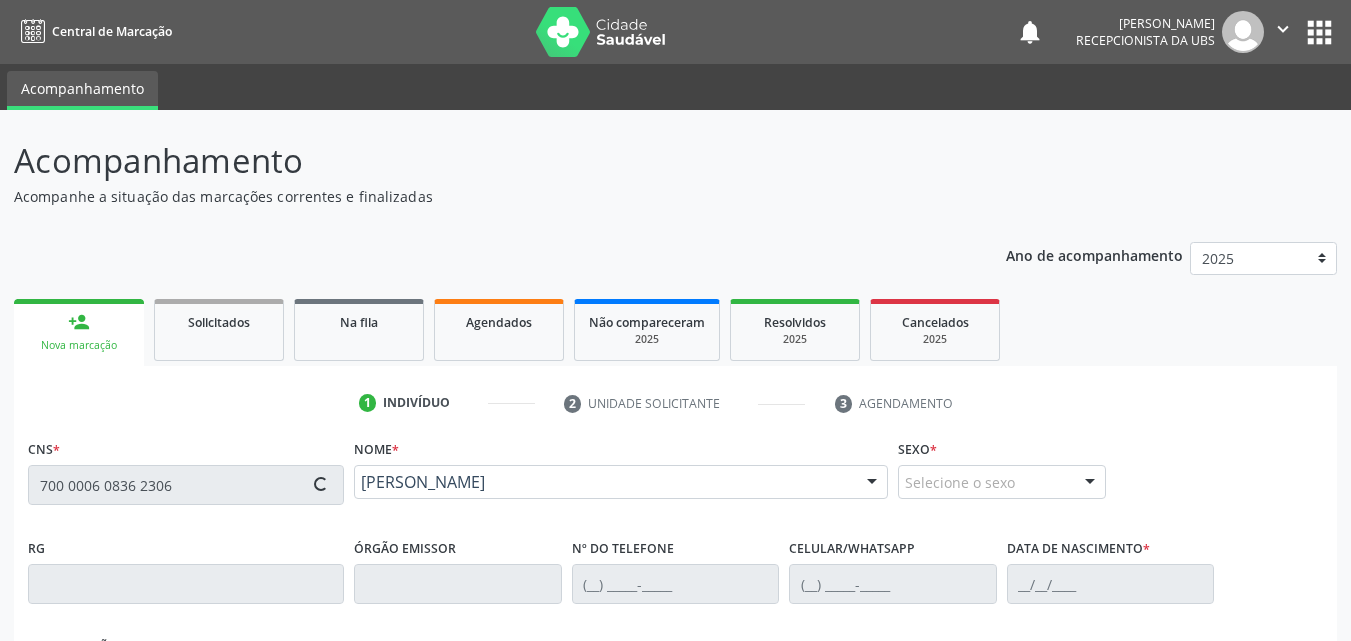 type on "[PHONE_NUMBER]" 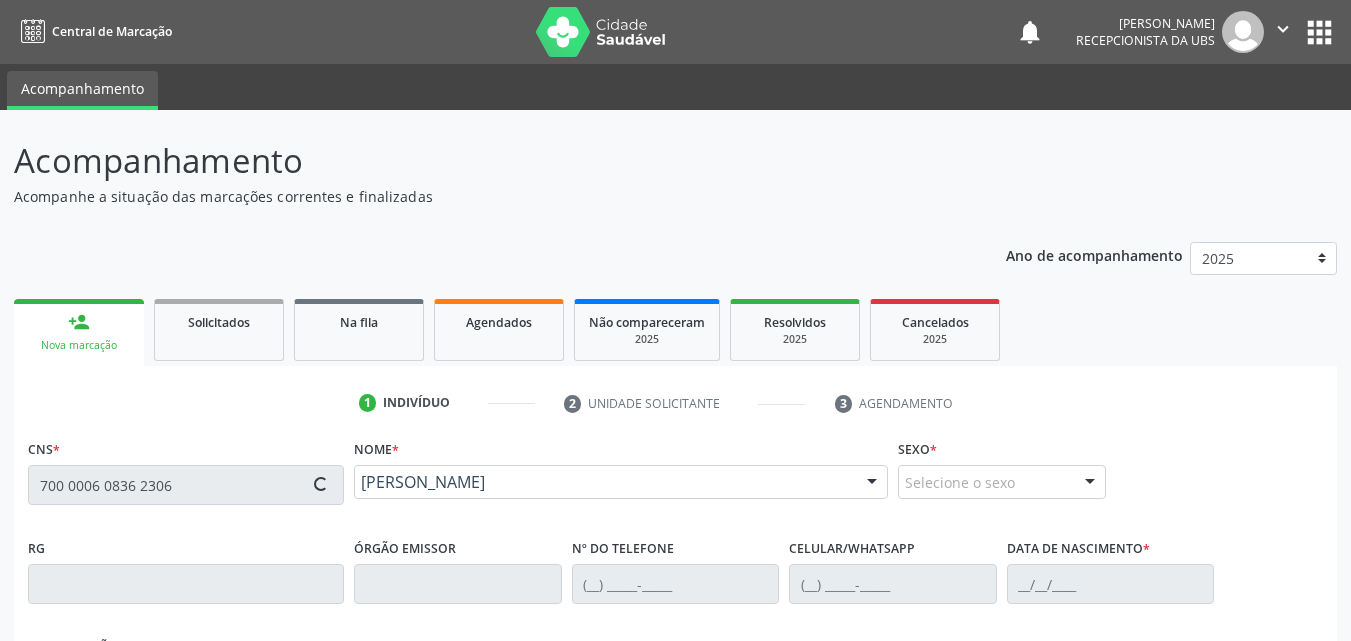 type on "[PHONE_NUMBER]" 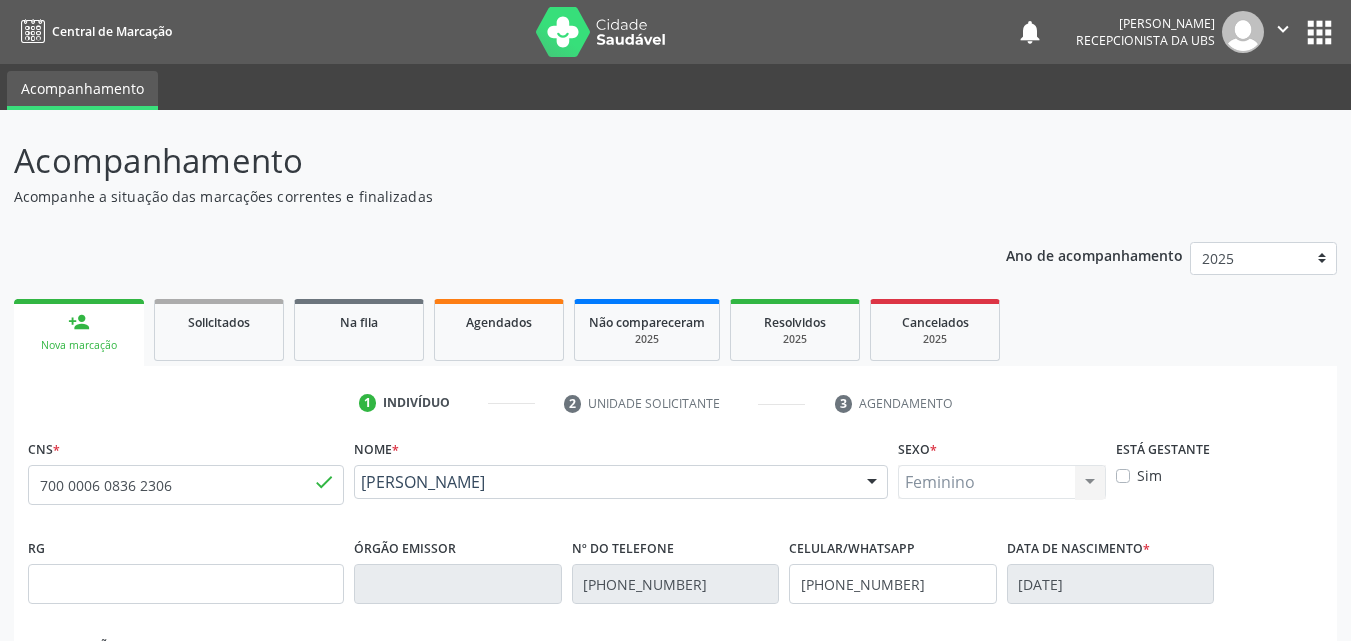 click on "Sim" at bounding box center [1149, 475] 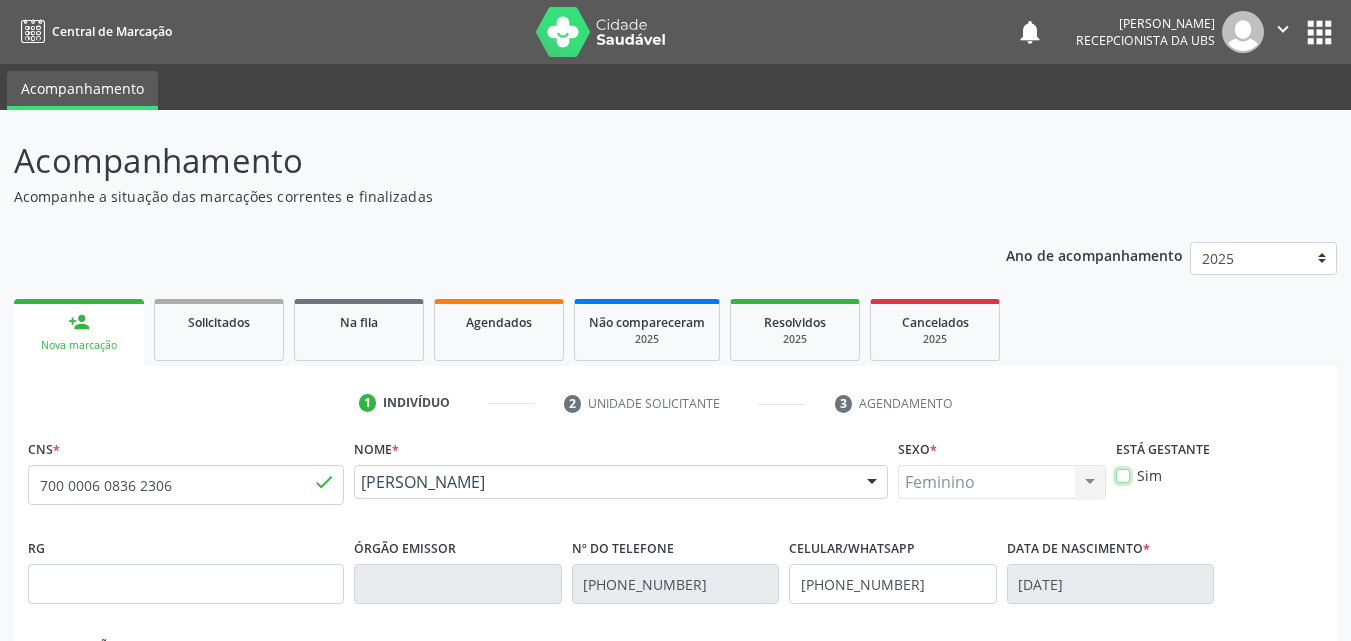 click on "Sim" at bounding box center (1123, 474) 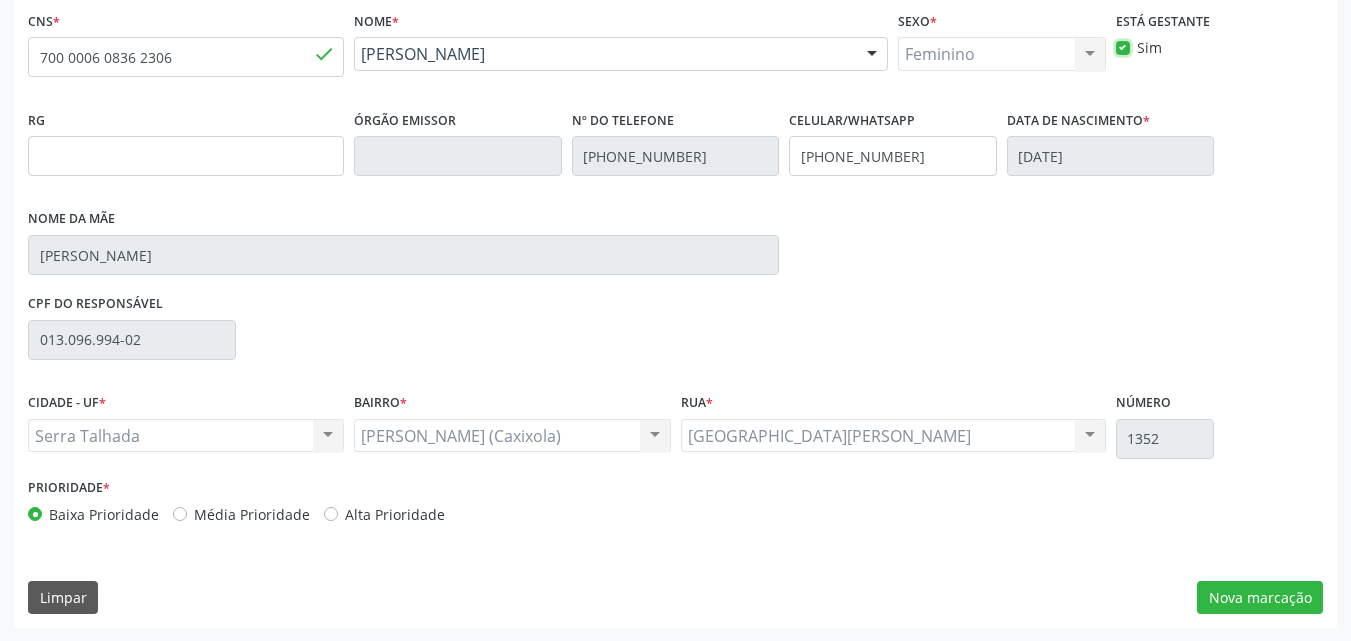 scroll, scrollTop: 429, scrollLeft: 0, axis: vertical 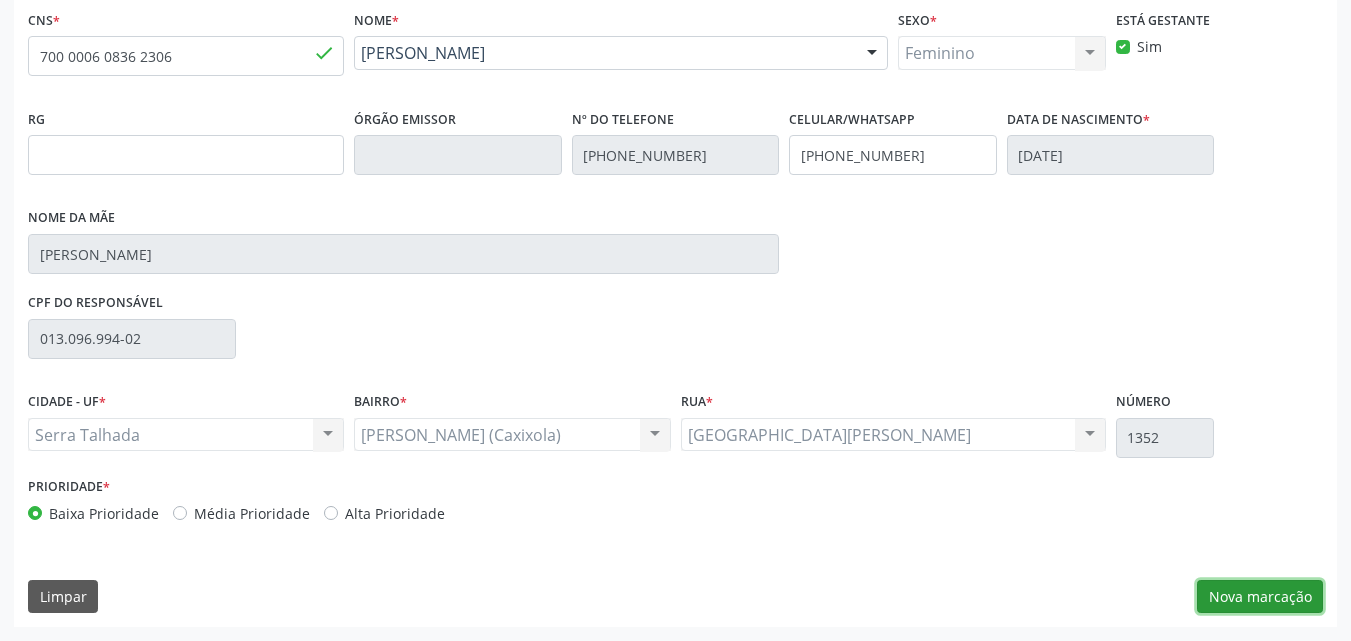 click on "Nova marcação" at bounding box center [1260, 597] 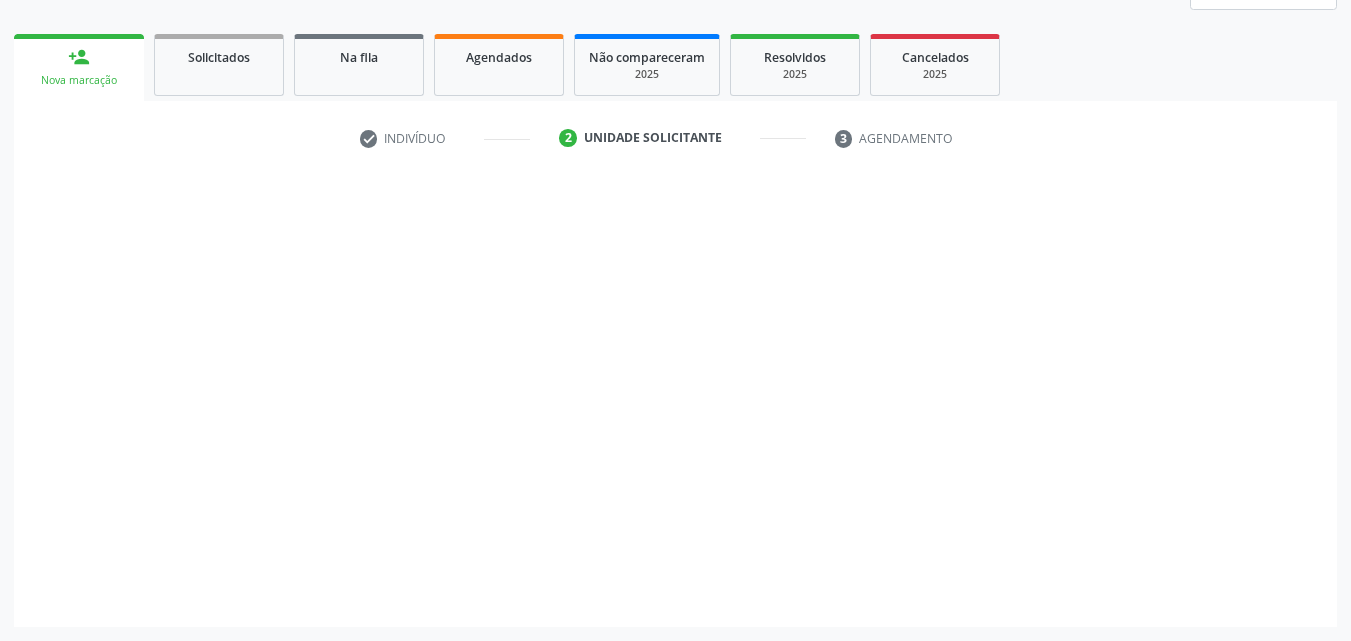scroll, scrollTop: 265, scrollLeft: 0, axis: vertical 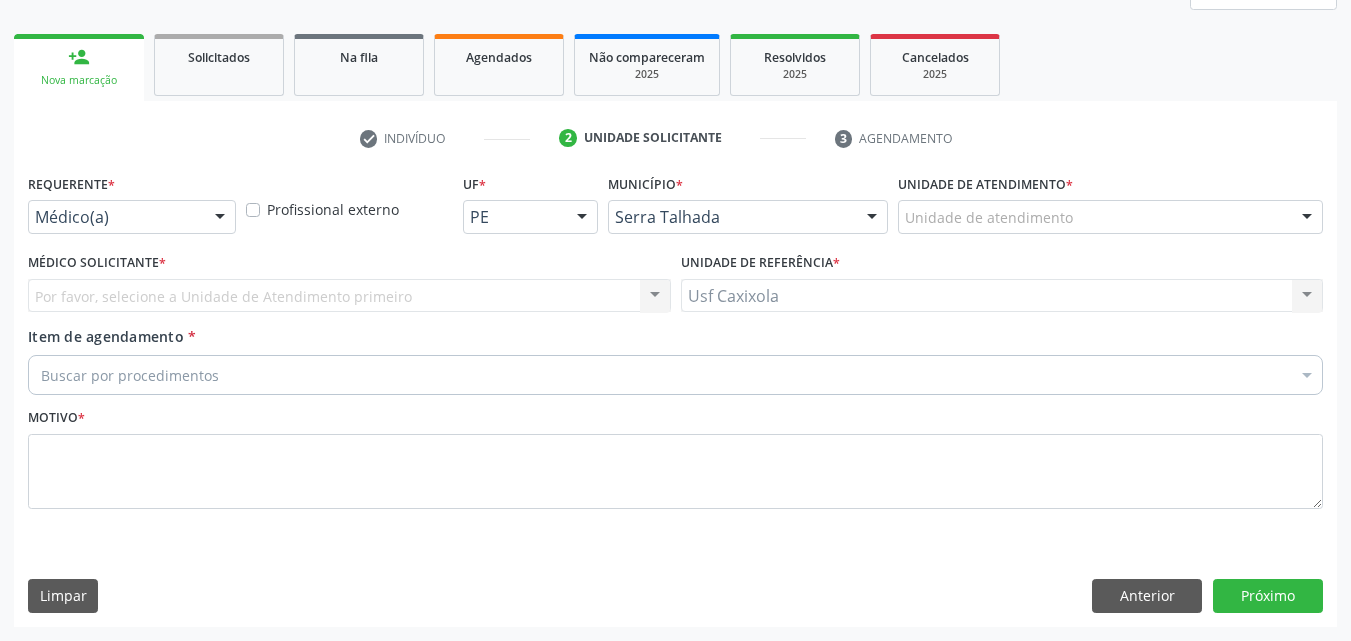 click at bounding box center (220, 218) 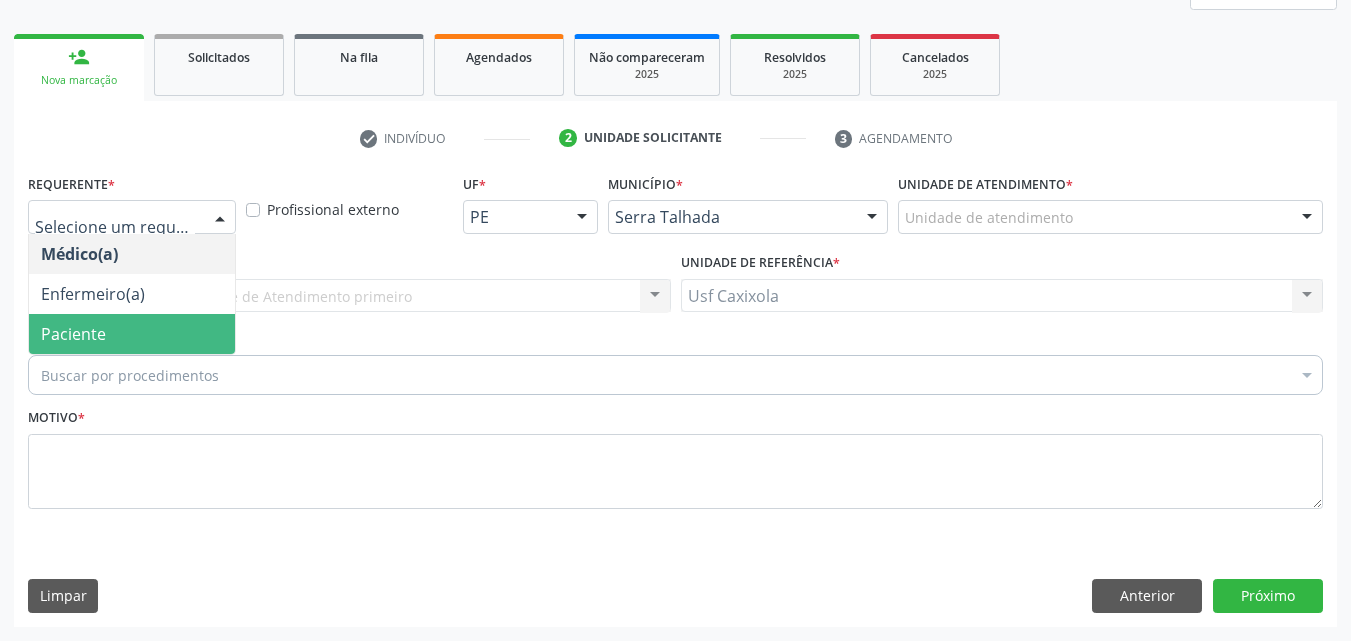 click on "Paciente" at bounding box center (132, 334) 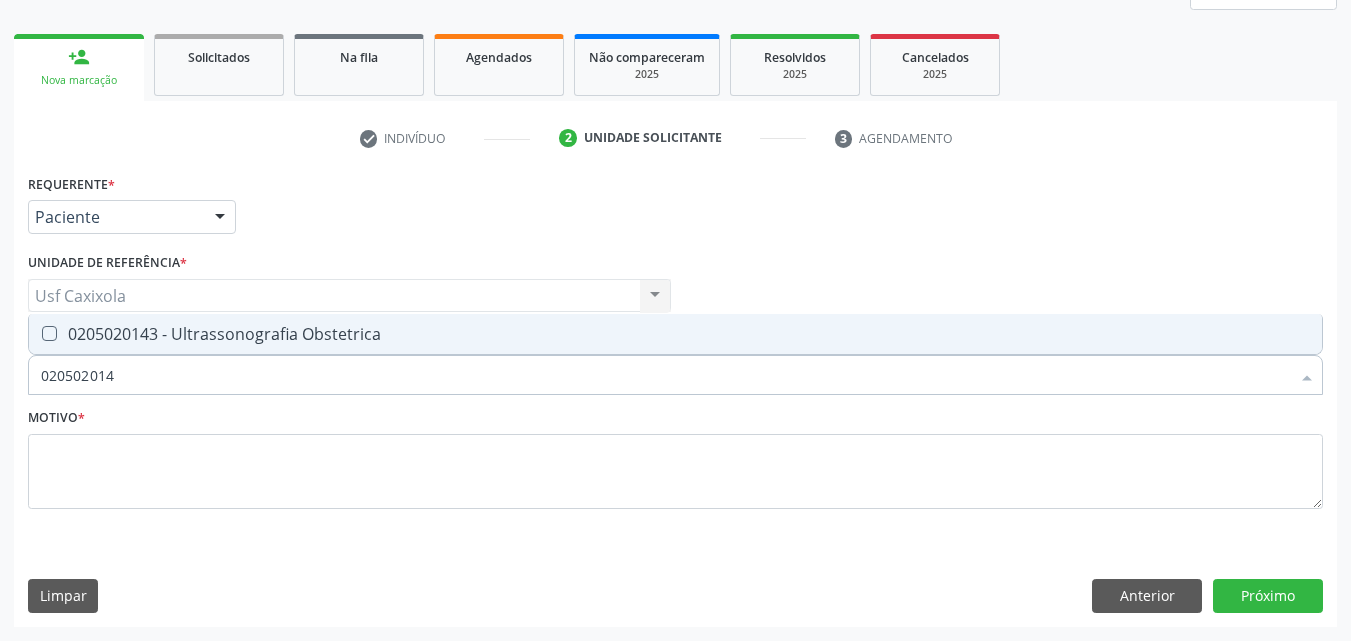 type on "0205020143" 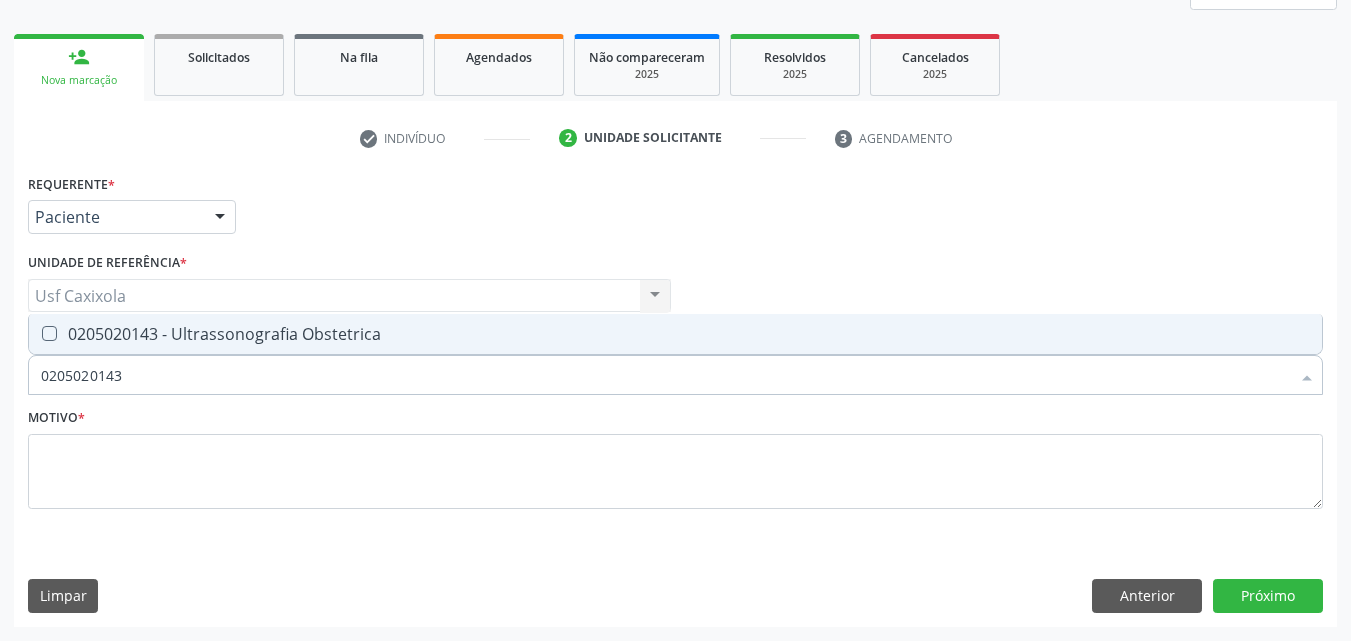 click on "0205020143 - Ultrassonografia Obstetrica" at bounding box center [675, 334] 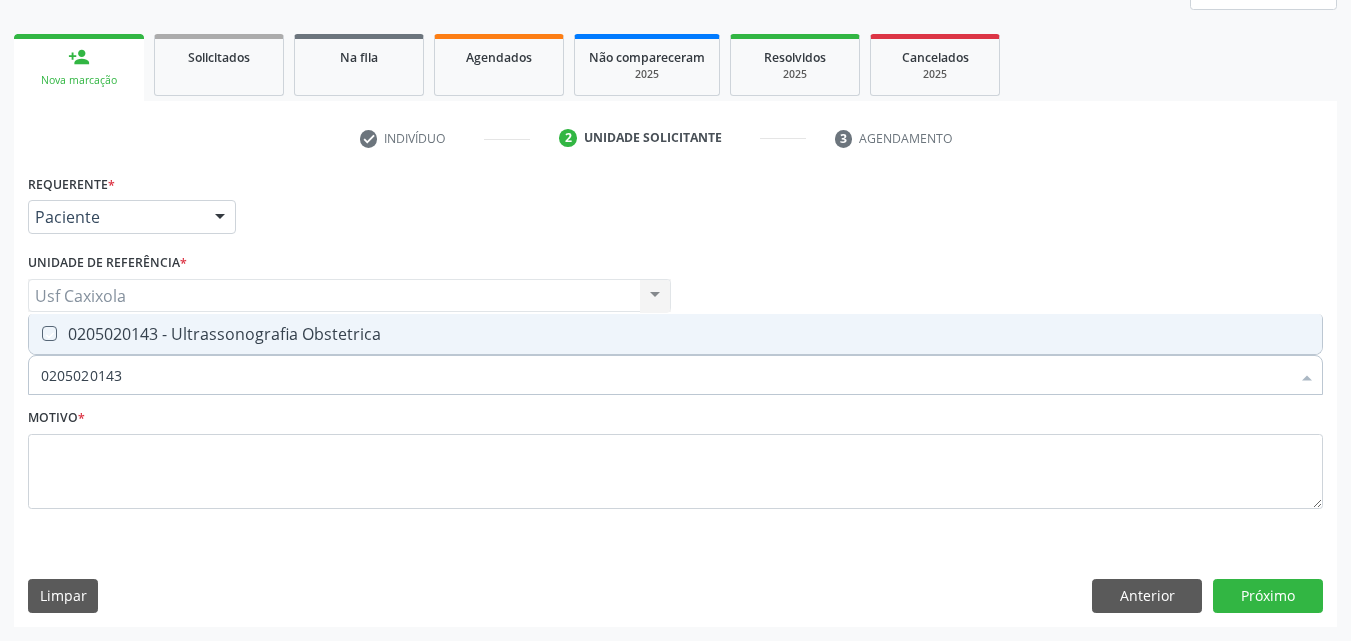 checkbox on "true" 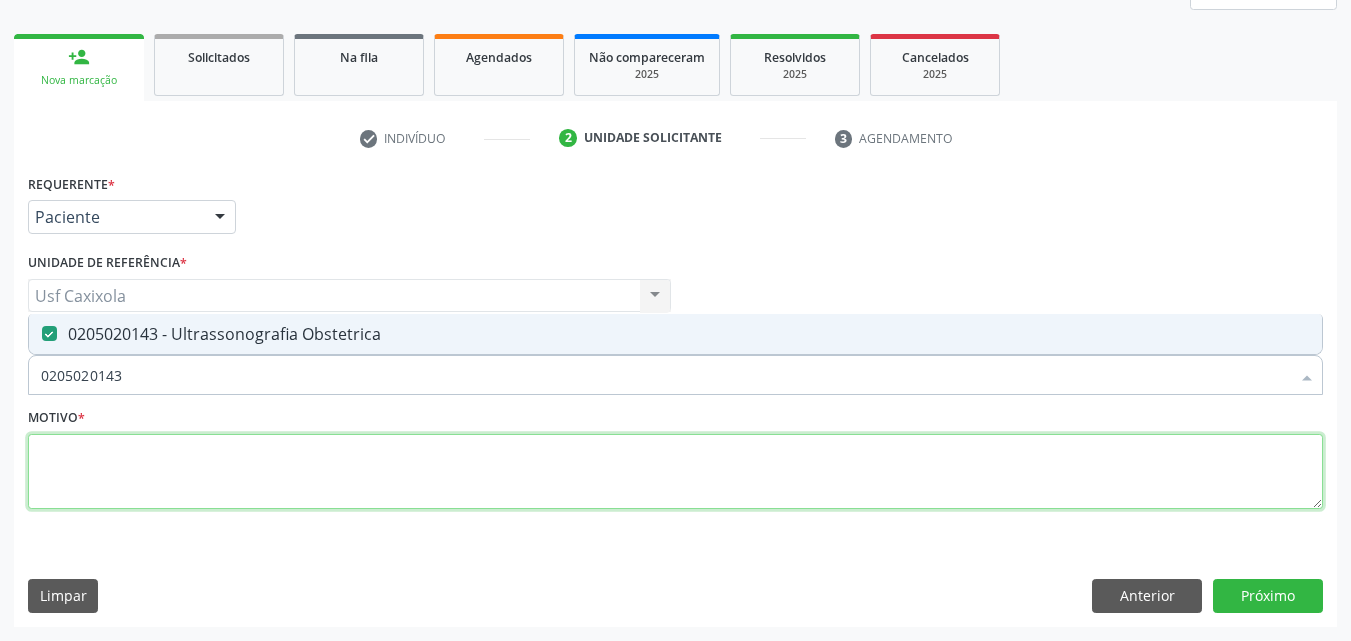 click at bounding box center (675, 472) 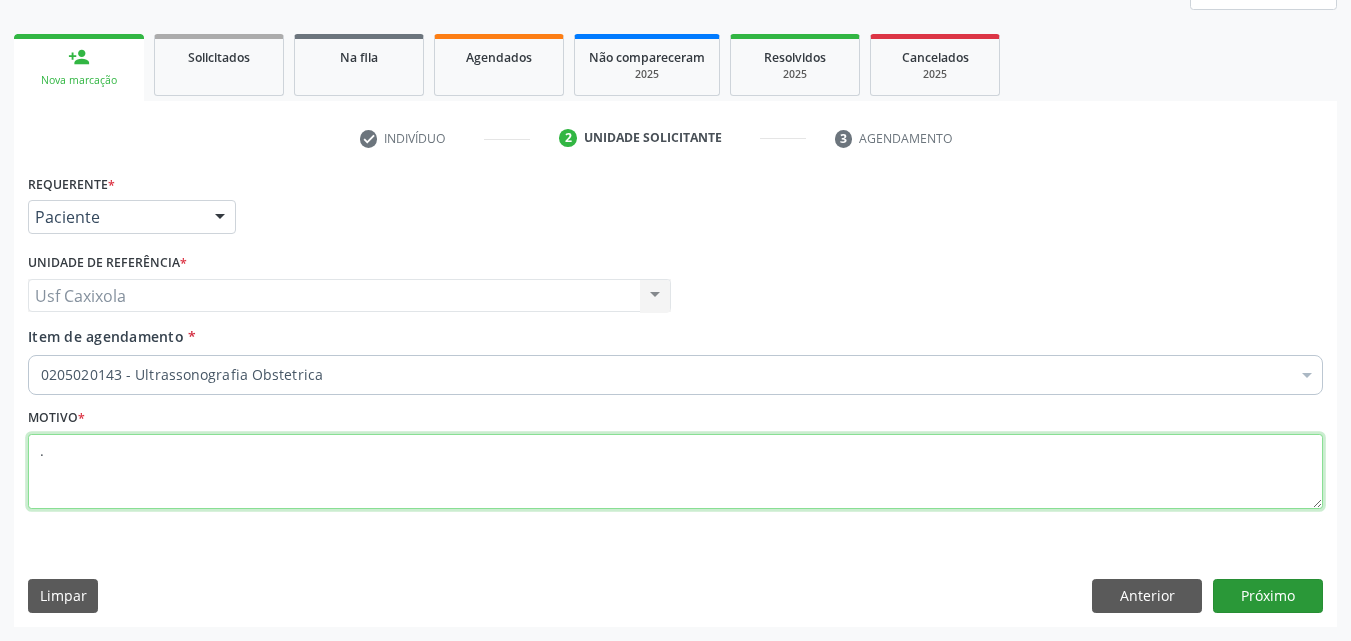 type on "." 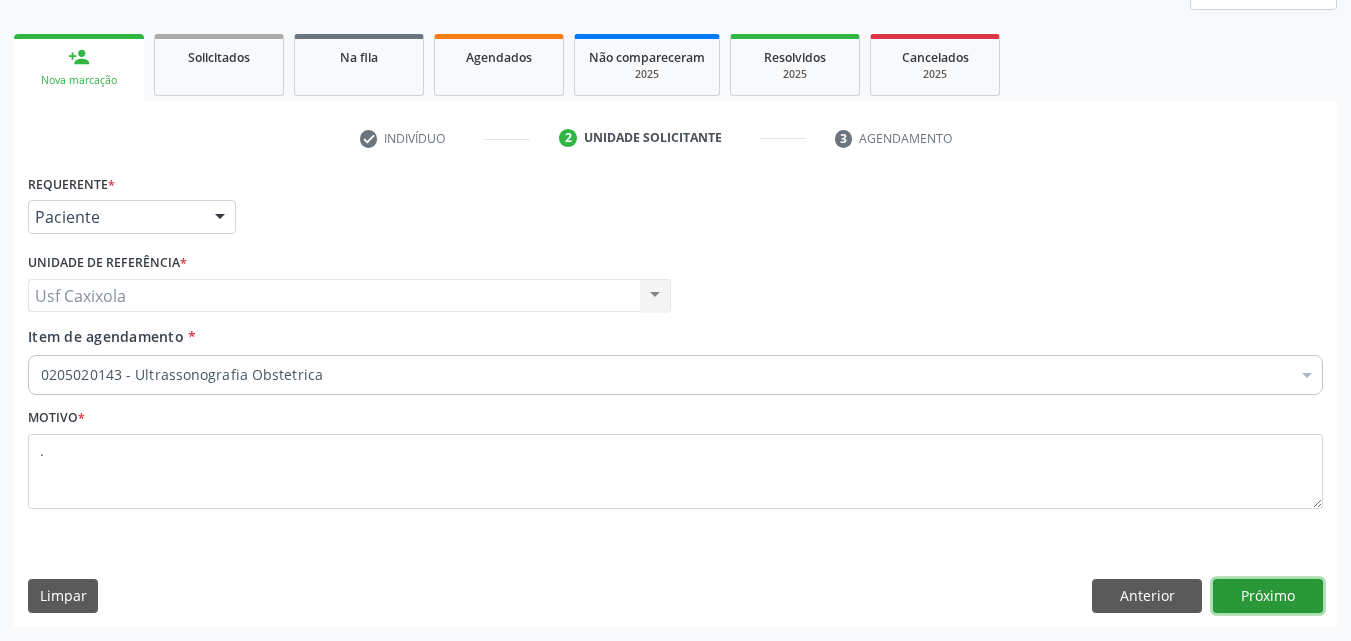 click on "Próximo" at bounding box center (1268, 596) 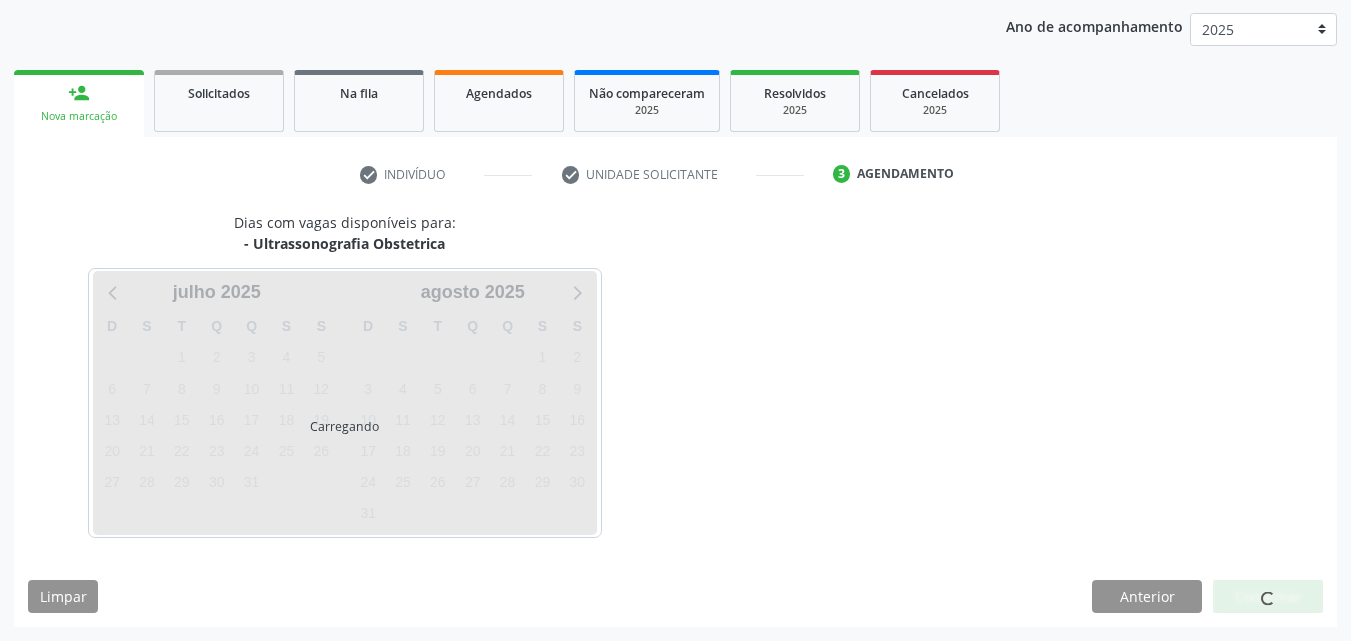 scroll, scrollTop: 229, scrollLeft: 0, axis: vertical 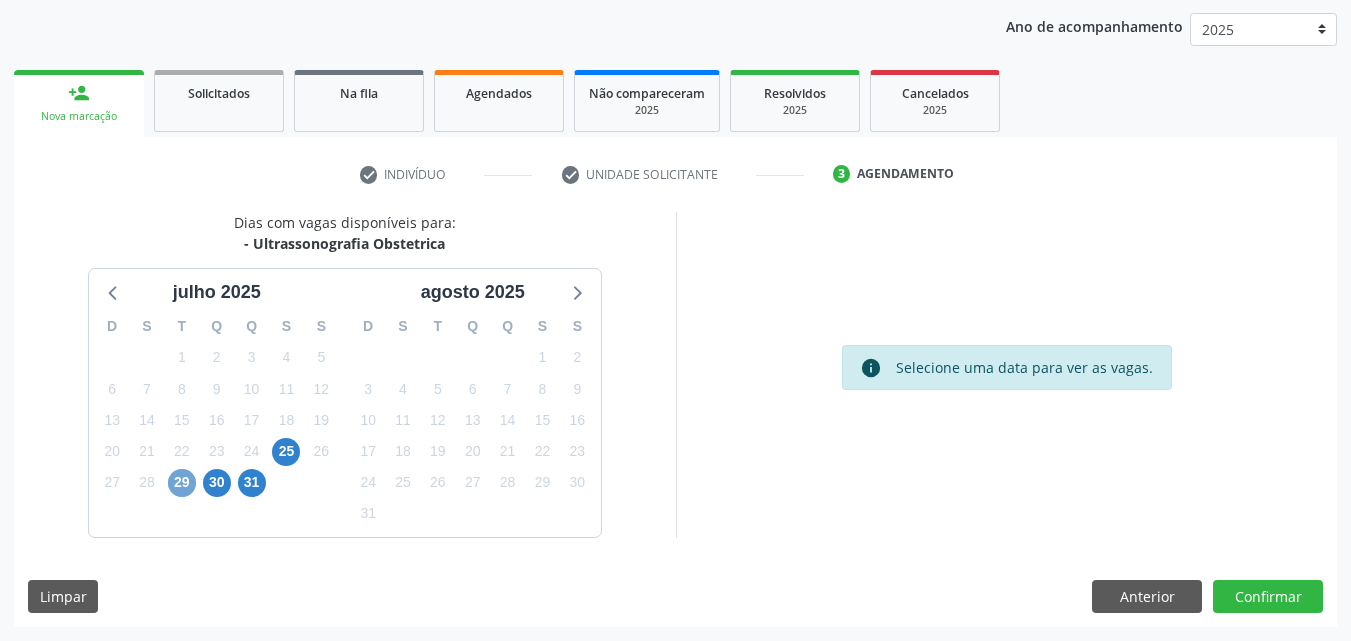 click on "29" at bounding box center [182, 483] 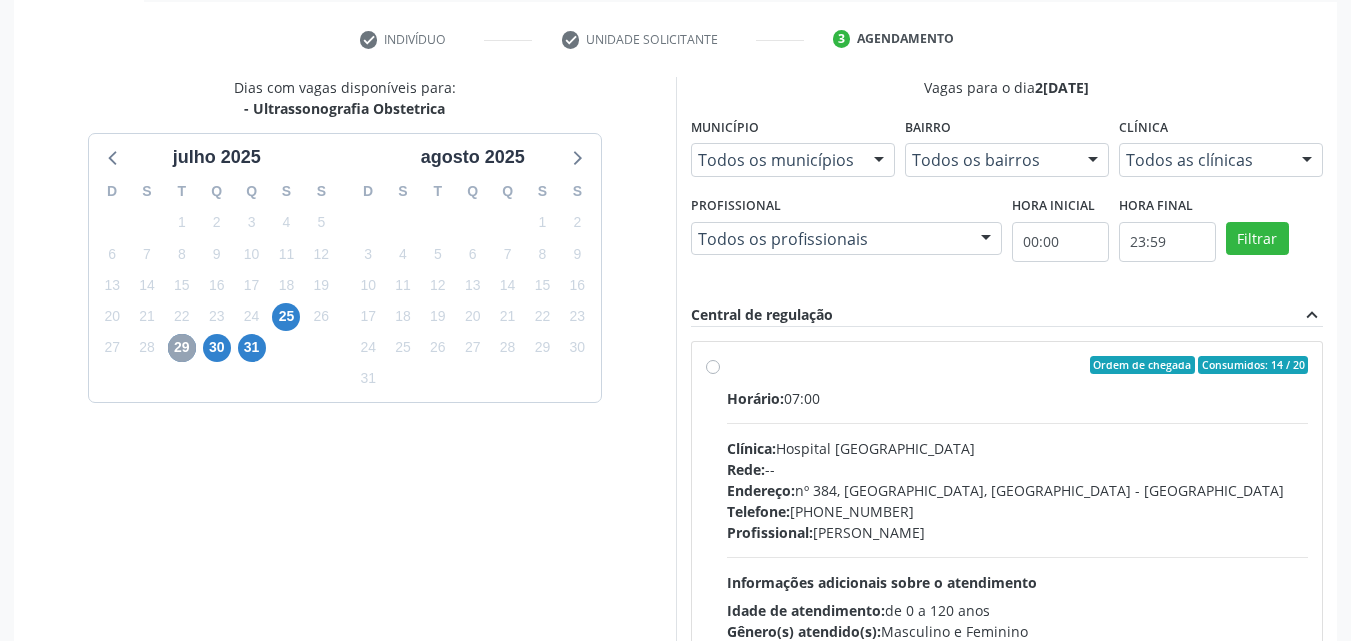 scroll, scrollTop: 429, scrollLeft: 0, axis: vertical 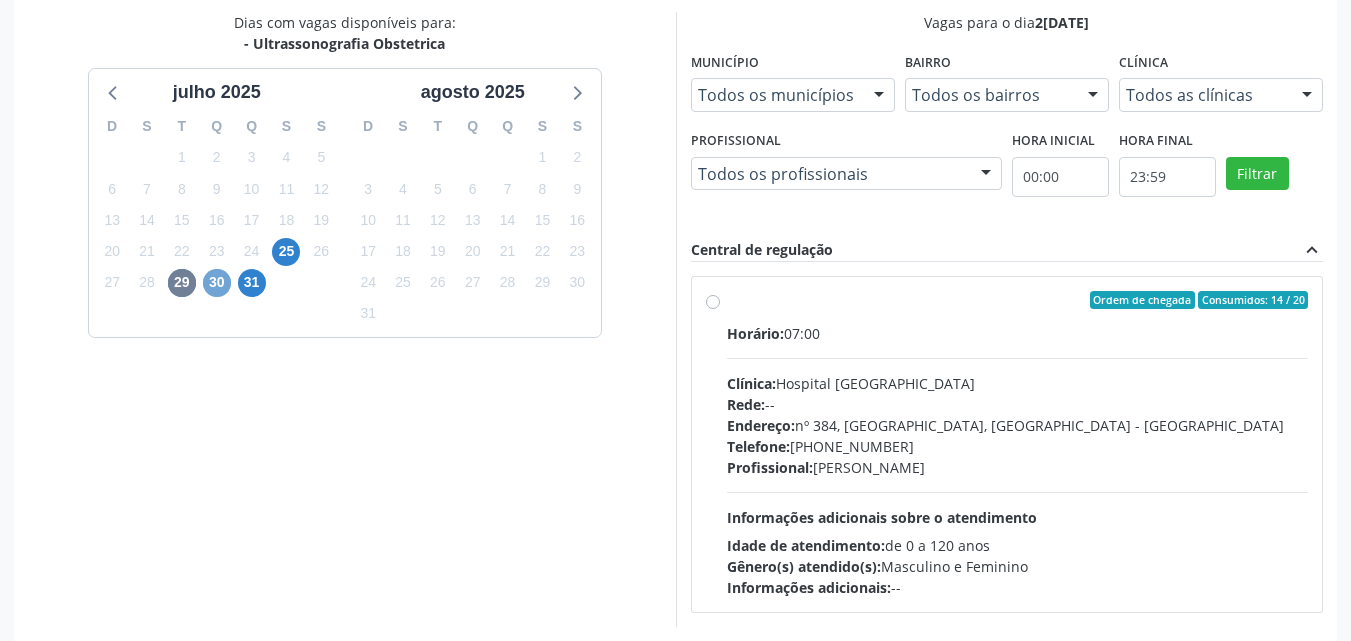 click on "30" at bounding box center (217, 283) 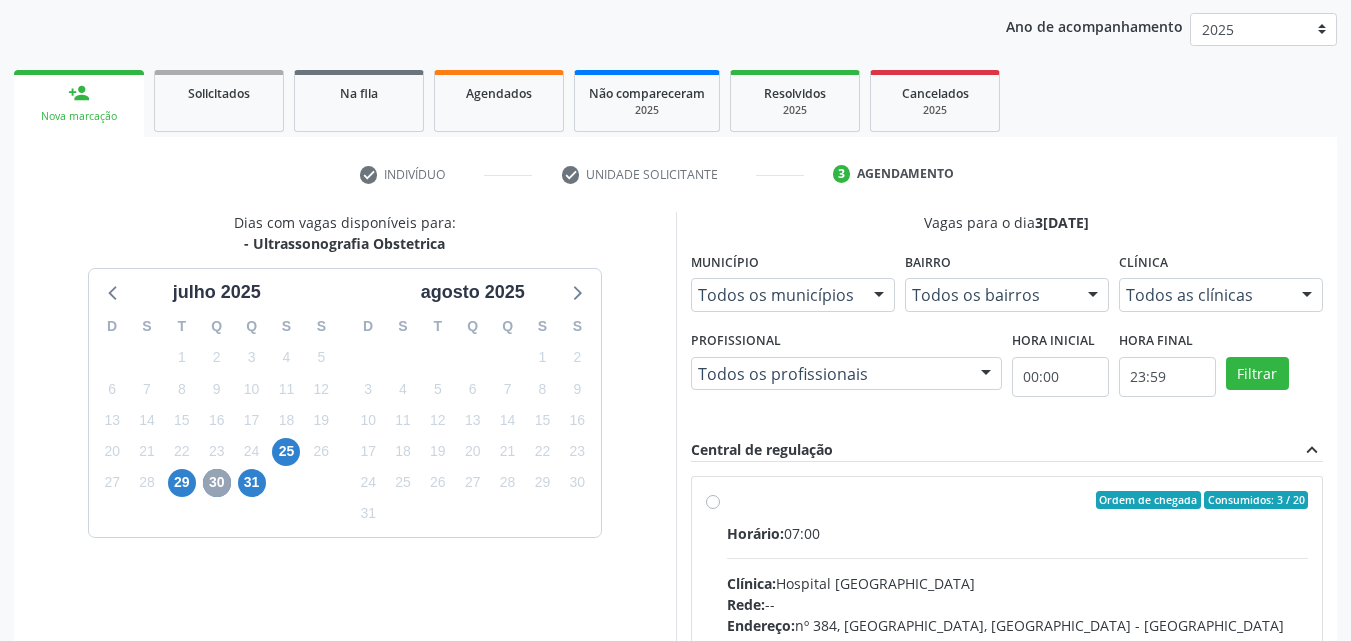 scroll, scrollTop: 429, scrollLeft: 0, axis: vertical 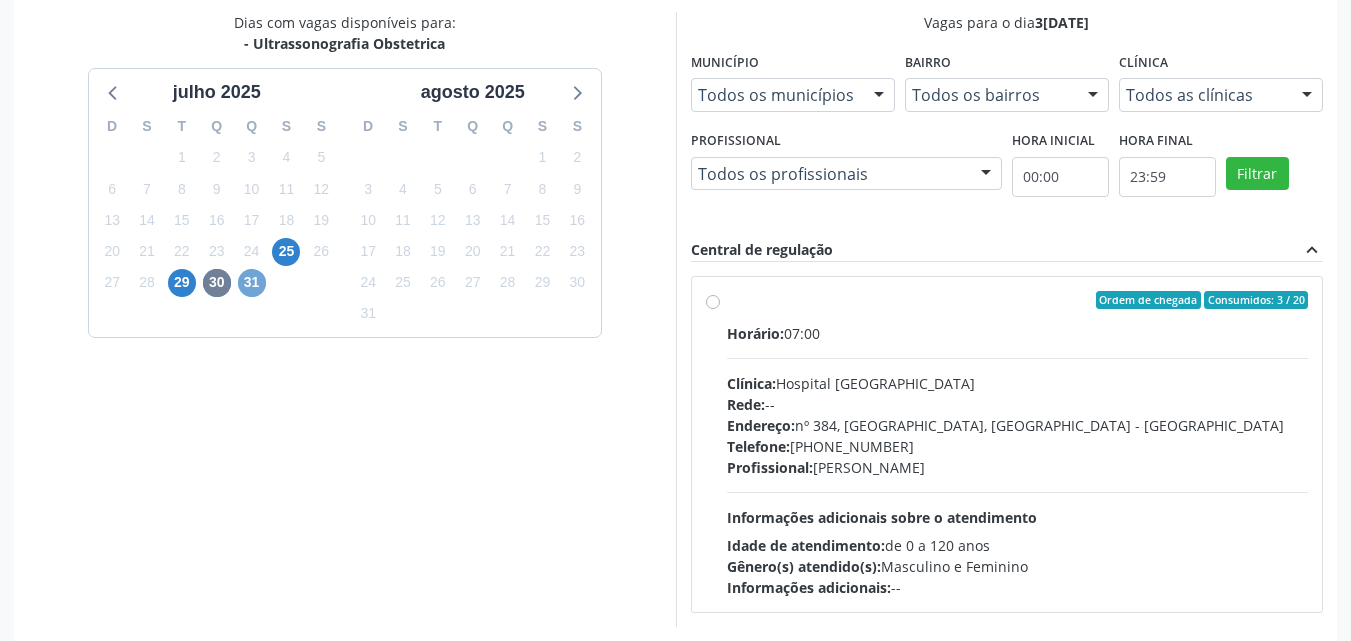 click on "31" at bounding box center (252, 283) 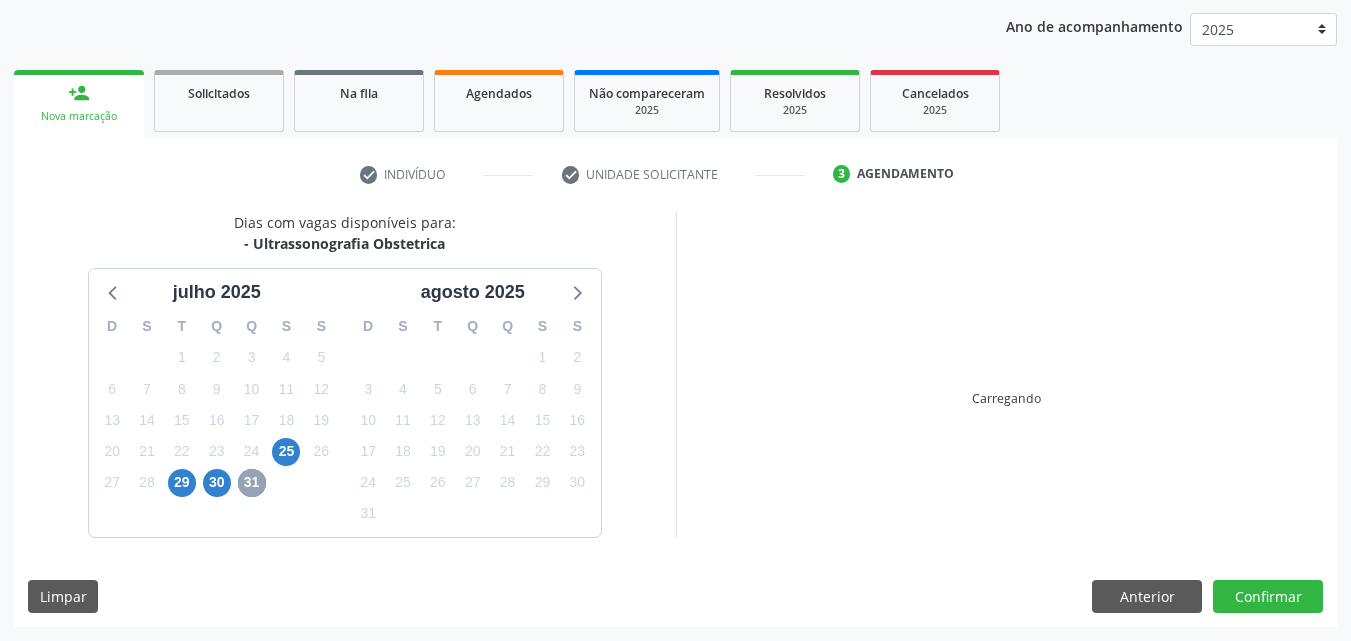 scroll, scrollTop: 429, scrollLeft: 0, axis: vertical 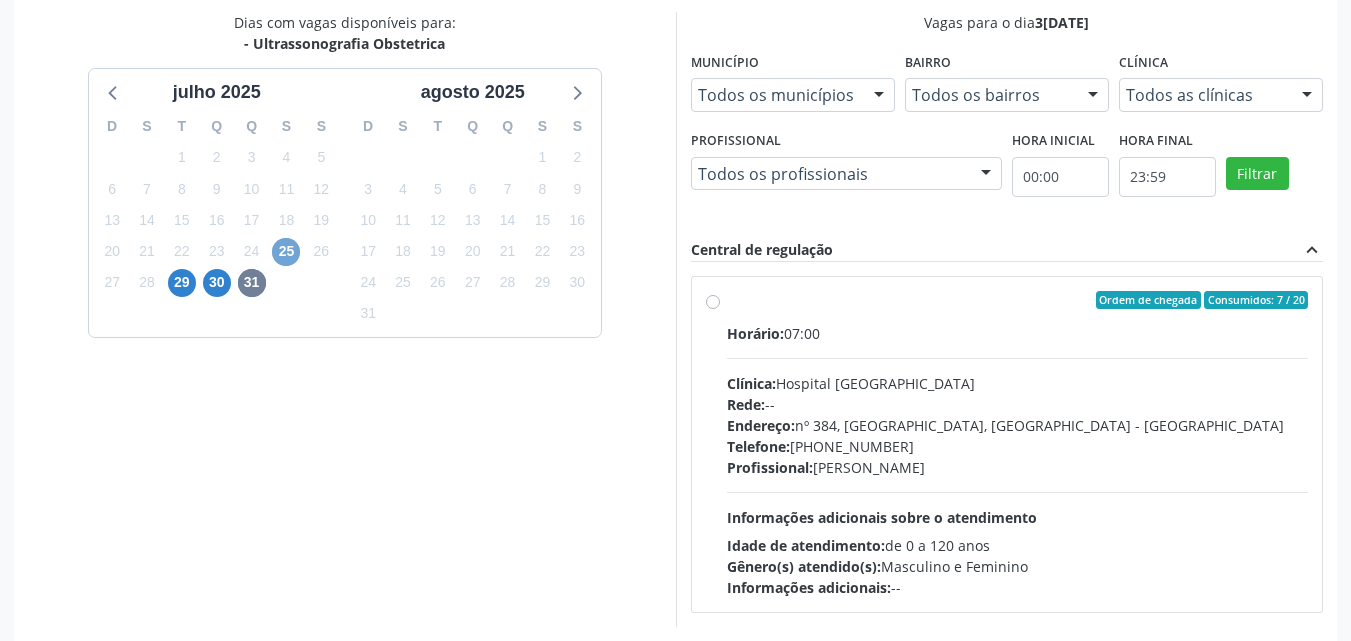 click on "25" at bounding box center (286, 252) 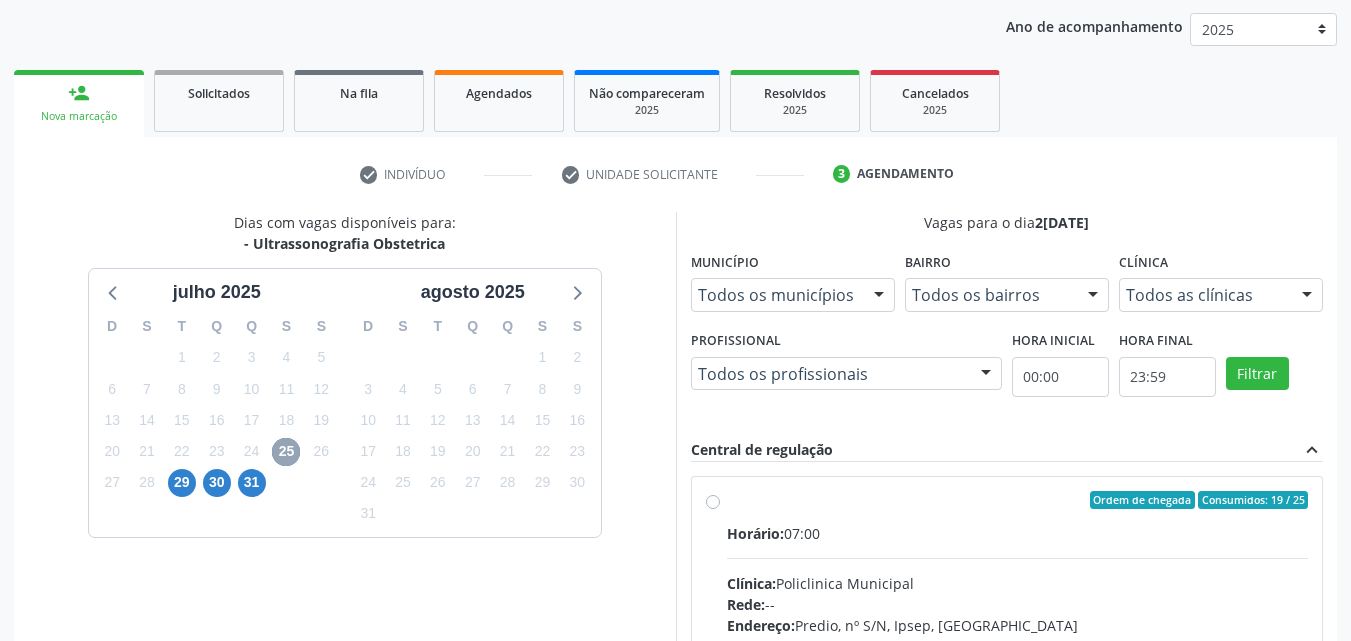 scroll, scrollTop: 429, scrollLeft: 0, axis: vertical 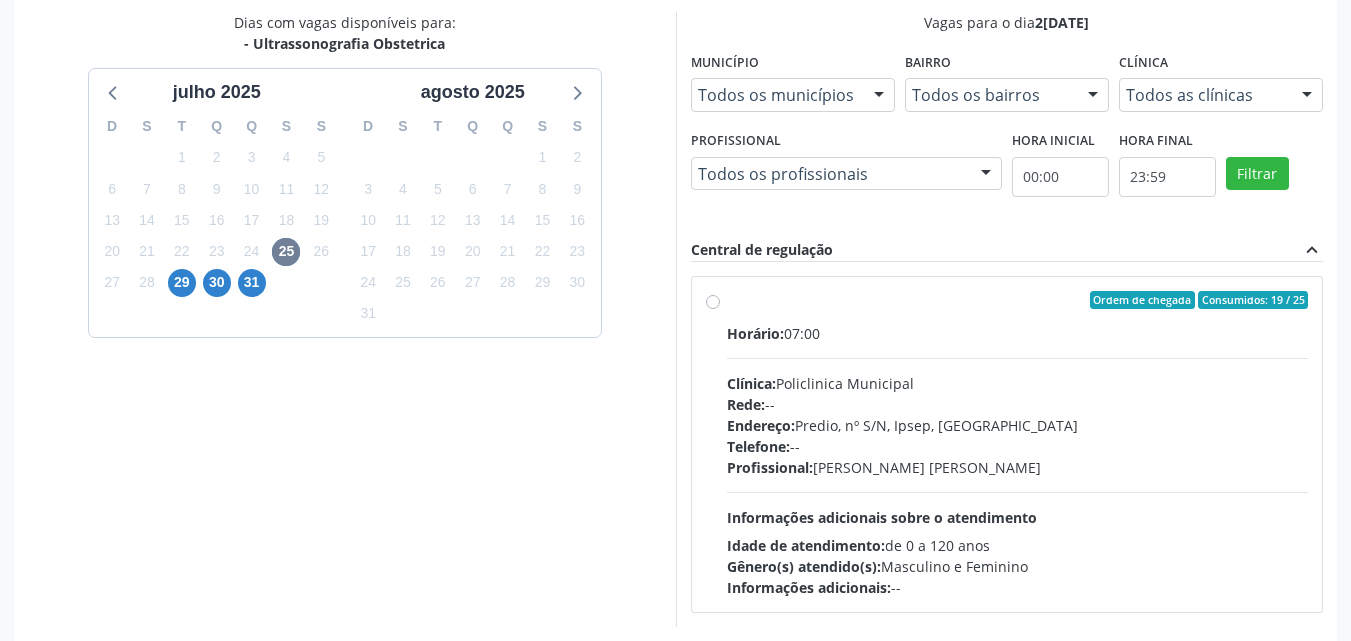 click on "Ordem de chegada
Consumidos: 19 / 25
Horário:   07:00
Clínica:  Policlinica Municipal
Rede:
--
Endereço:   Predio, nº S/N, Ipsep, [GEOGRAPHIC_DATA] - PE
Telefone:   --
Profissional:
[PERSON_NAME] [PERSON_NAME]
Informações adicionais sobre o atendimento
Idade de atendimento:
de 0 a 120 anos
Gênero(s) atendido(s):
Masculino e Feminino
Informações adicionais:
--" at bounding box center [1018, 444] 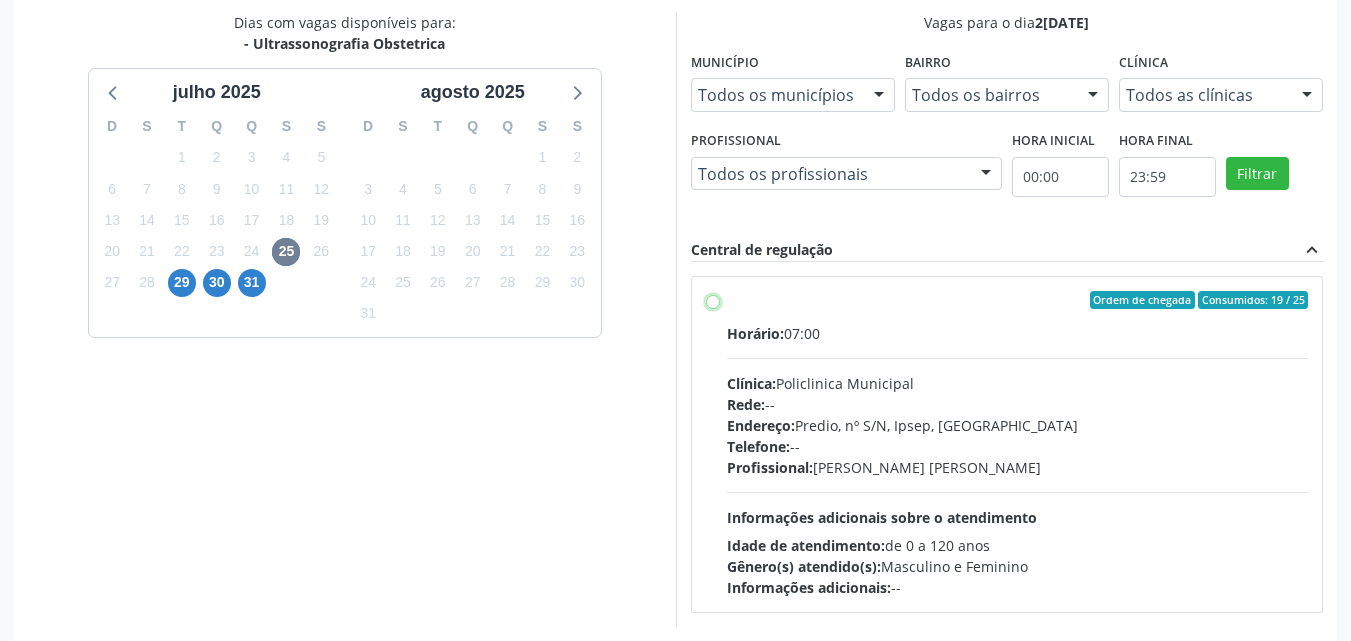 click on "Ordem de chegada
Consumidos: 19 / 25
Horário:   07:00
Clínica:  Policlinica Municipal
Rede:
--
Endereço:   Predio, nº S/N, Ipsep, [GEOGRAPHIC_DATA] - PE
Telefone:   --
Profissional:
[PERSON_NAME] [PERSON_NAME]
Informações adicionais sobre o atendimento
Idade de atendimento:
de 0 a 120 anos
Gênero(s) atendido(s):
Masculino e Feminino
Informações adicionais:
--" at bounding box center (713, 300) 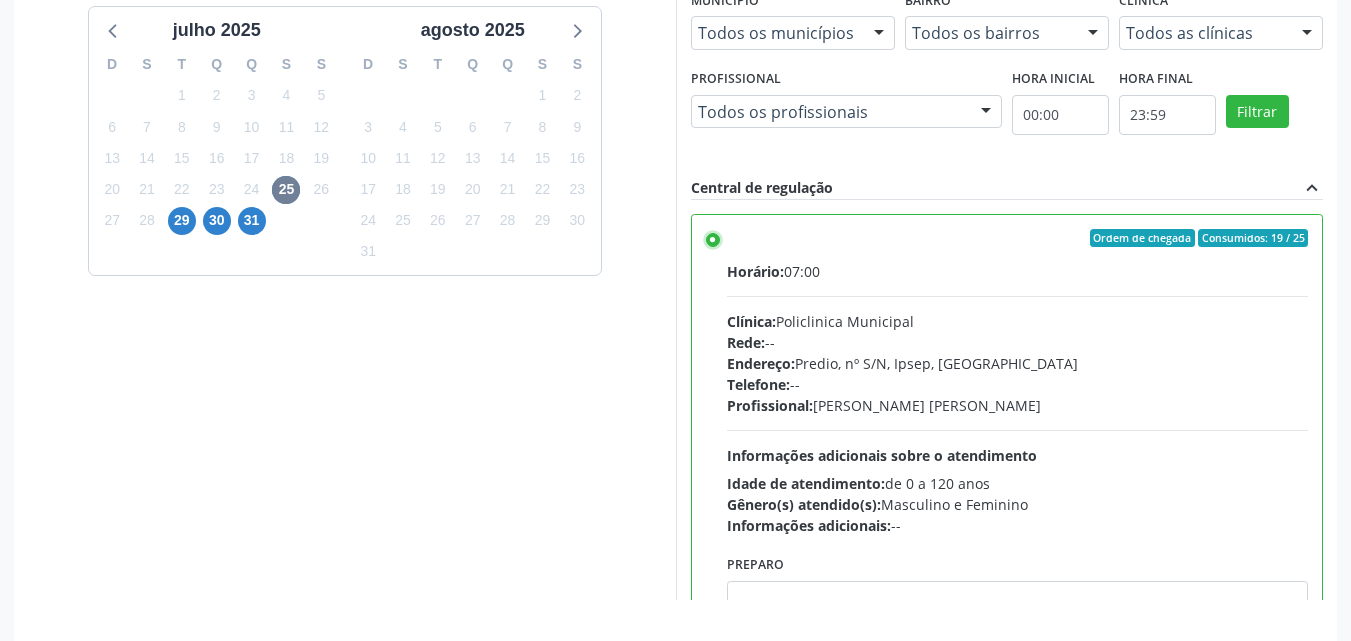 scroll, scrollTop: 554, scrollLeft: 0, axis: vertical 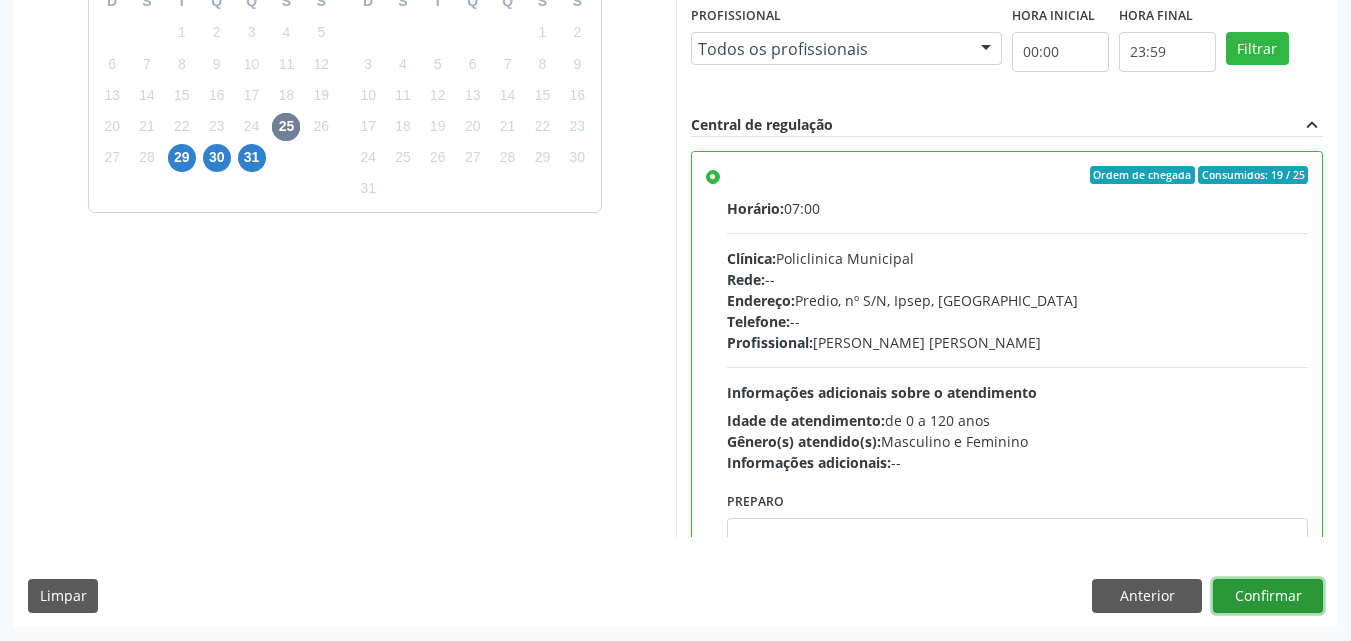 click on "Confirmar" at bounding box center [1268, 596] 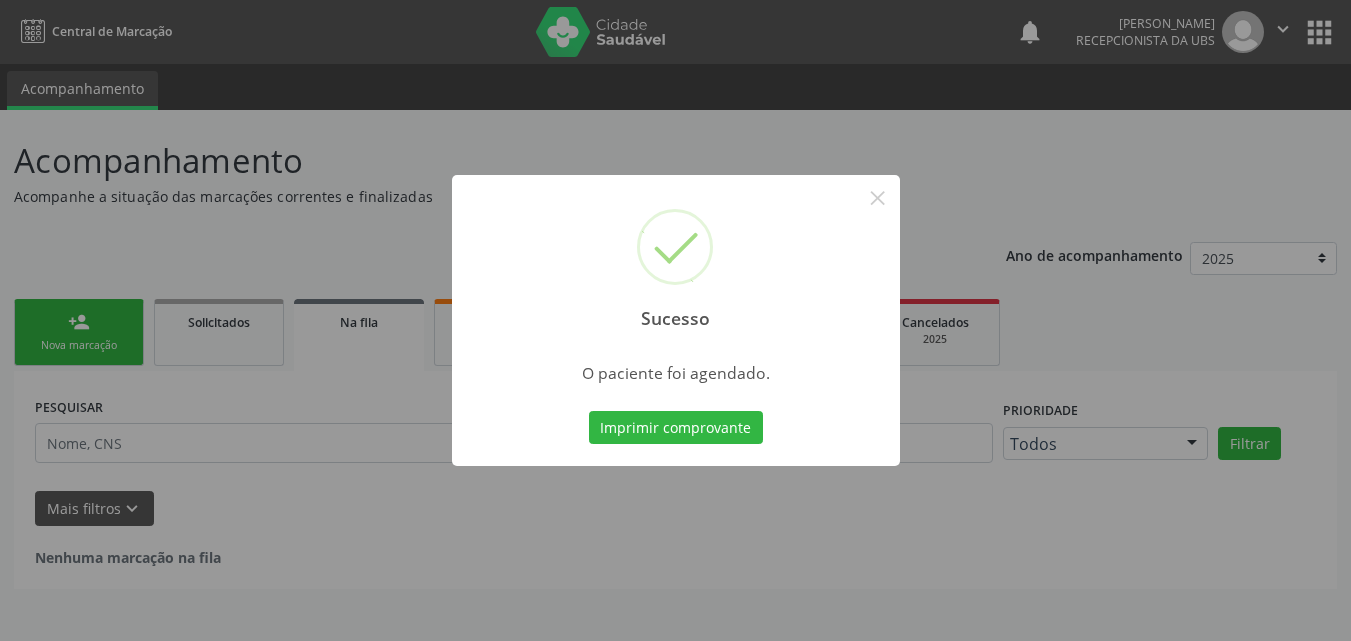 scroll, scrollTop: 0, scrollLeft: 0, axis: both 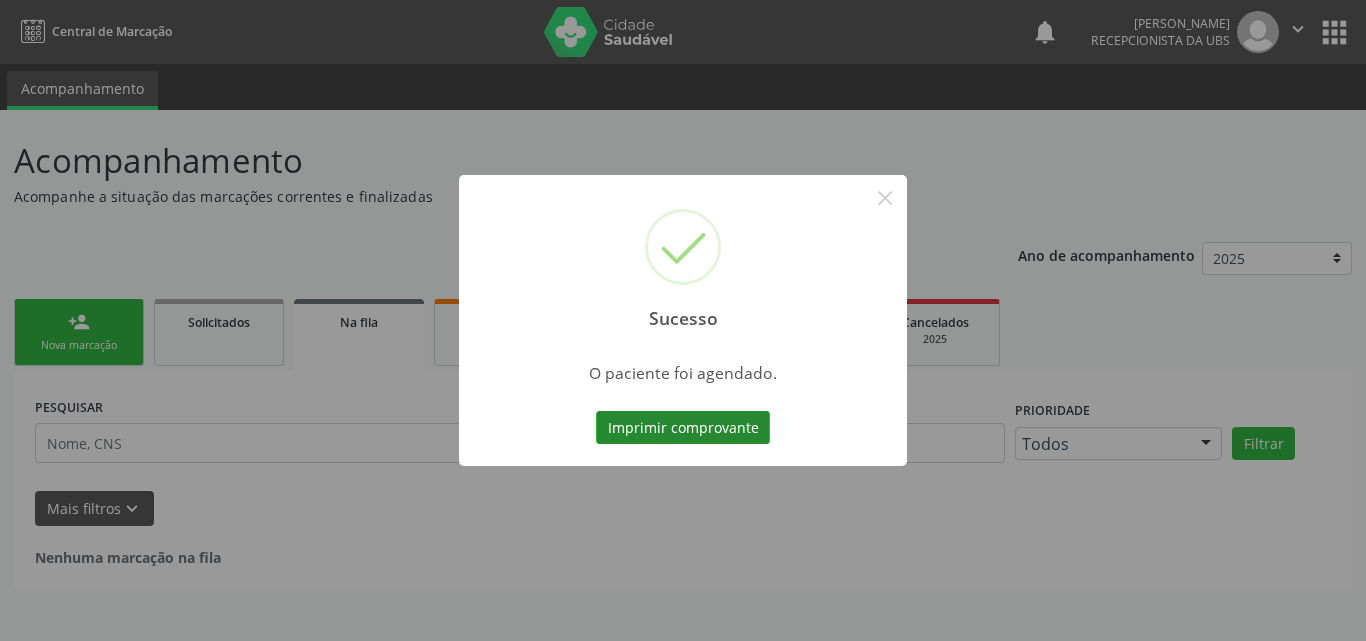 click on "Imprimir comprovante" at bounding box center [683, 428] 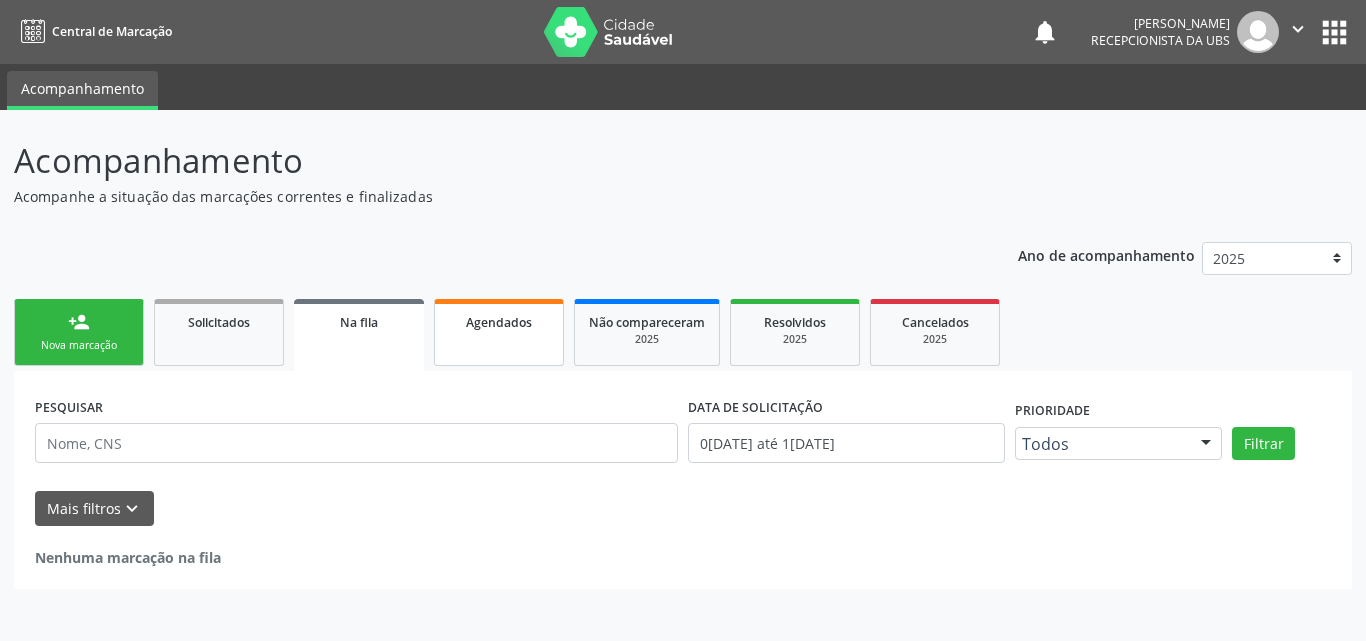 click on "Agendados" at bounding box center (499, 332) 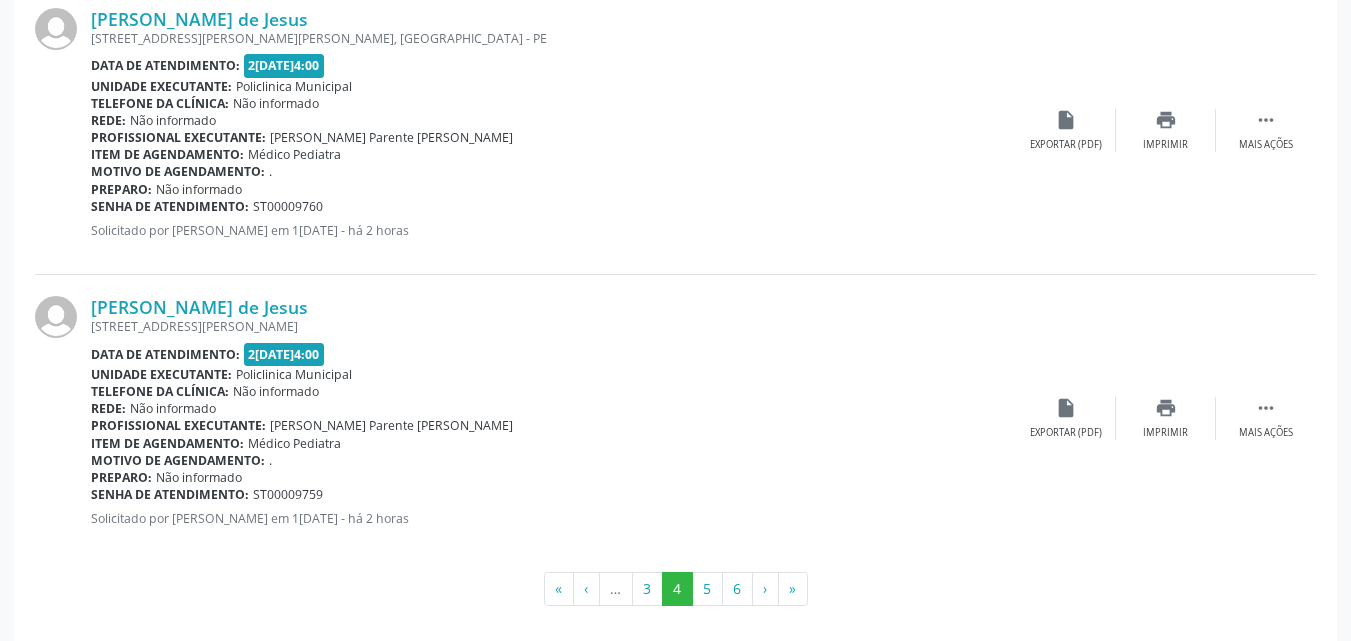 scroll, scrollTop: 4380, scrollLeft: 0, axis: vertical 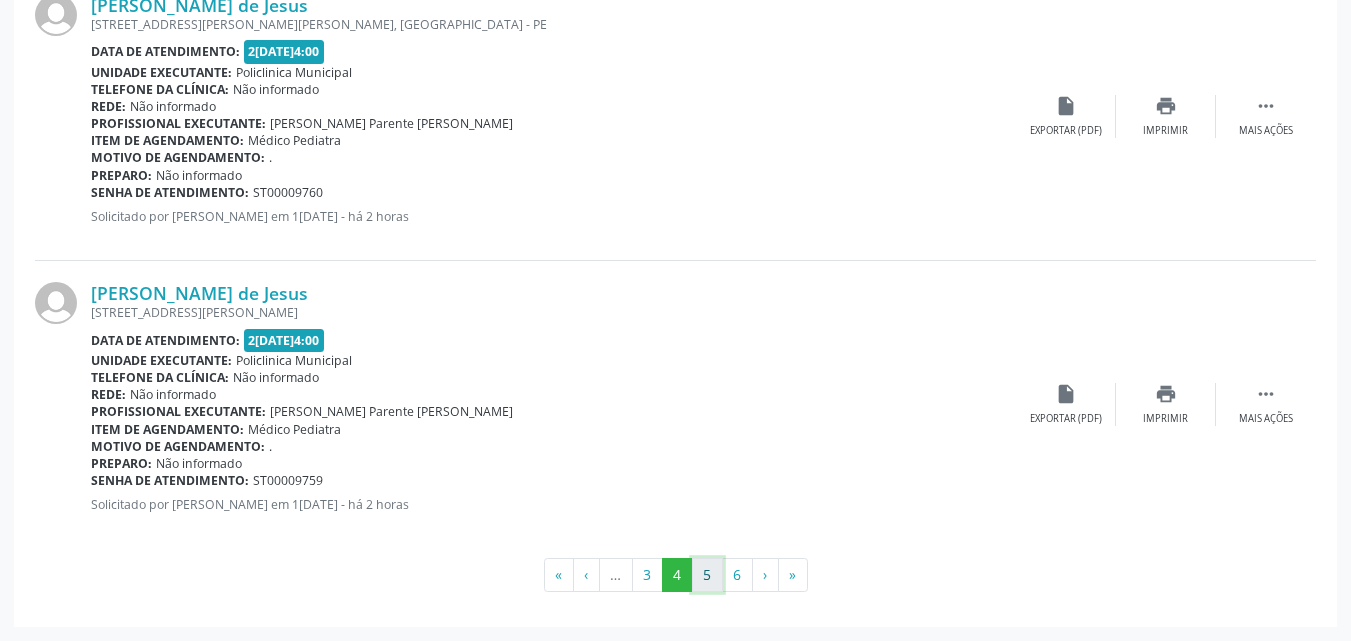 click on "5" at bounding box center (707, 575) 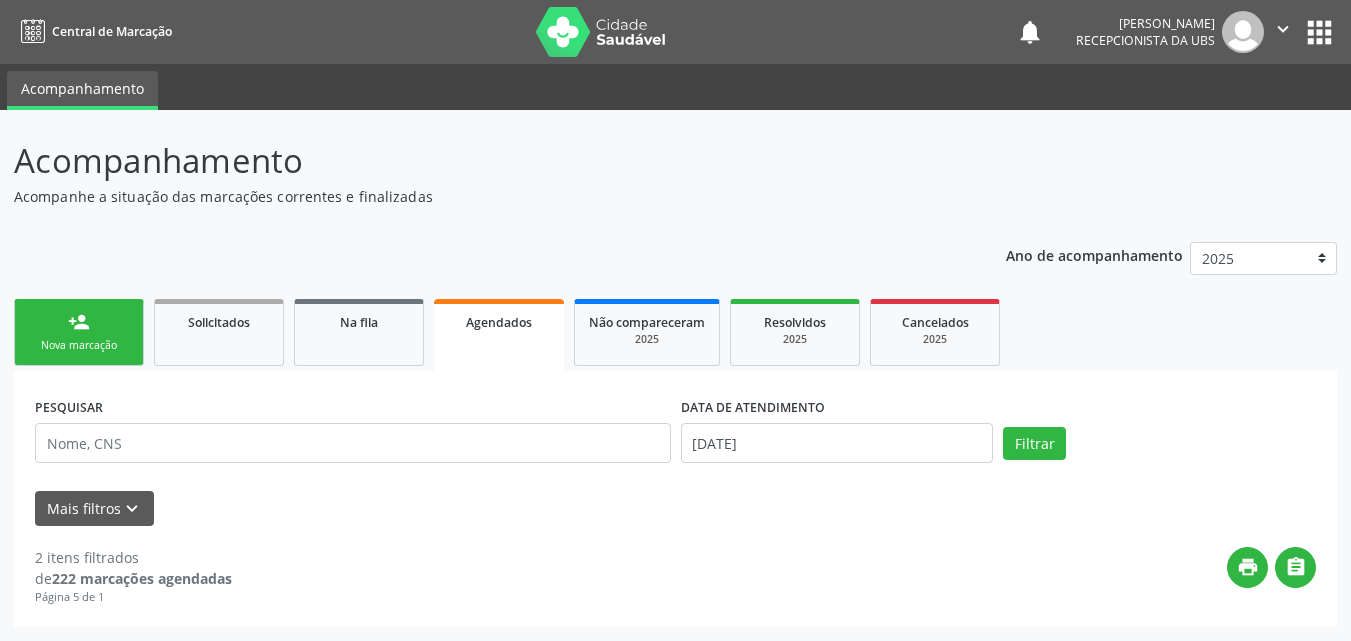 scroll, scrollTop: 0, scrollLeft: 0, axis: both 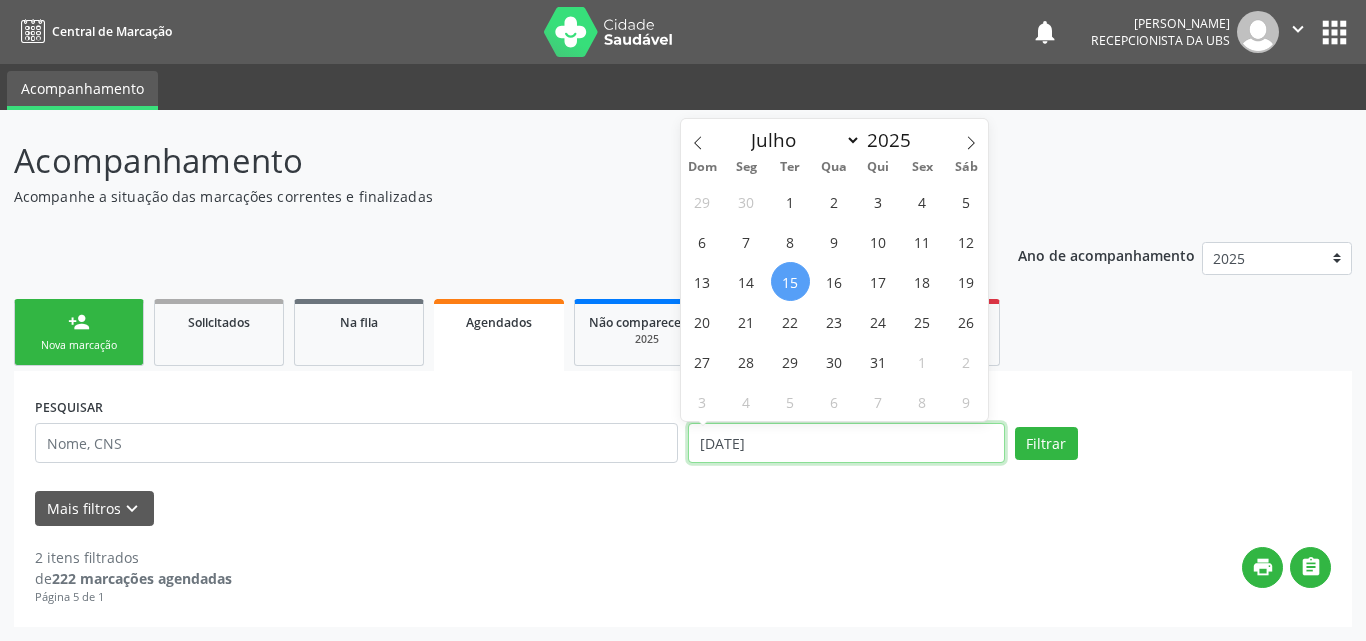 click on "[DATE]" at bounding box center (846, 443) 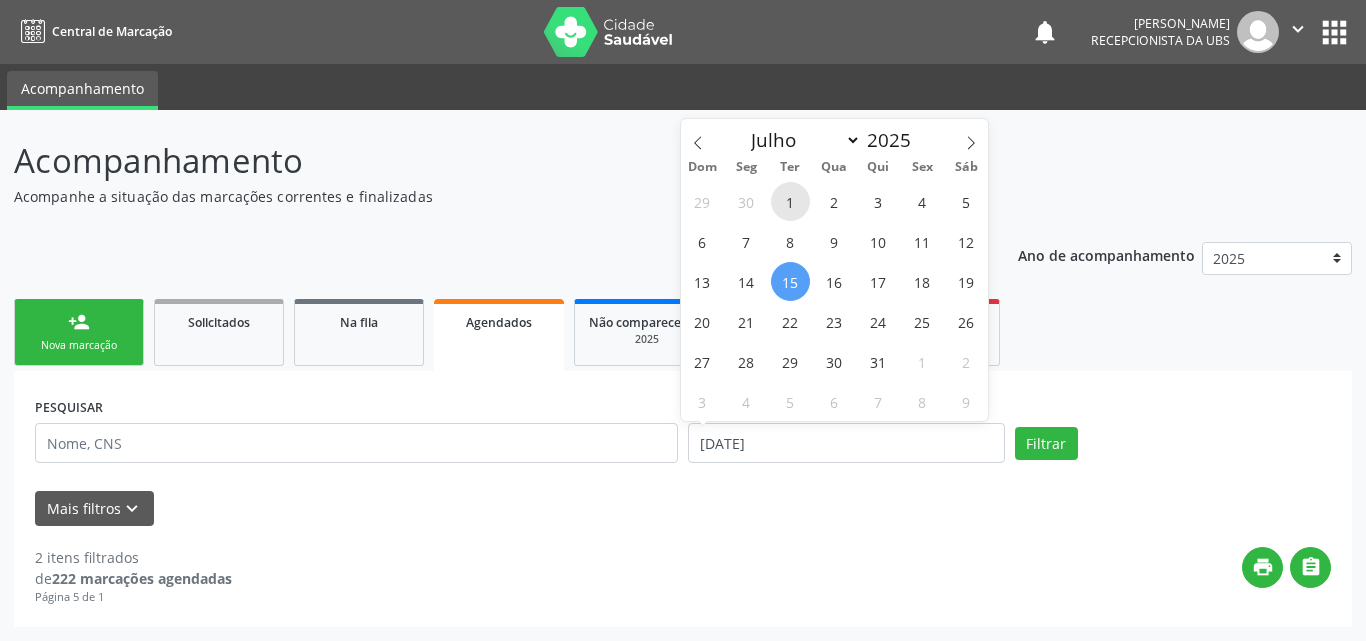click on "1" at bounding box center [790, 201] 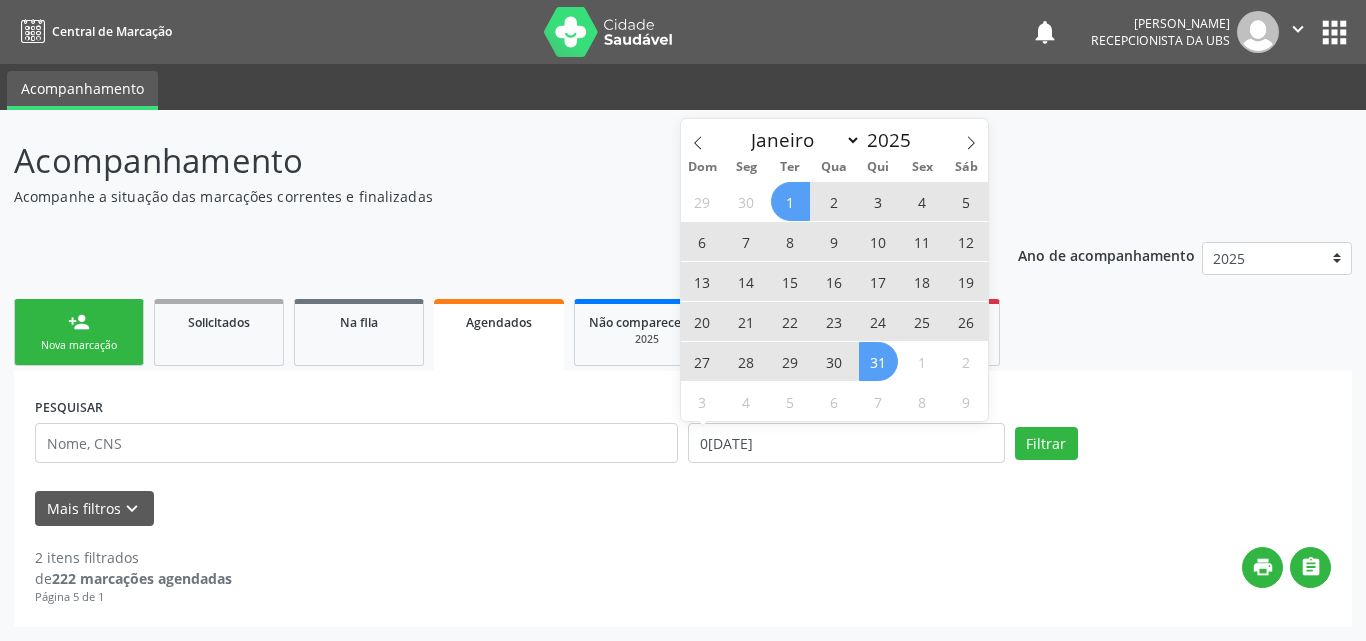 click on "31" at bounding box center [878, 361] 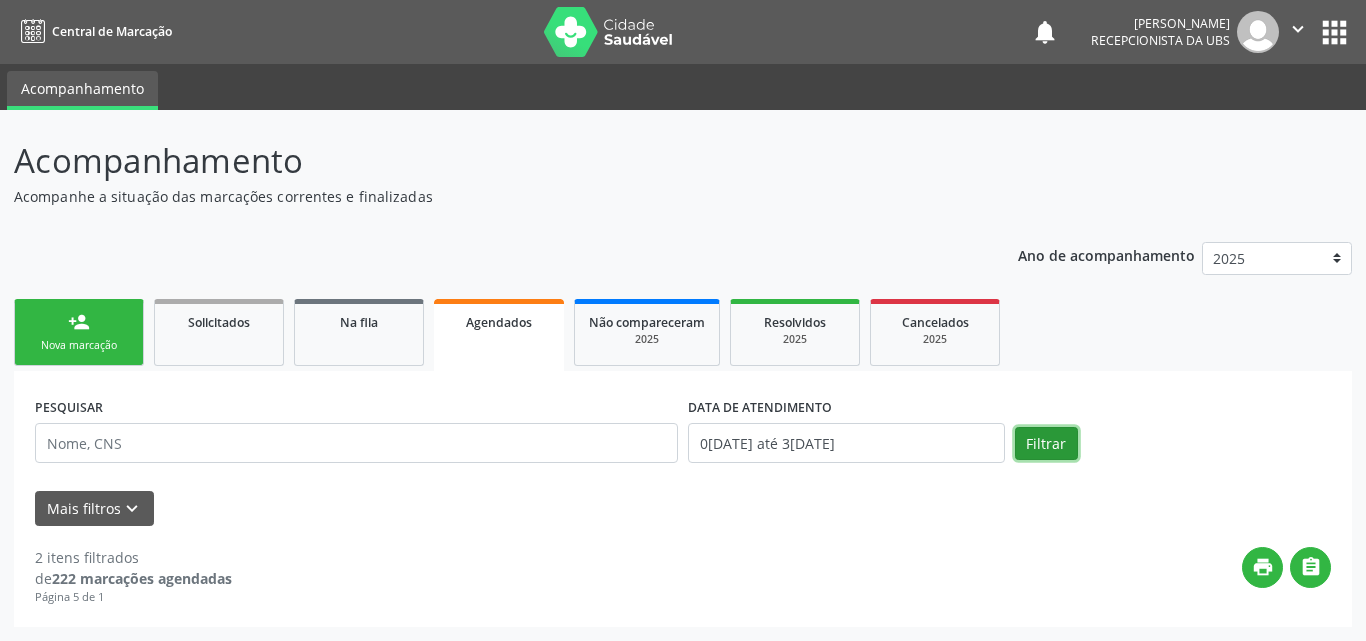click on "Filtrar" at bounding box center (1046, 444) 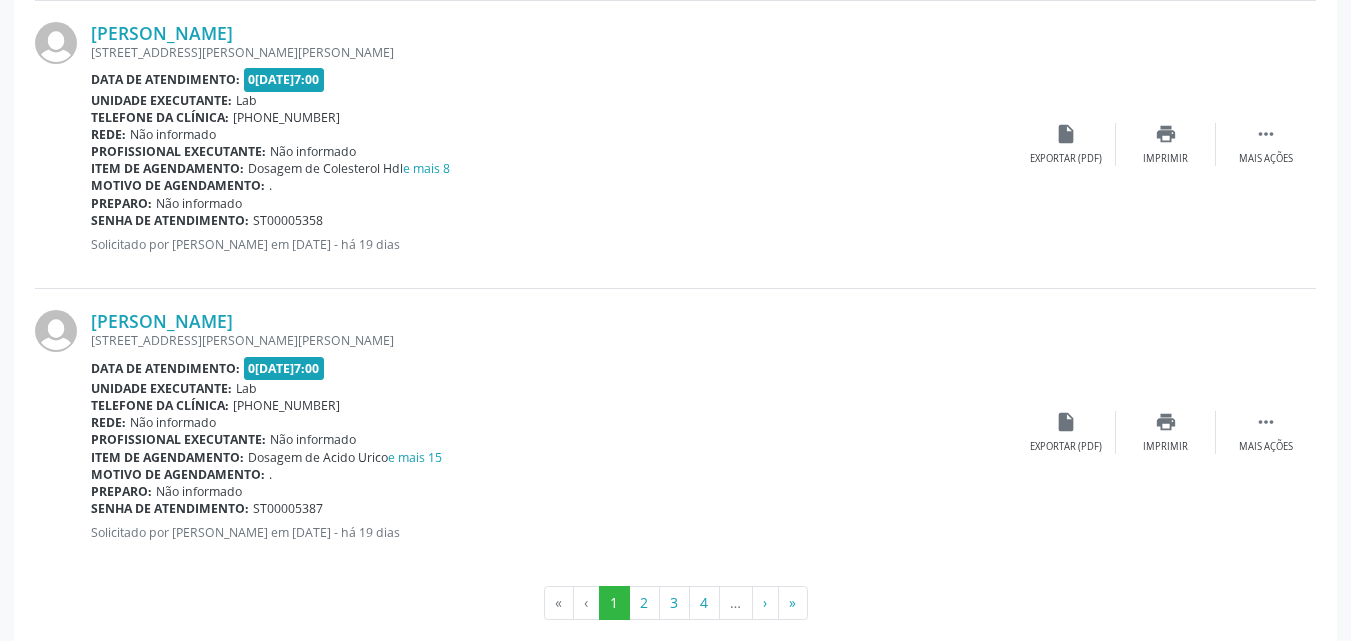 scroll, scrollTop: 4380, scrollLeft: 0, axis: vertical 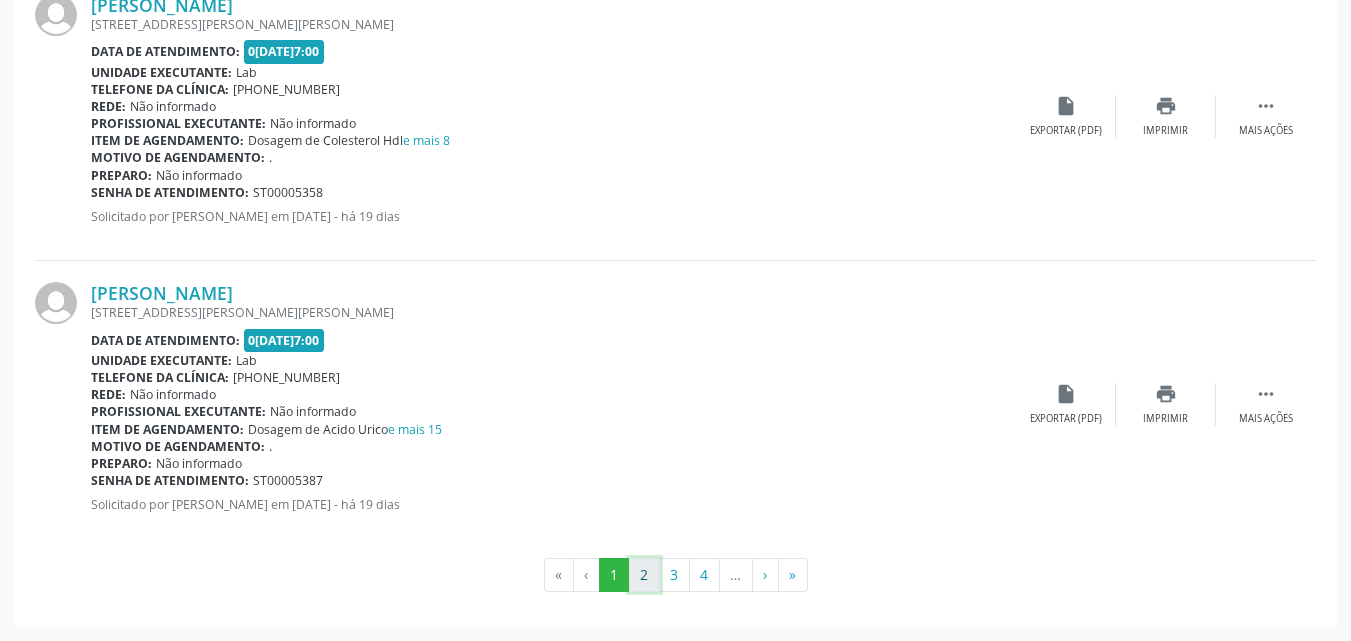 click on "2" at bounding box center (644, 575) 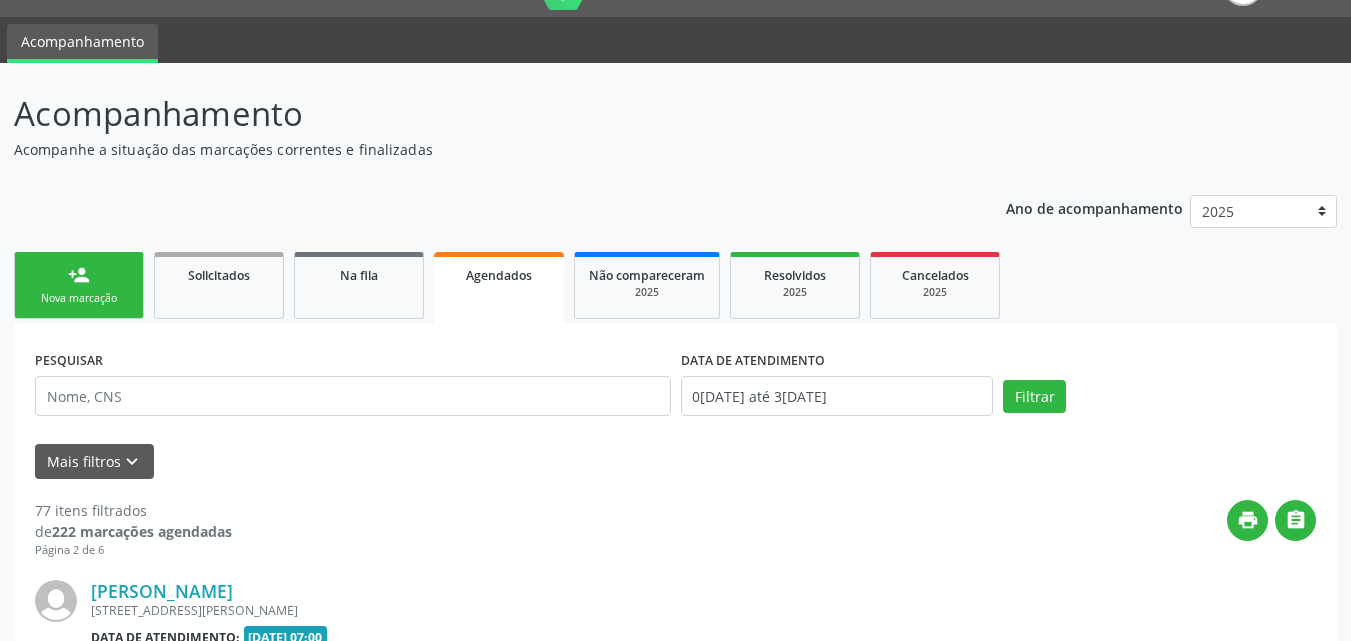 scroll, scrollTop: 4380, scrollLeft: 0, axis: vertical 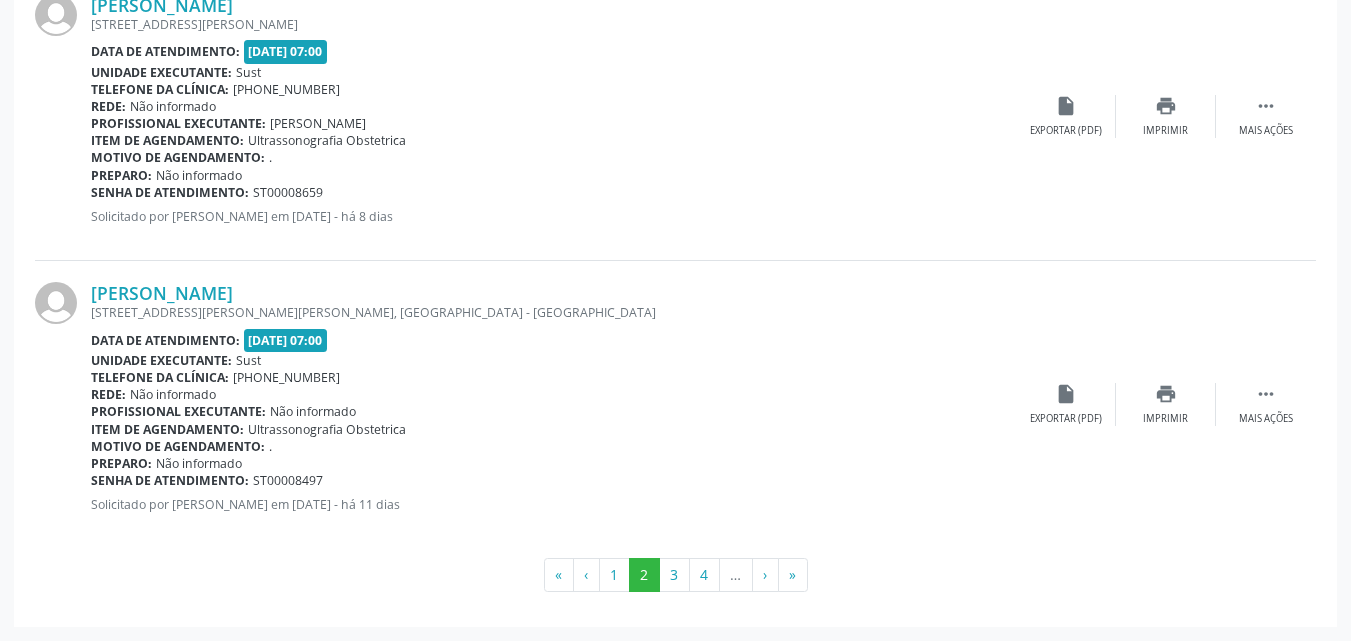 click on "Item de agendamento:
Ultrassonografia Obstetrica" at bounding box center (553, 429) 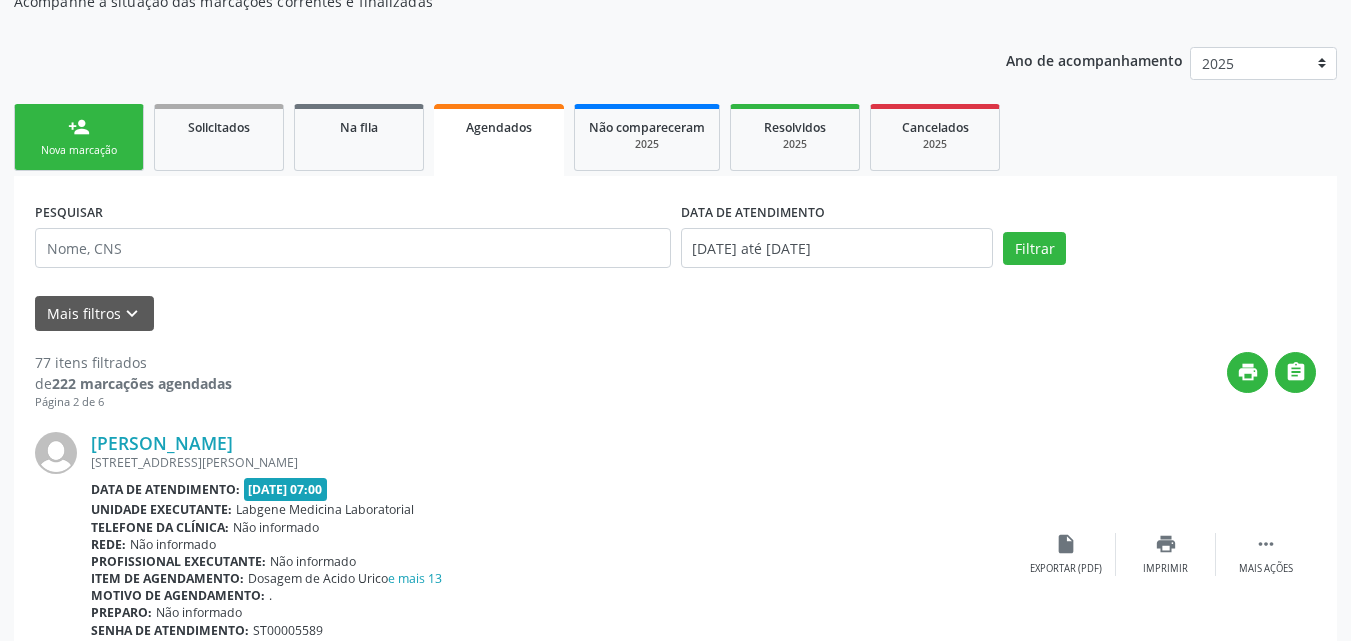 scroll, scrollTop: 0, scrollLeft: 0, axis: both 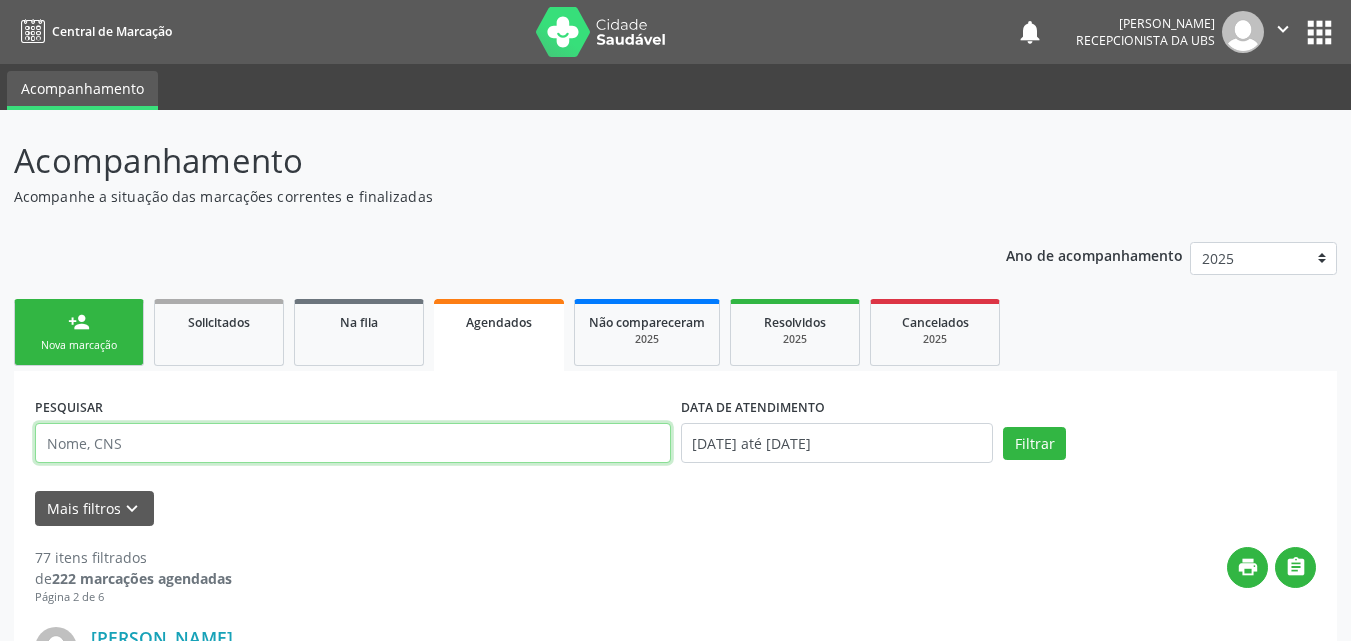 click at bounding box center (353, 443) 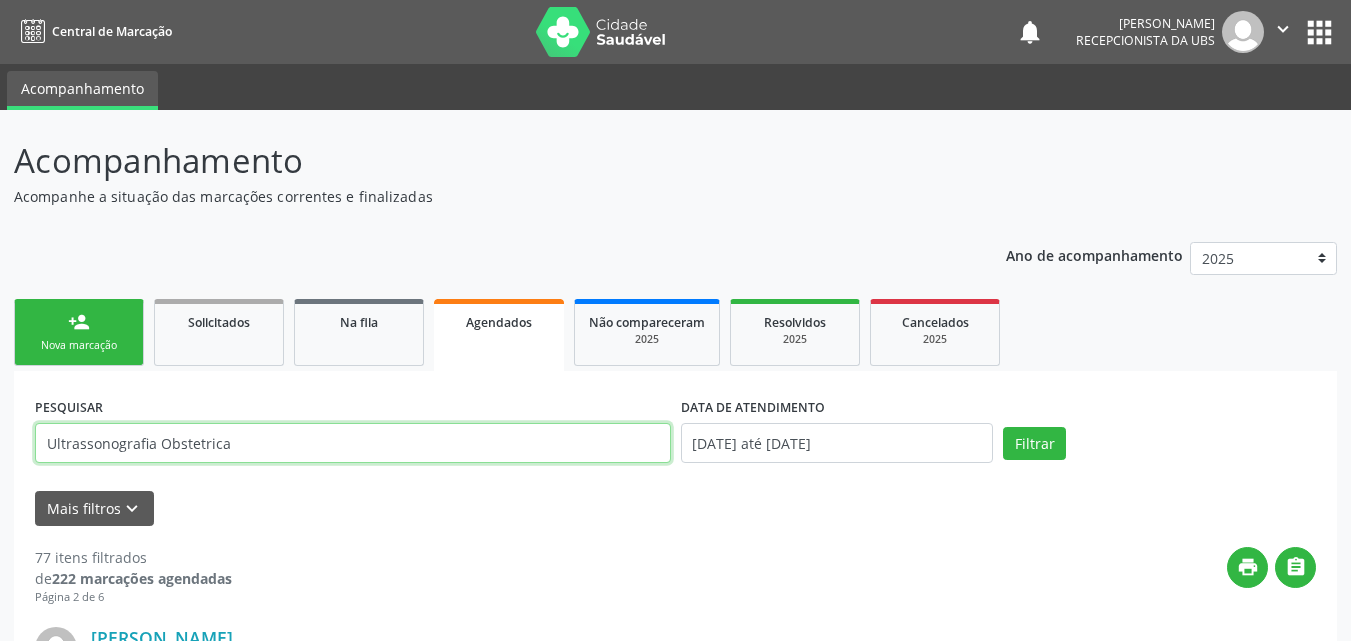 type on "Ultrassonografia Obstetrica" 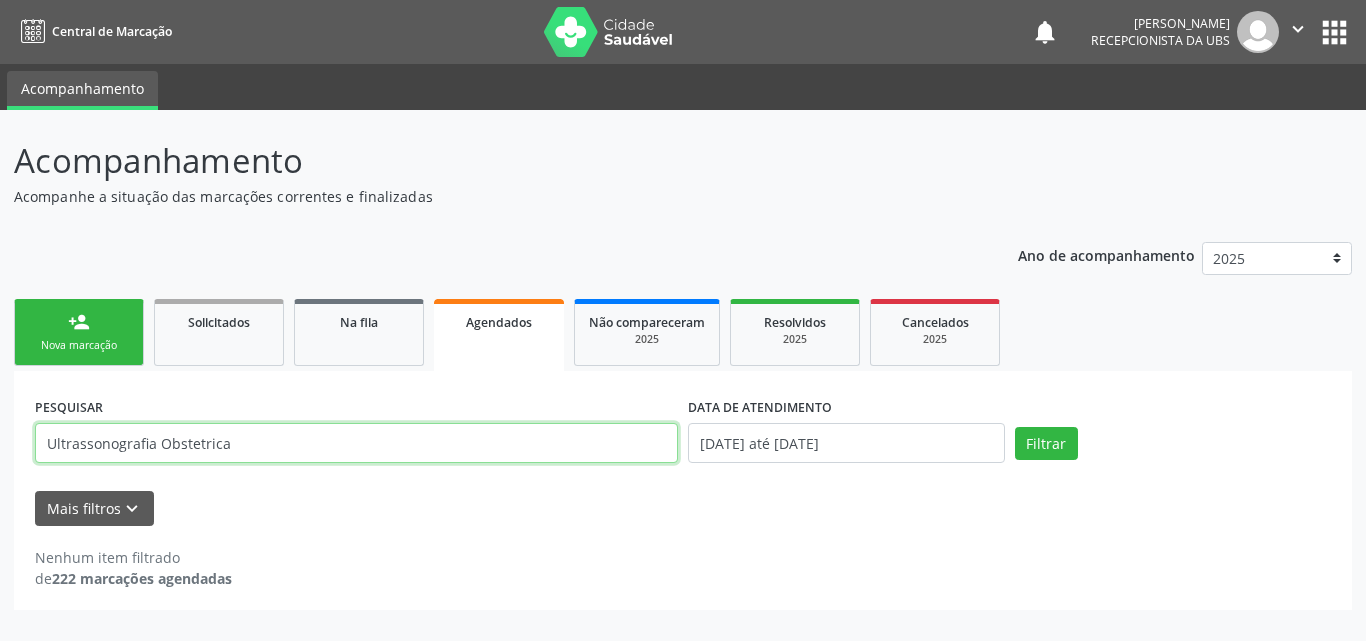 drag, startPoint x: 296, startPoint y: 444, endPoint x: 28, endPoint y: 461, distance: 268.53864 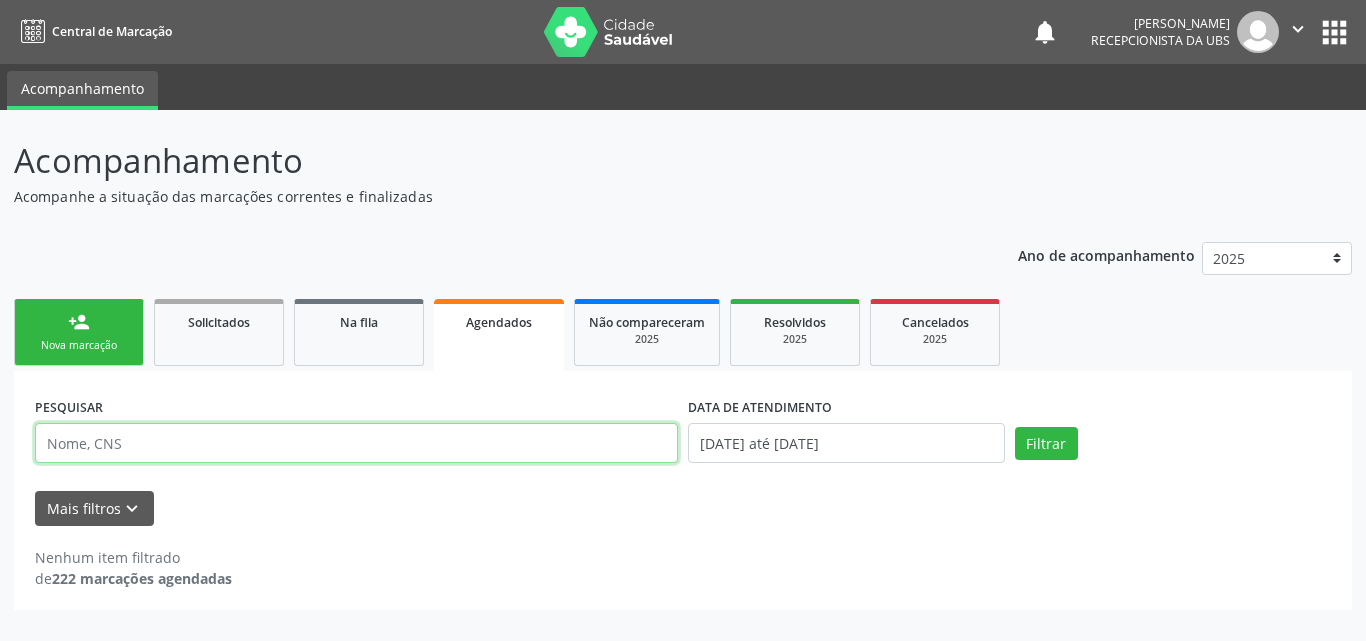 type 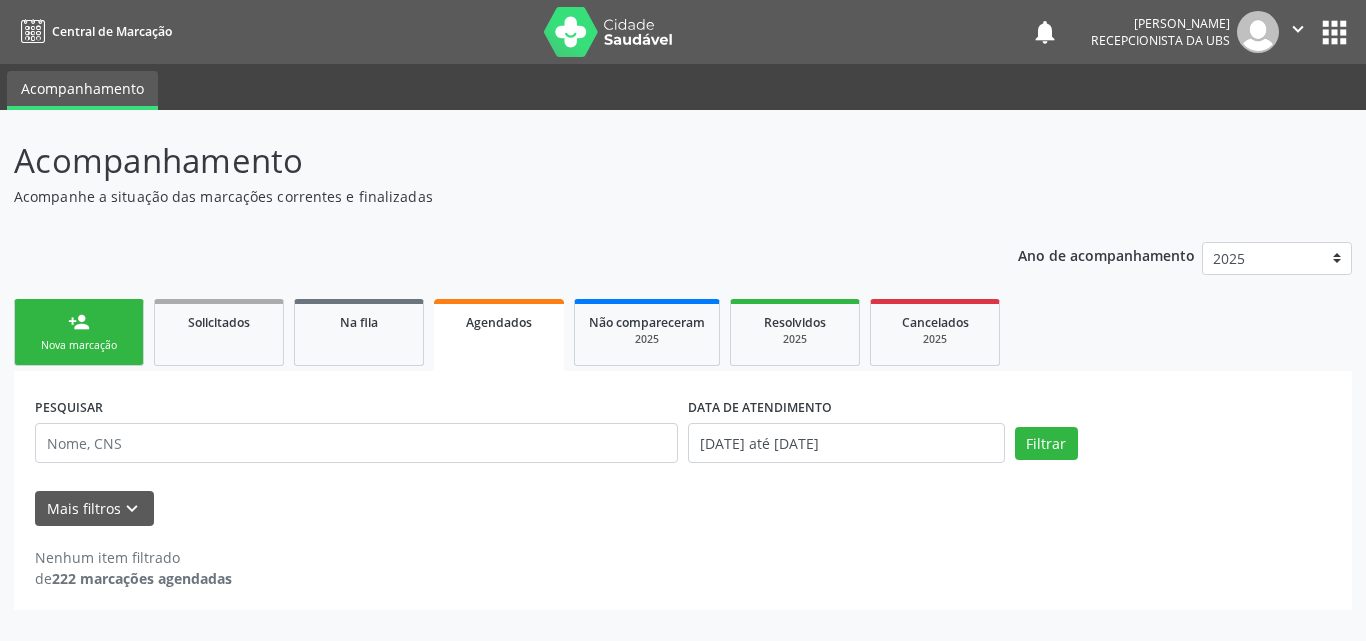 click on "Mais filtros
keyboard_arrow_down" at bounding box center (683, 508) 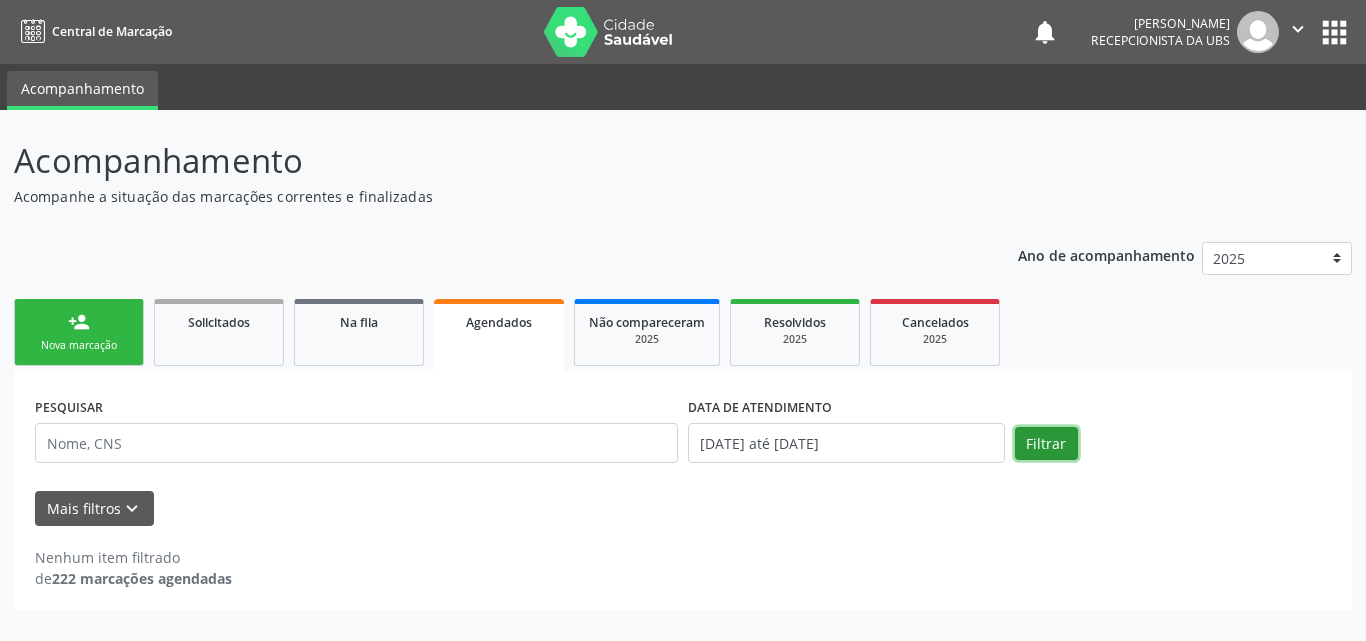 click on "Filtrar" at bounding box center [1046, 444] 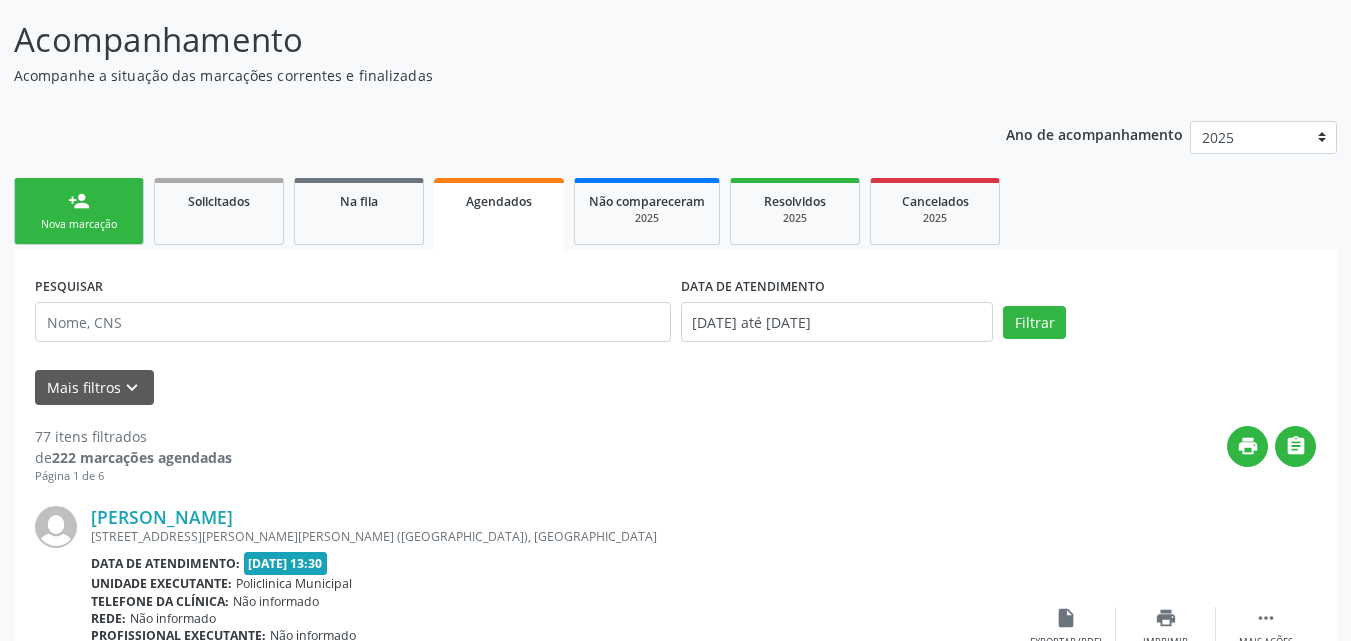 scroll, scrollTop: 300, scrollLeft: 0, axis: vertical 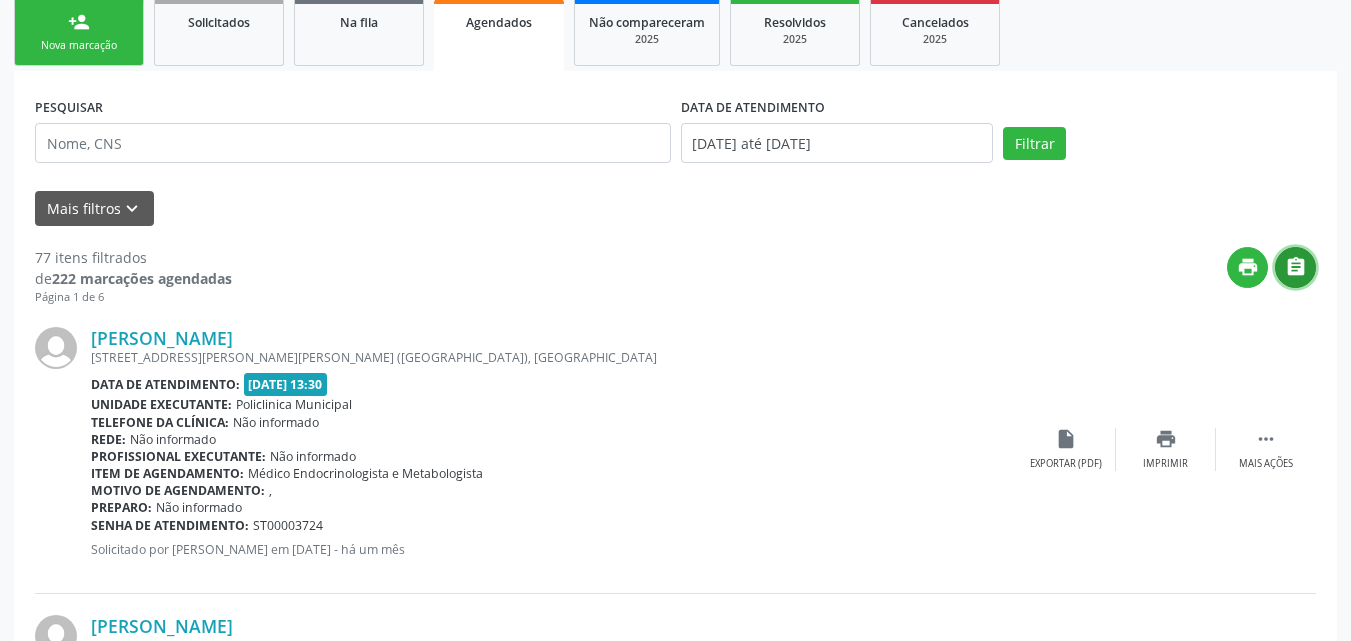 click on "" at bounding box center (1296, 267) 